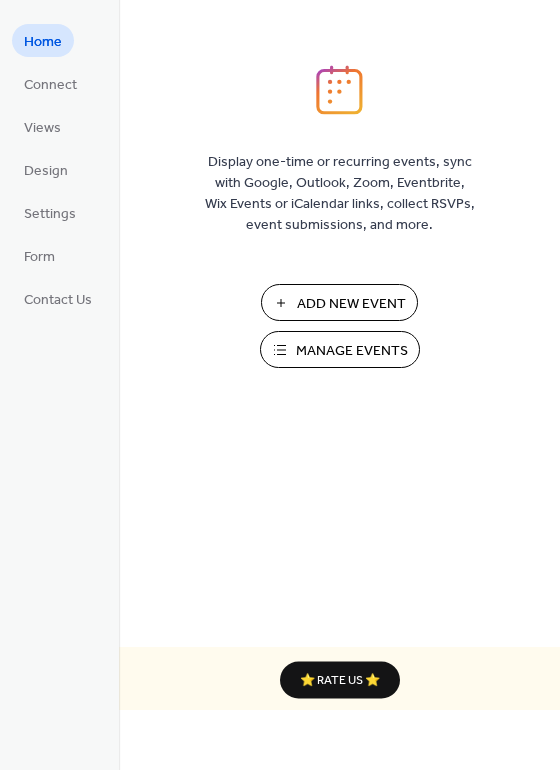 scroll, scrollTop: 0, scrollLeft: 0, axis: both 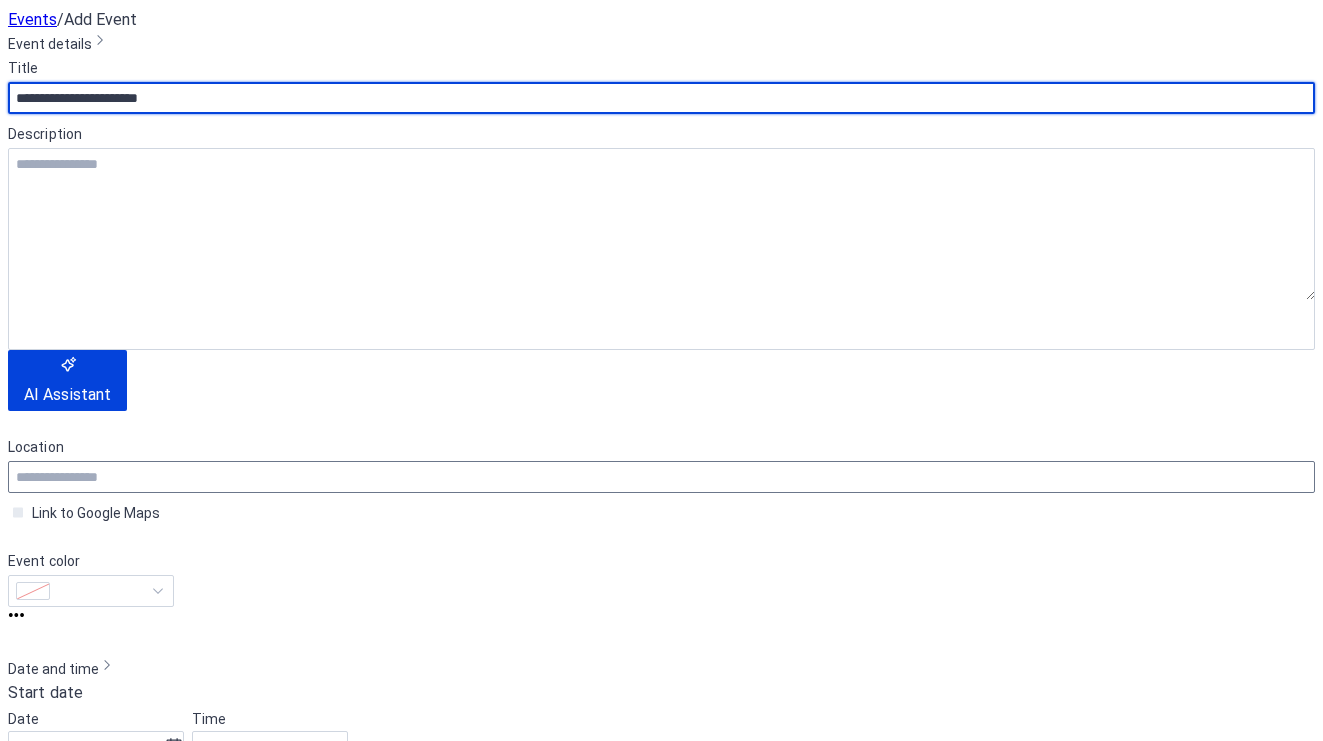 type on "**********" 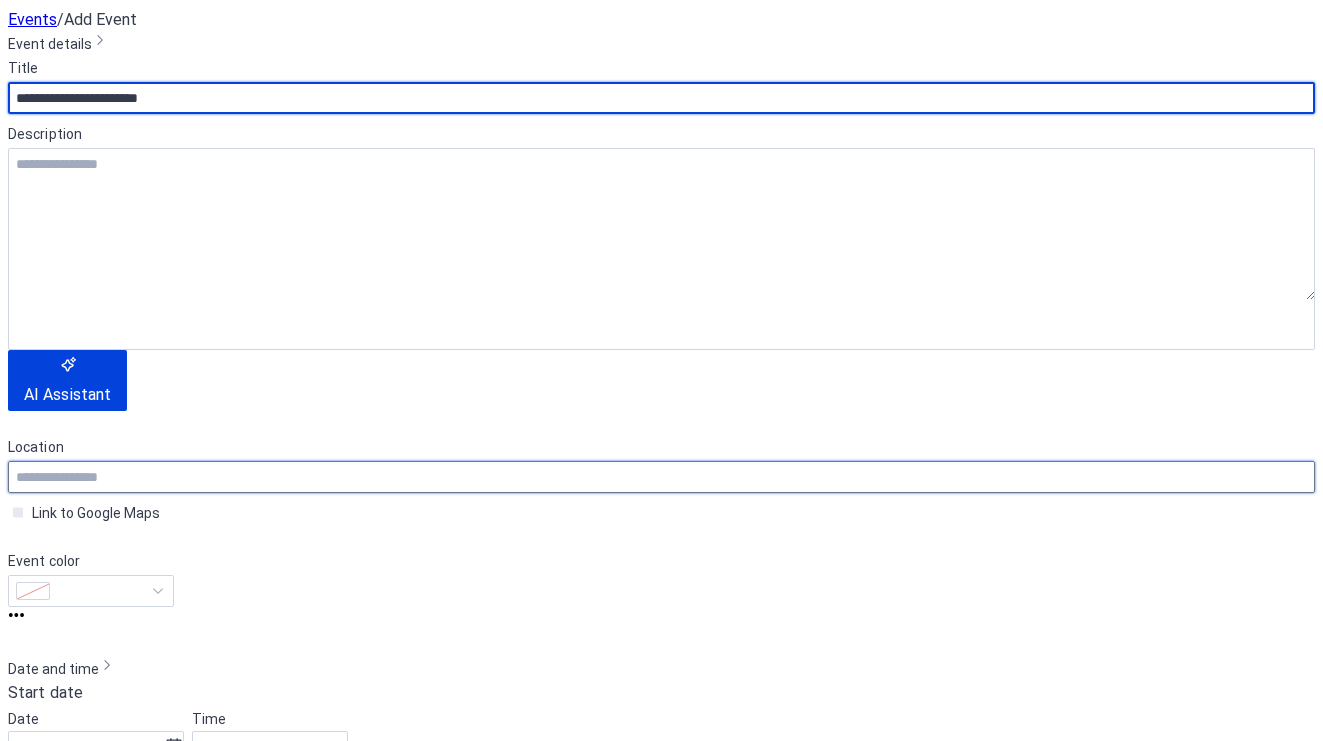 click at bounding box center [661, 477] 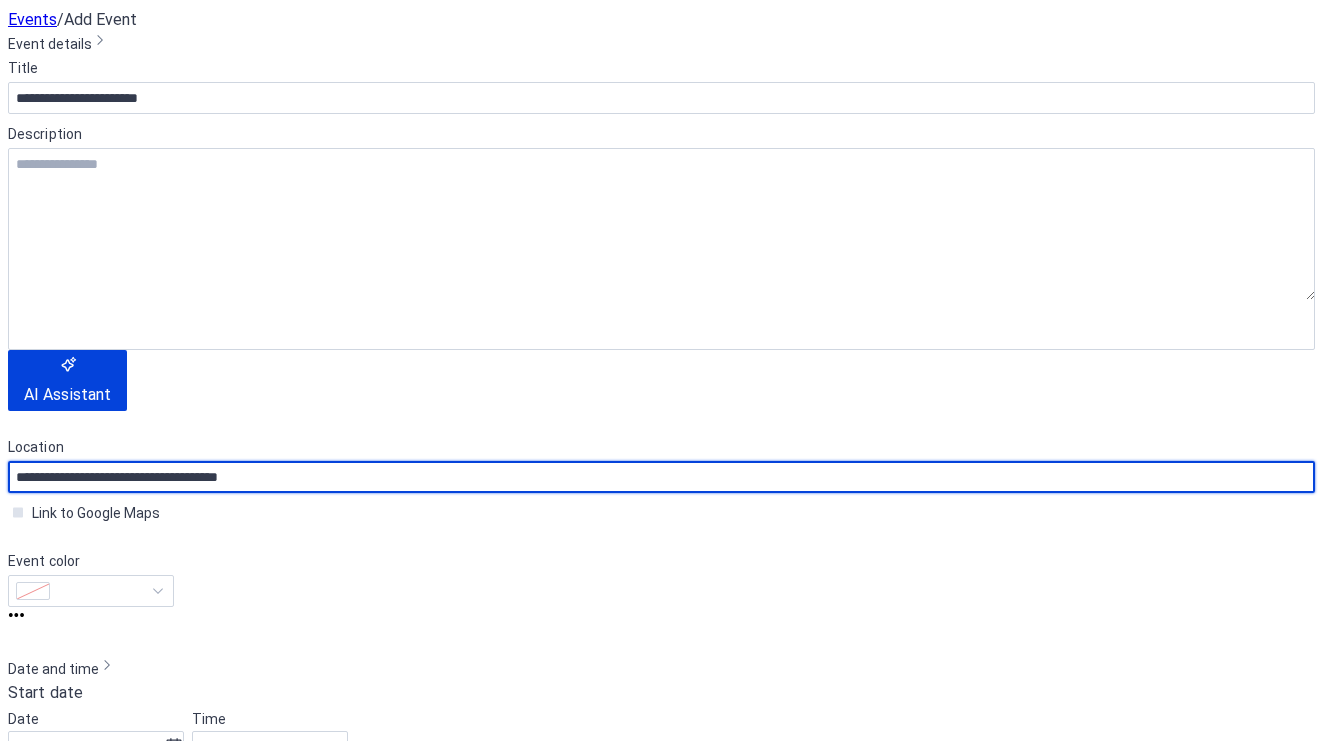 type on "**********" 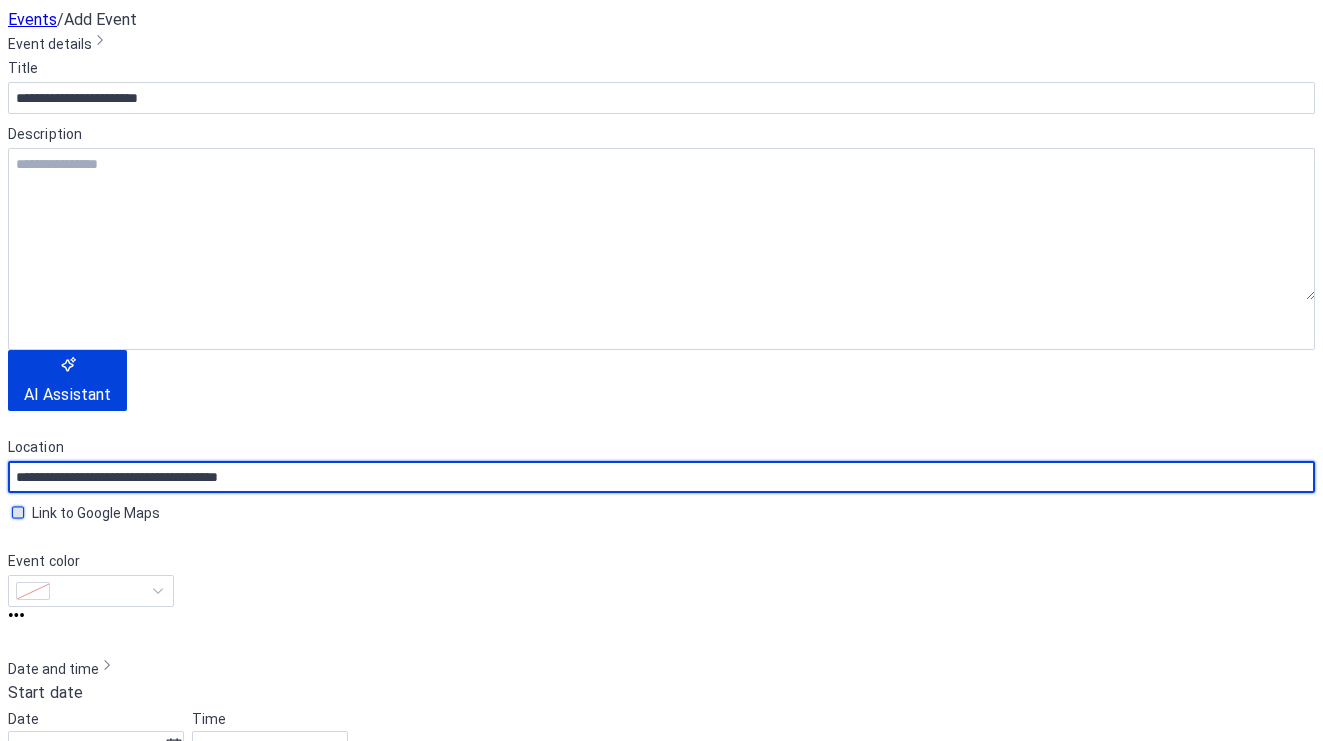 click at bounding box center (18, 512) 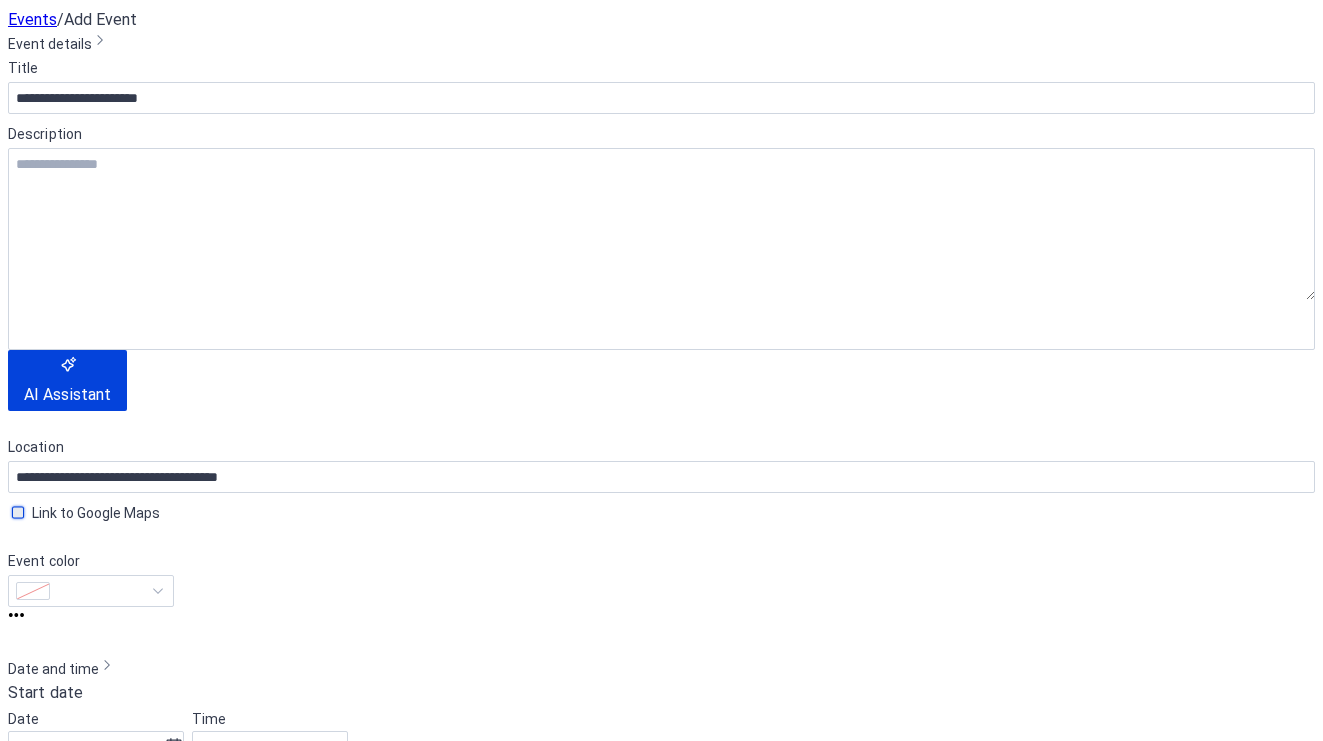 scroll, scrollTop: 224, scrollLeft: 0, axis: vertical 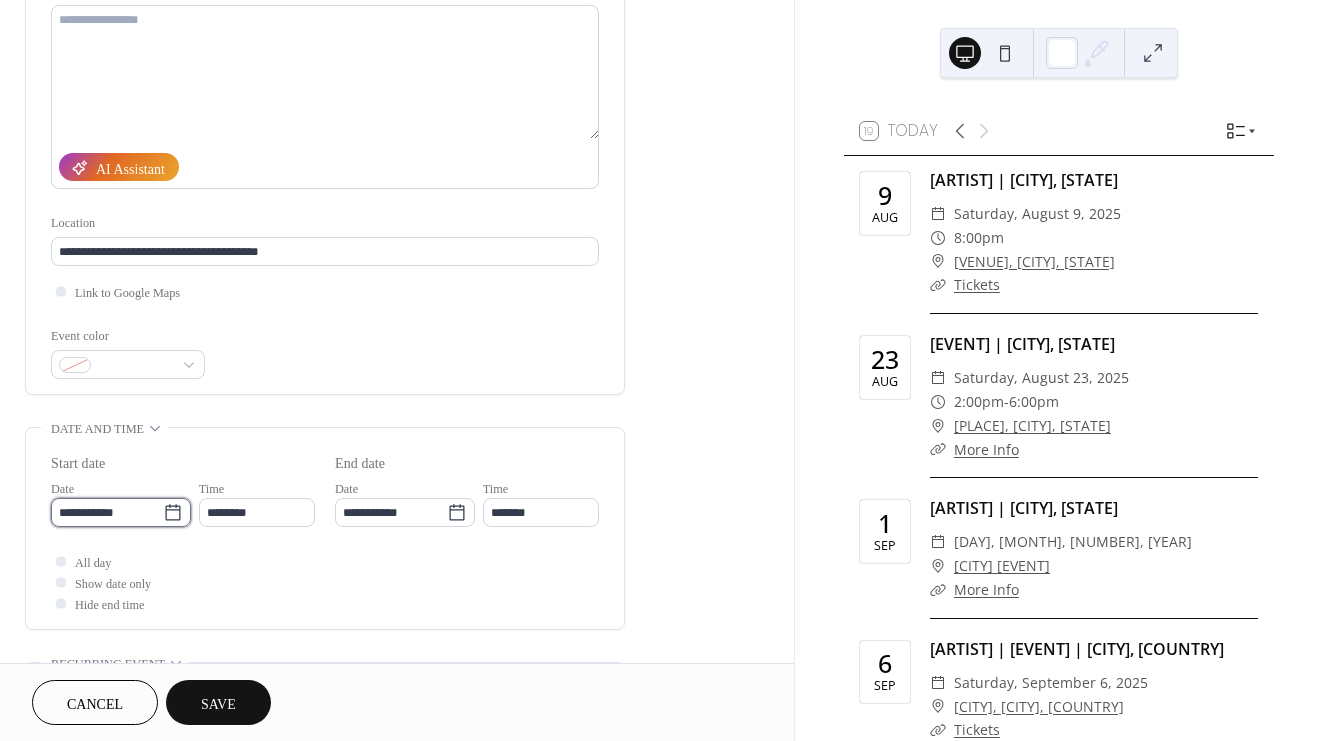 click on "**********" at bounding box center (107, 512) 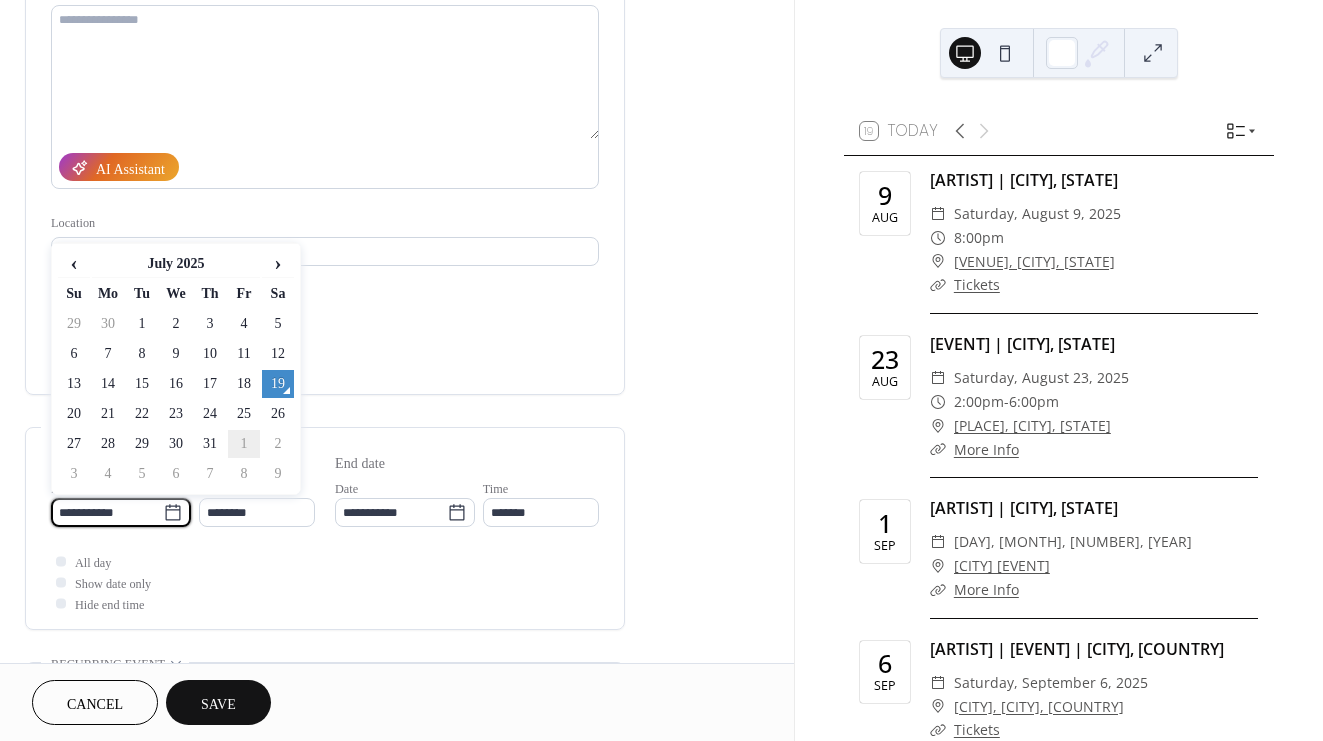 click on "1" at bounding box center (244, 444) 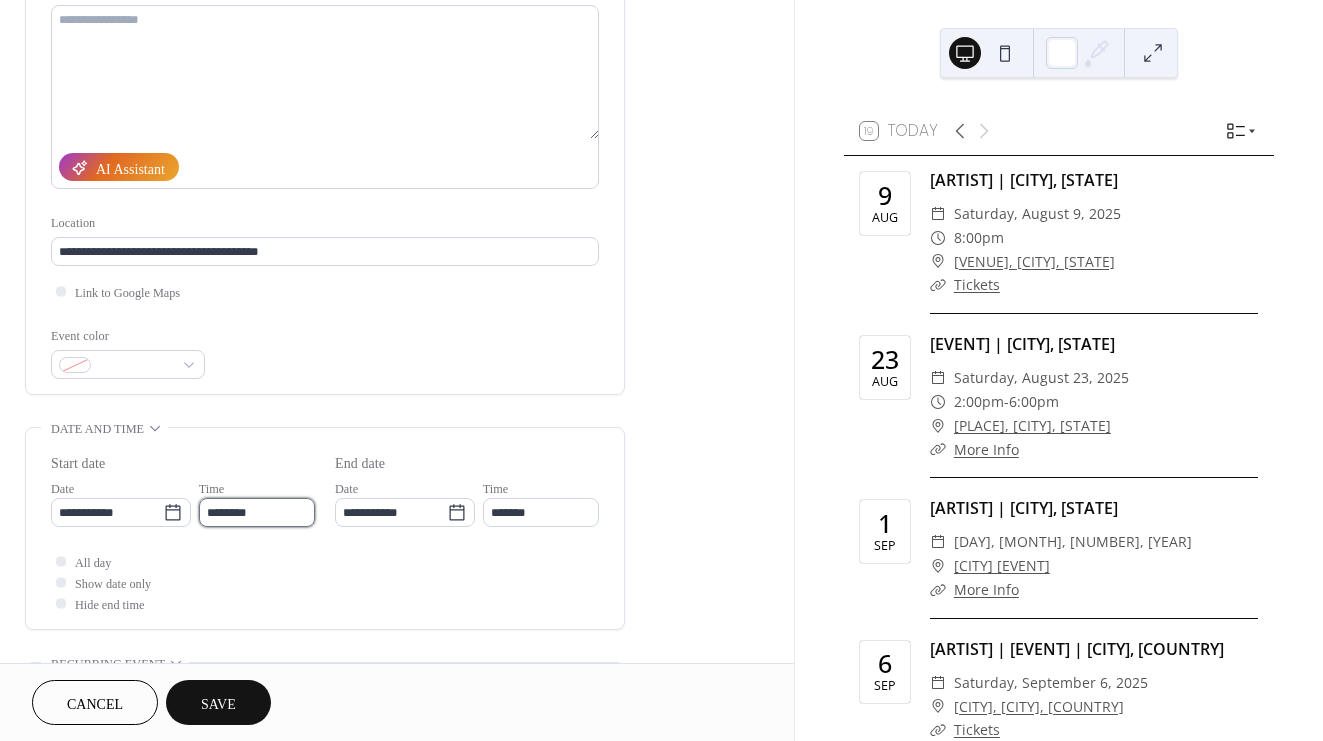 click on "********" at bounding box center (257, 512) 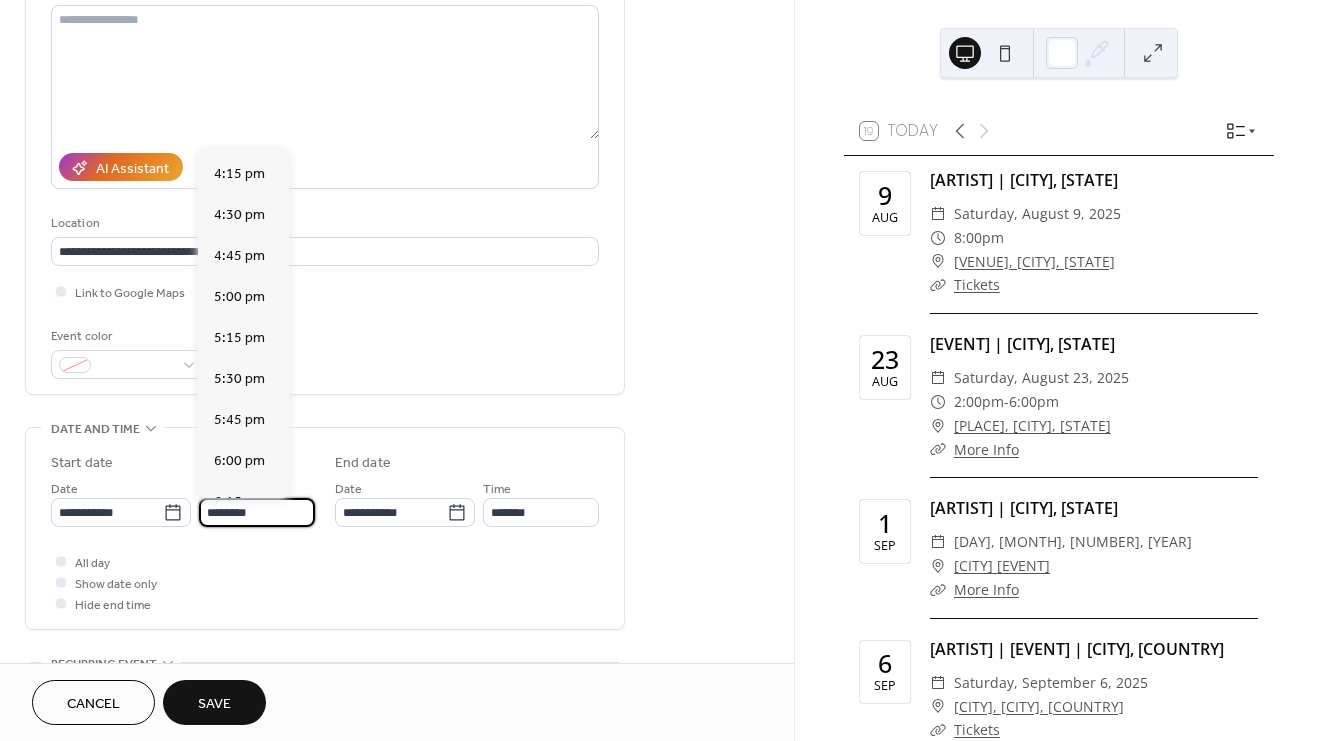 scroll, scrollTop: 2672, scrollLeft: 0, axis: vertical 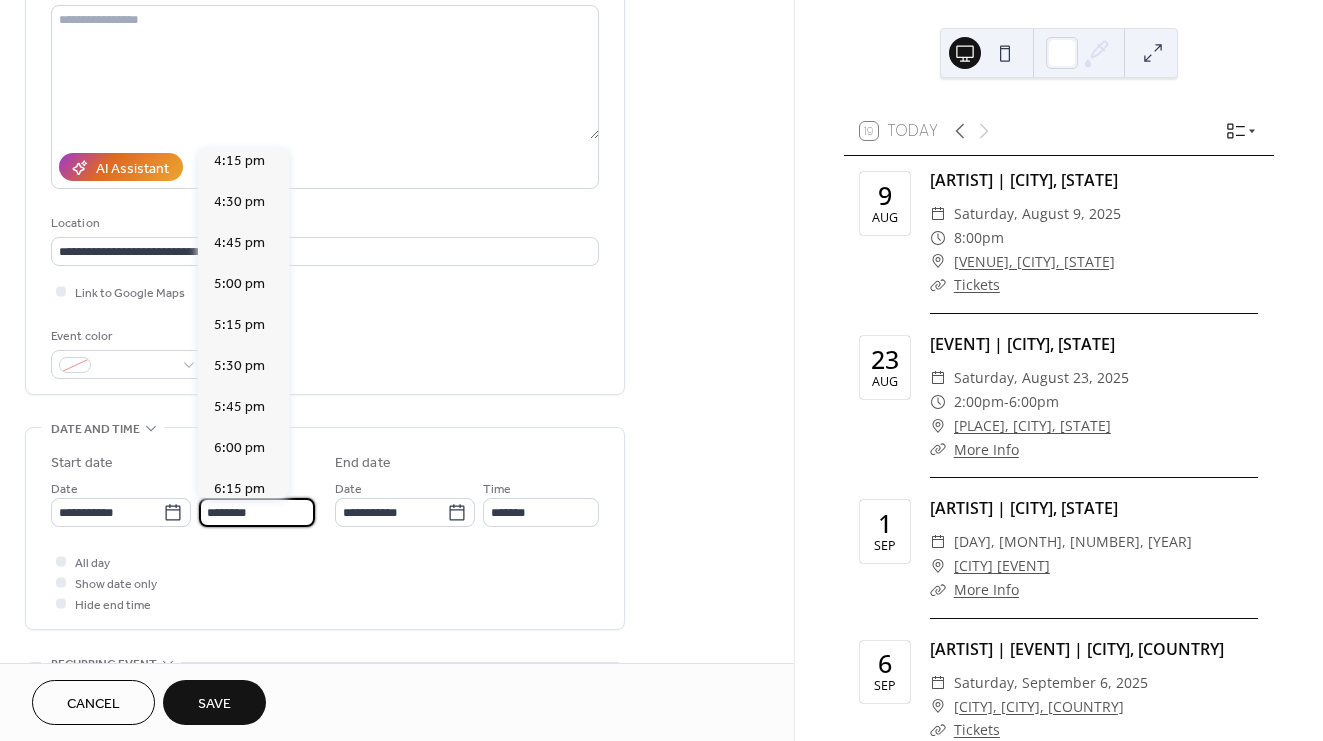 click on "6:30 pm" at bounding box center (239, 530) 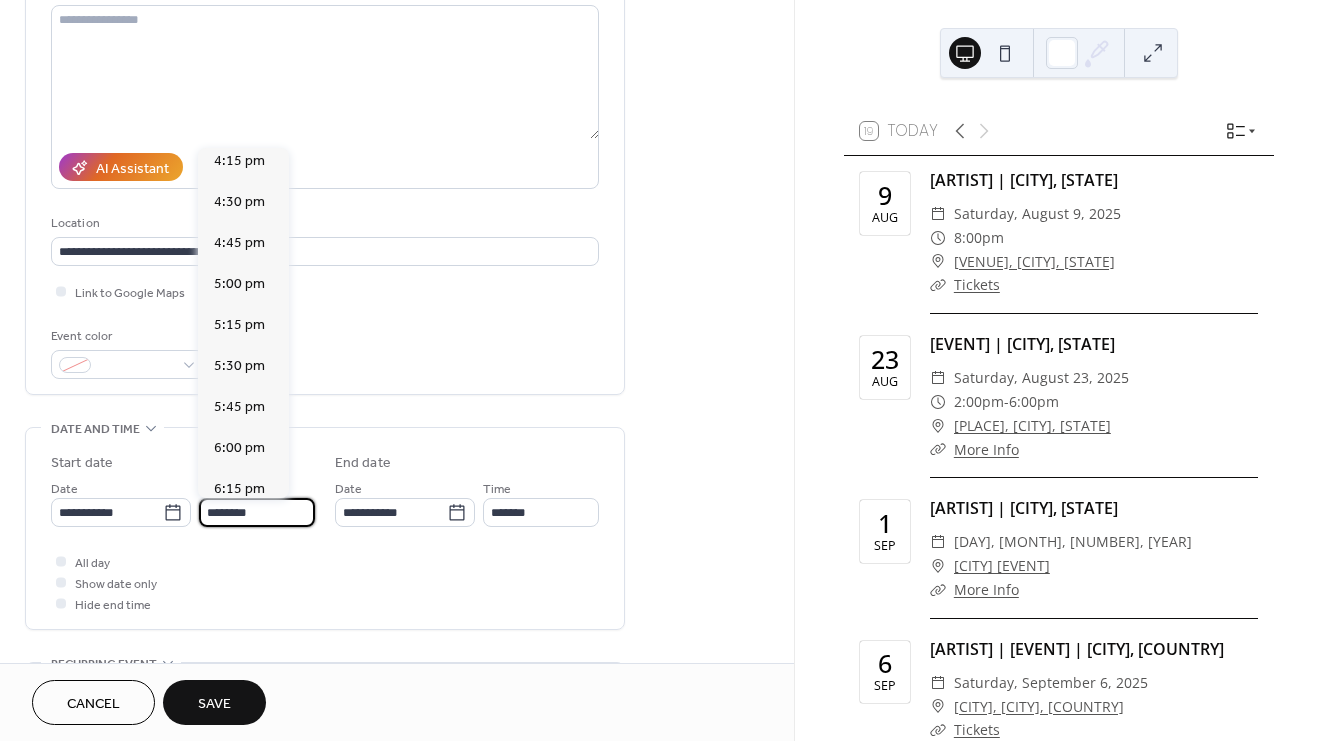type on "*******" 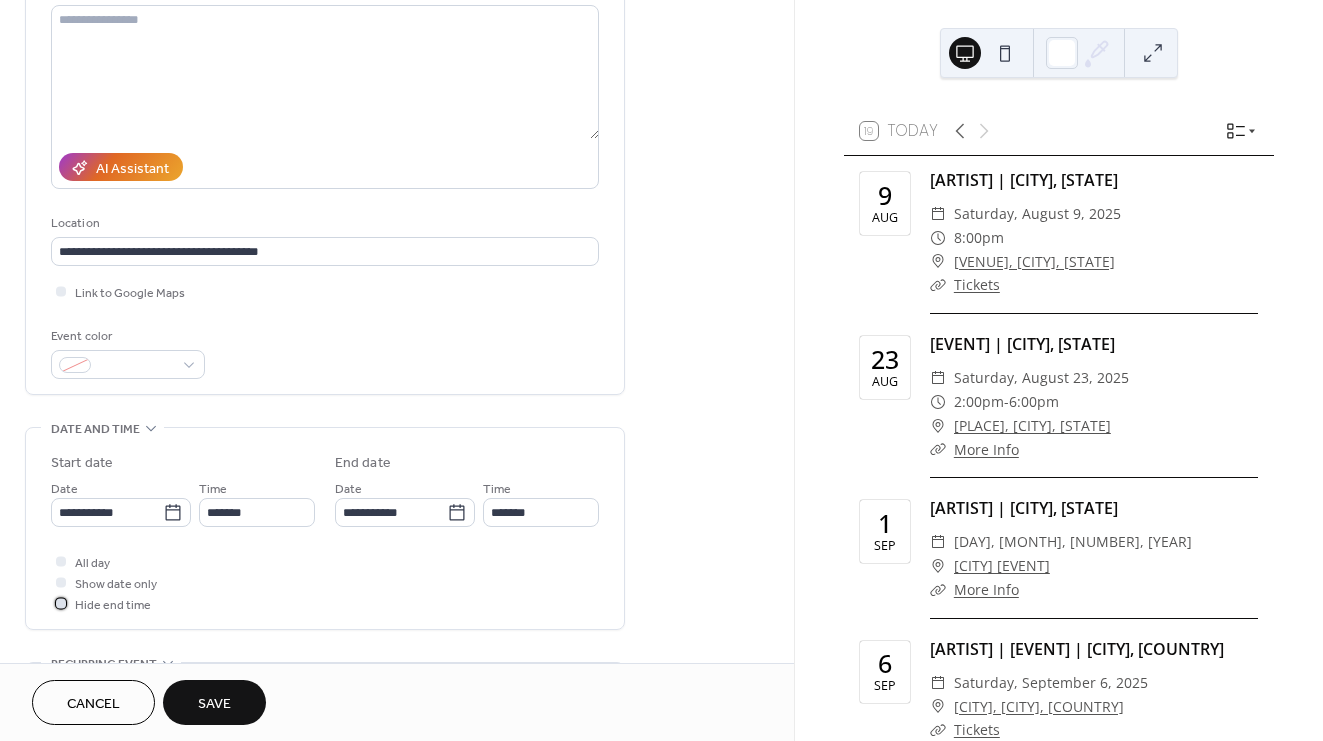 click at bounding box center (61, 603) 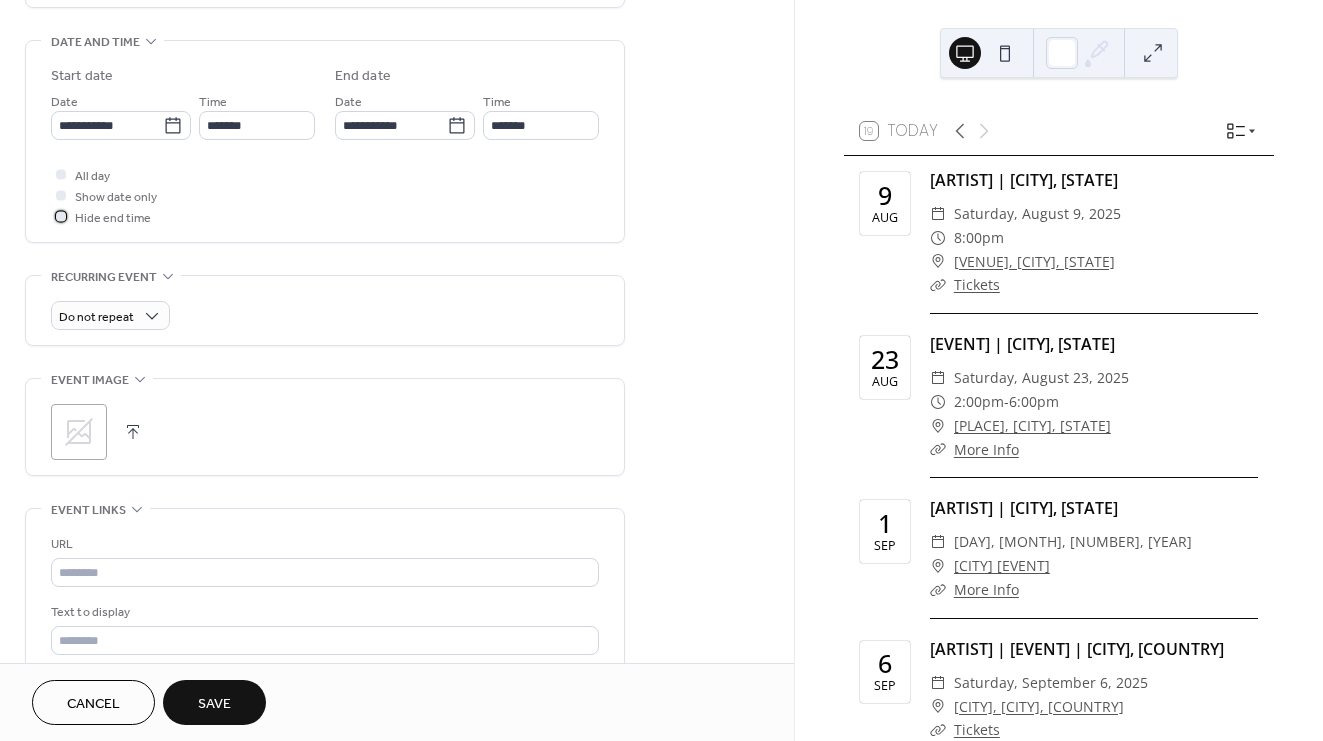 scroll, scrollTop: 630, scrollLeft: 0, axis: vertical 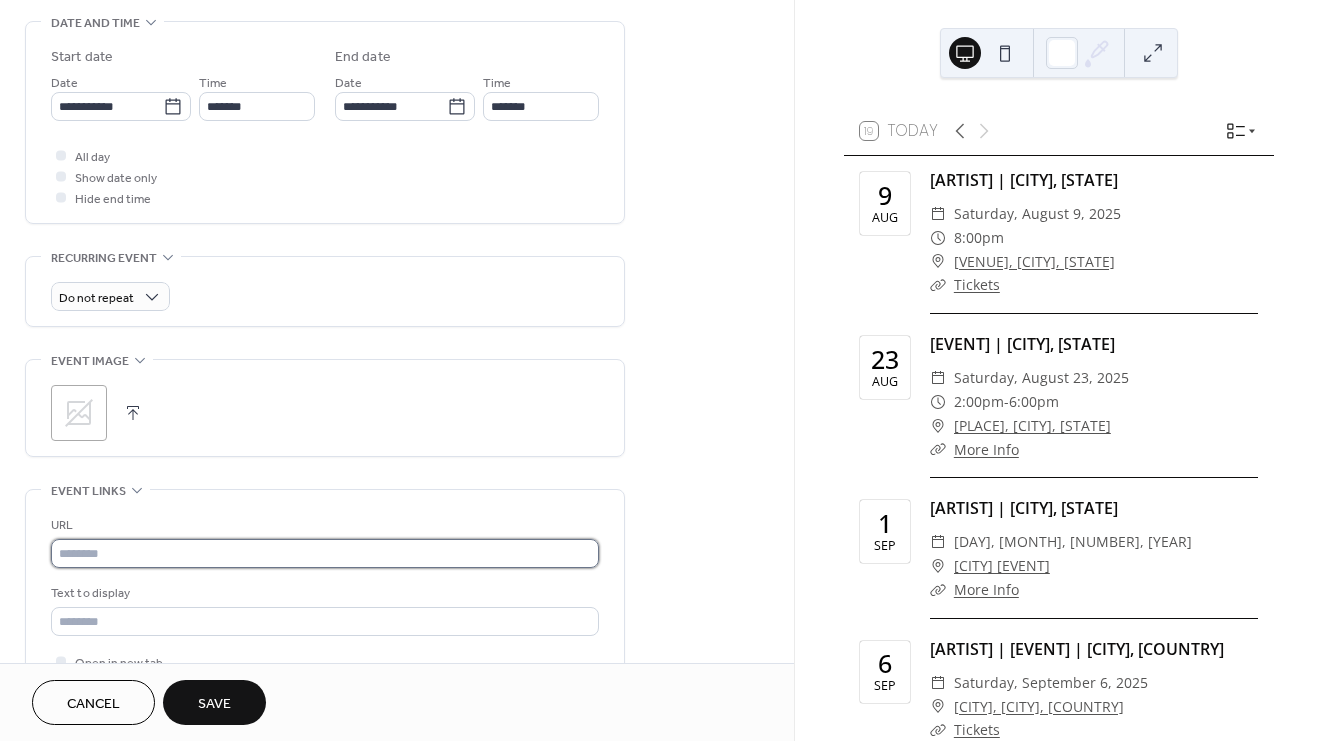 click at bounding box center [325, 553] 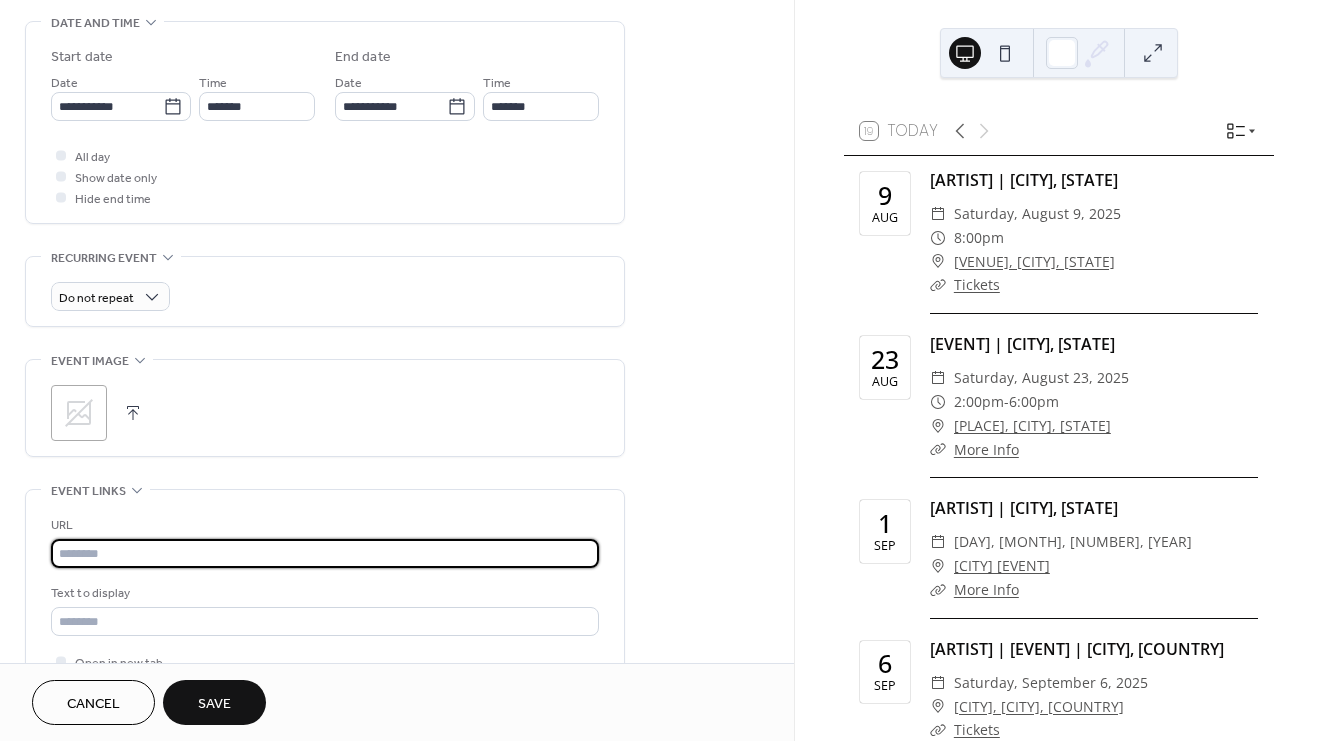 paste on "**********" 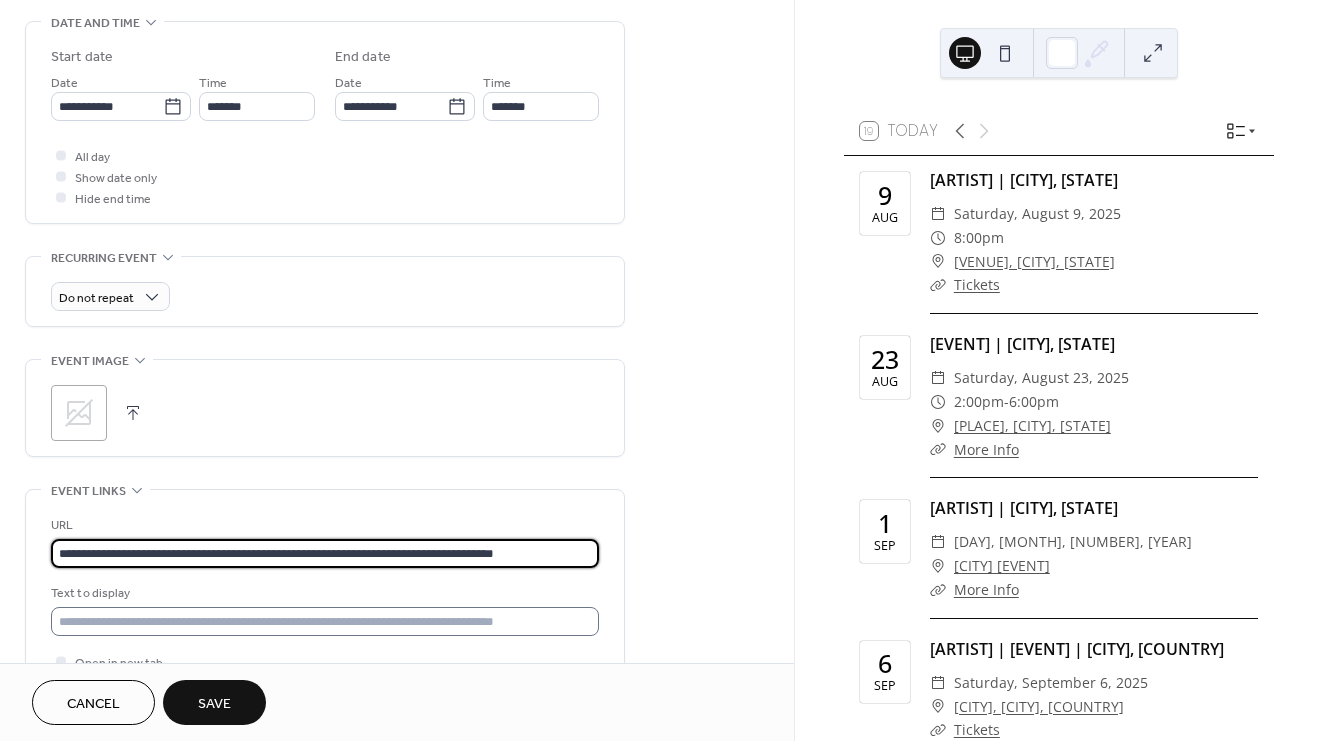 type on "**********" 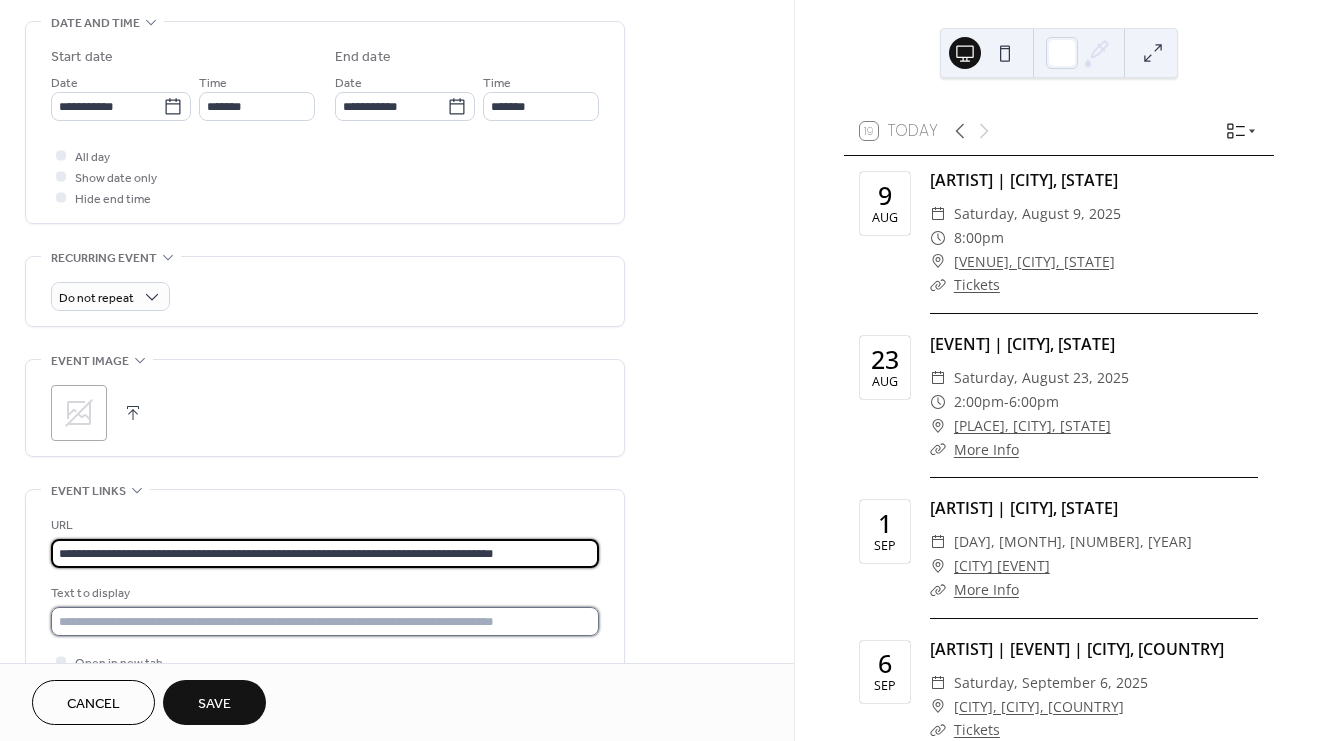 click at bounding box center (325, 621) 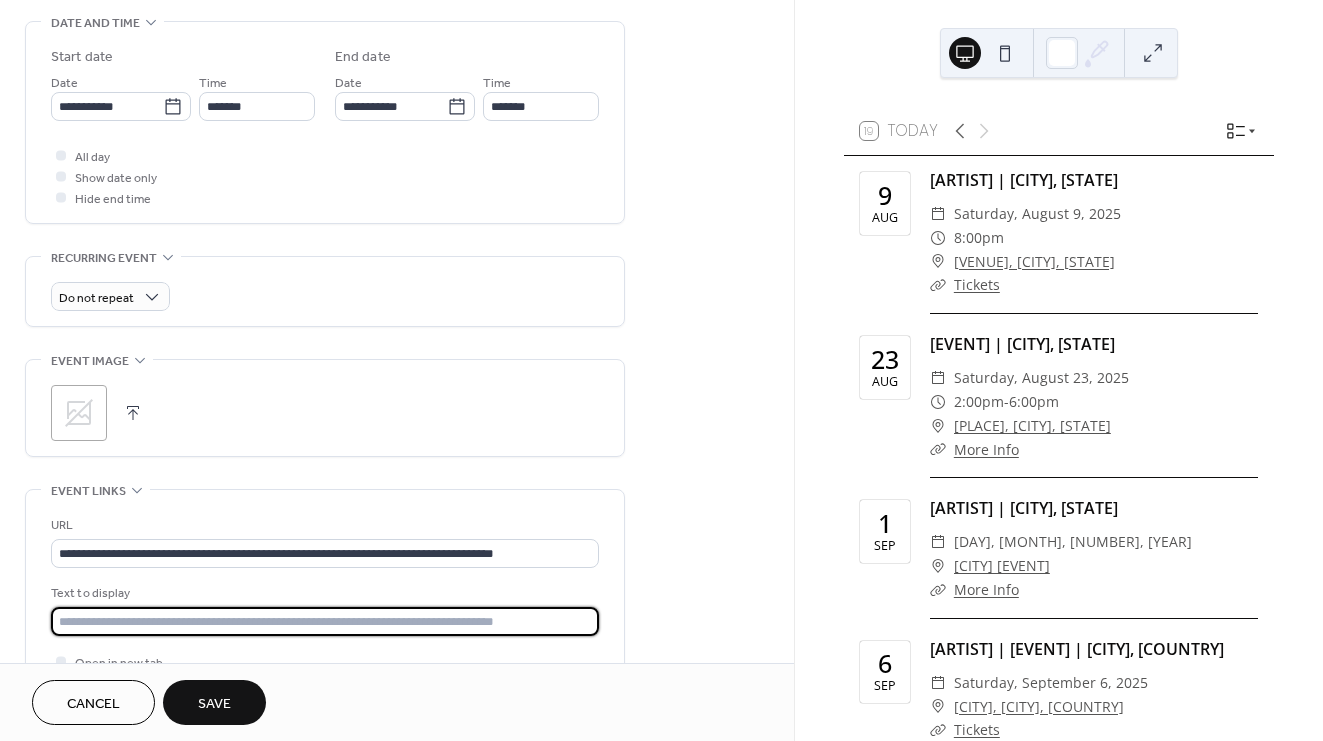 type on "*********" 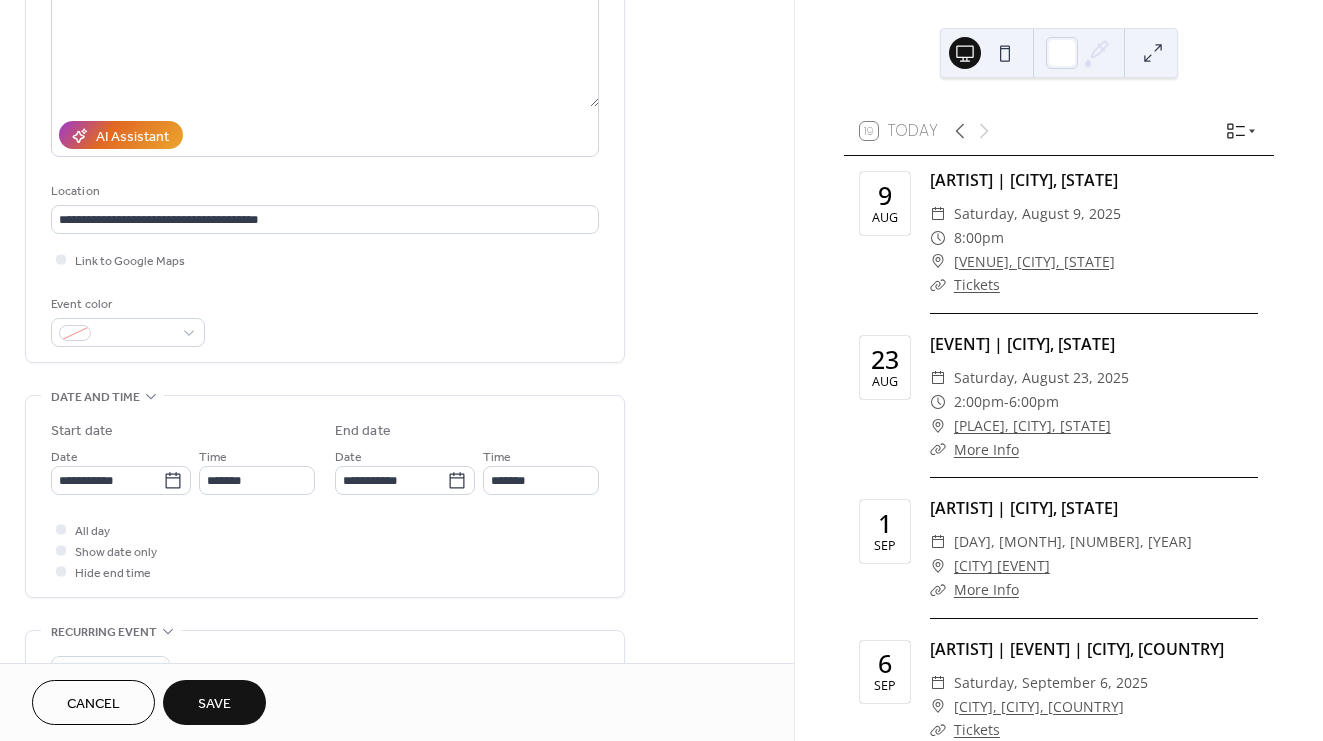 scroll, scrollTop: 0, scrollLeft: 0, axis: both 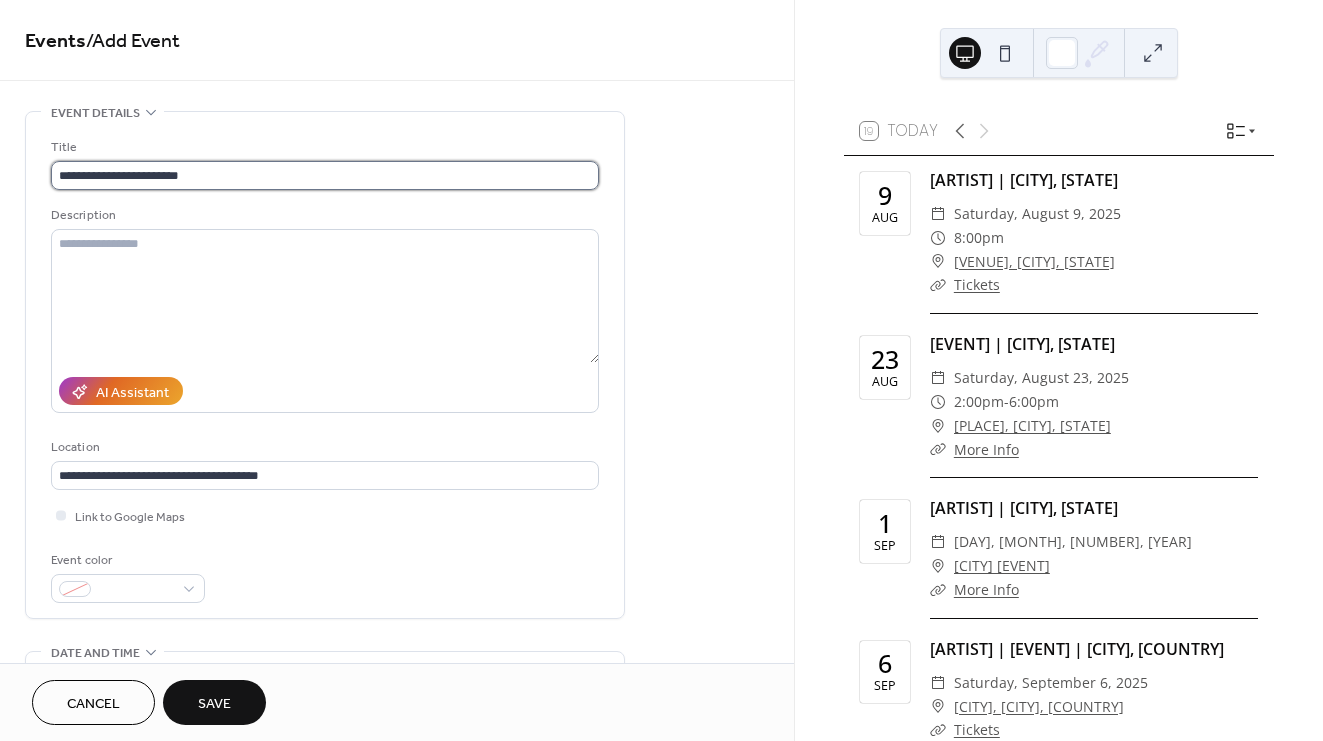 click on "**********" at bounding box center [325, 175] 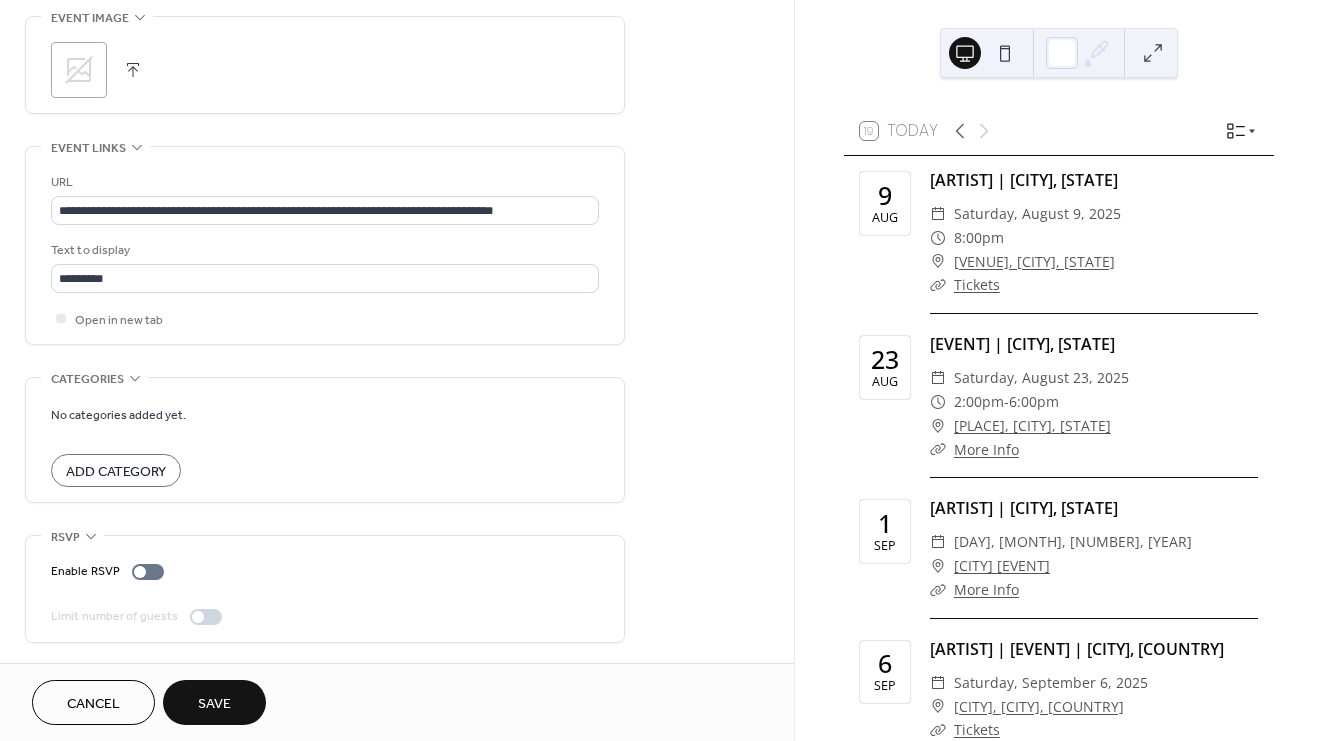 scroll, scrollTop: 943, scrollLeft: 0, axis: vertical 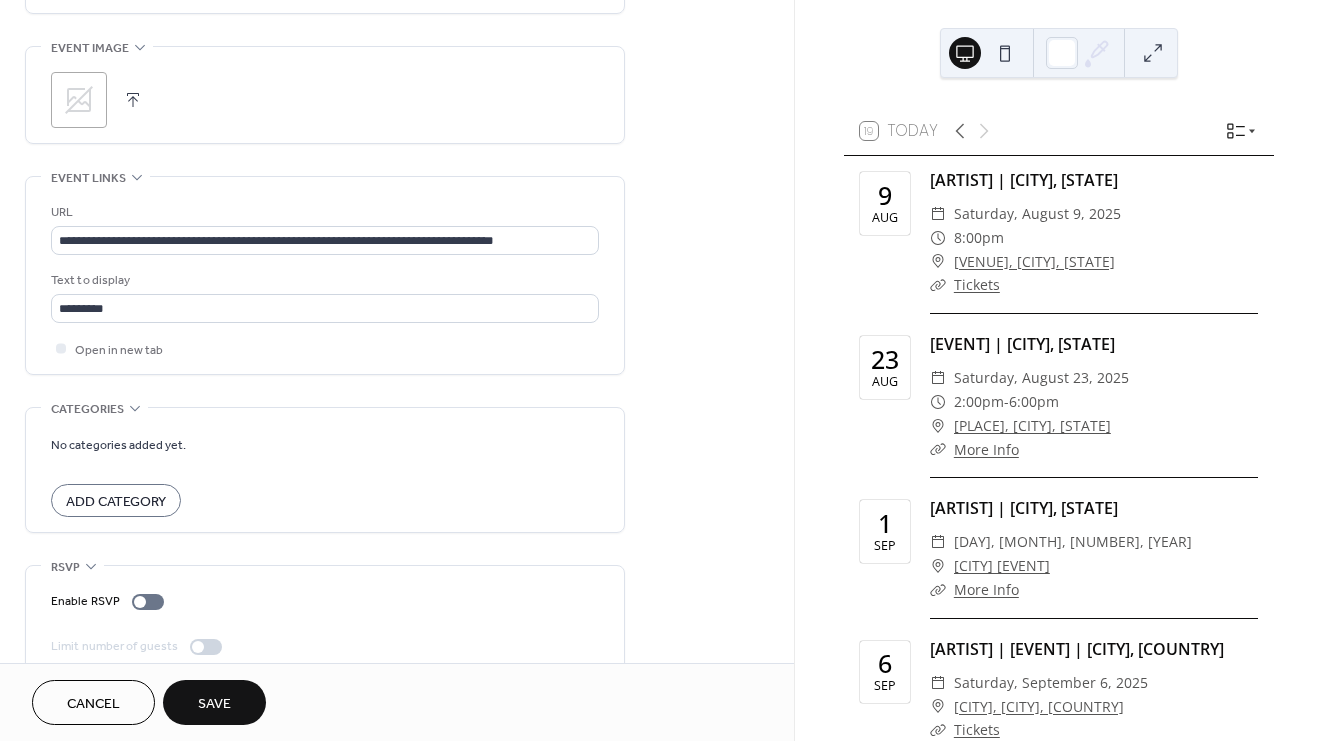 click on "Save" at bounding box center (214, 704) 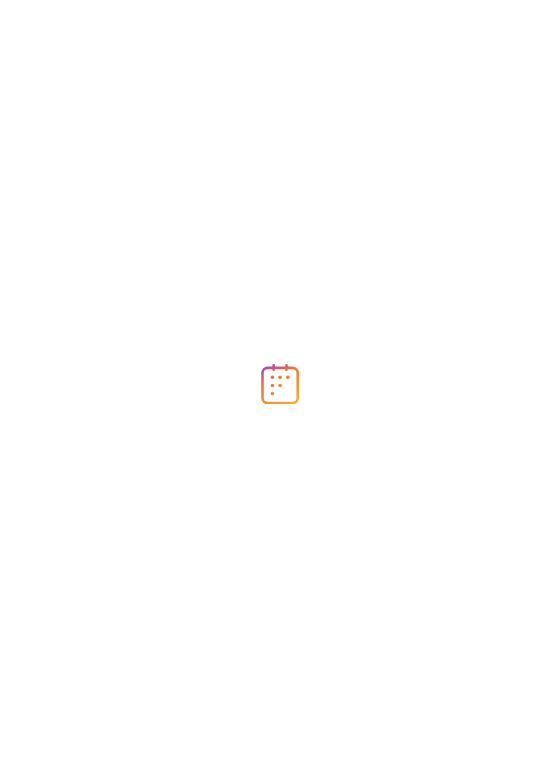 scroll, scrollTop: 0, scrollLeft: 0, axis: both 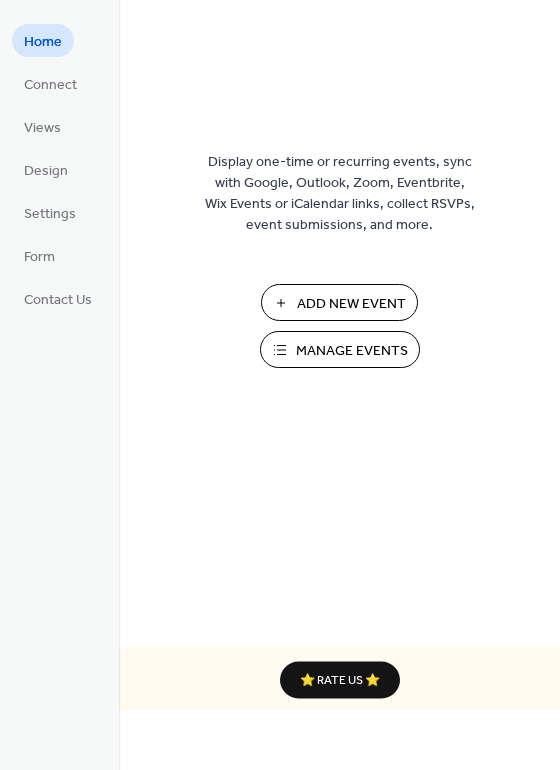 click on "Manage Events" at bounding box center [352, 351] 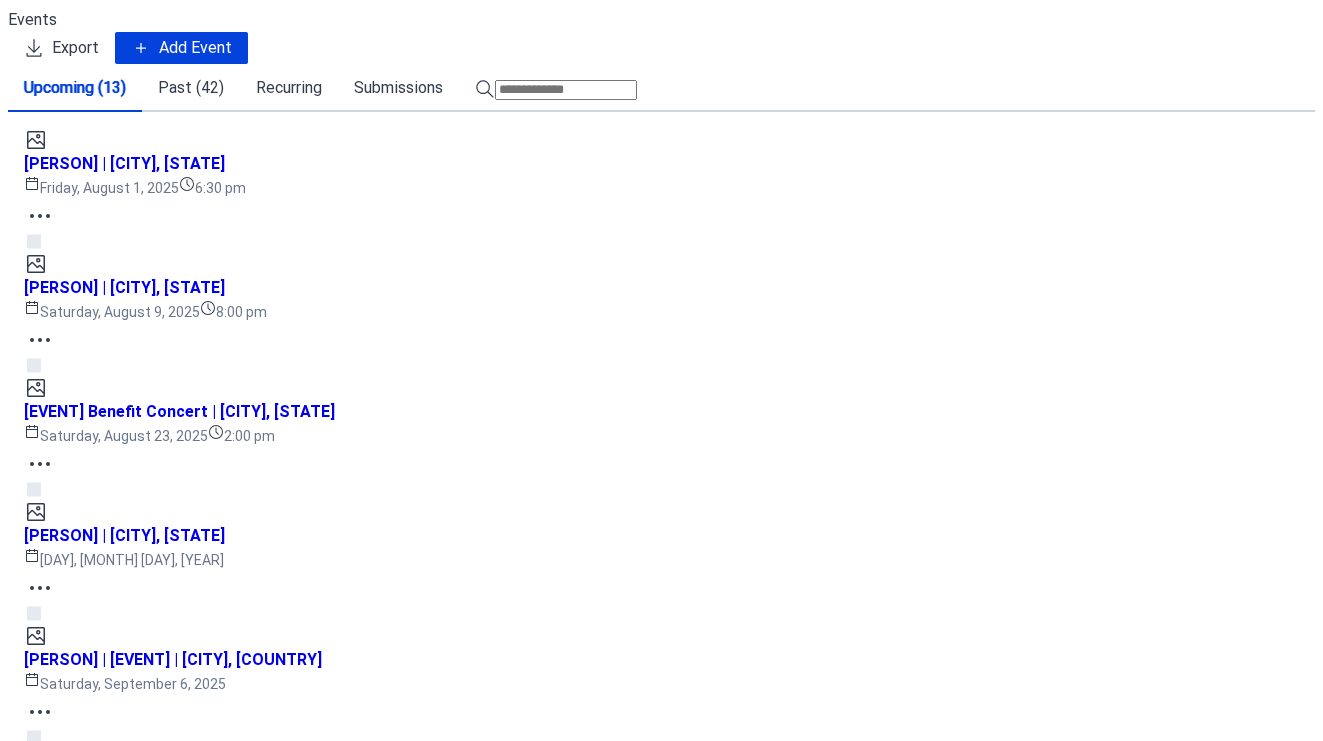 scroll, scrollTop: 0, scrollLeft: 0, axis: both 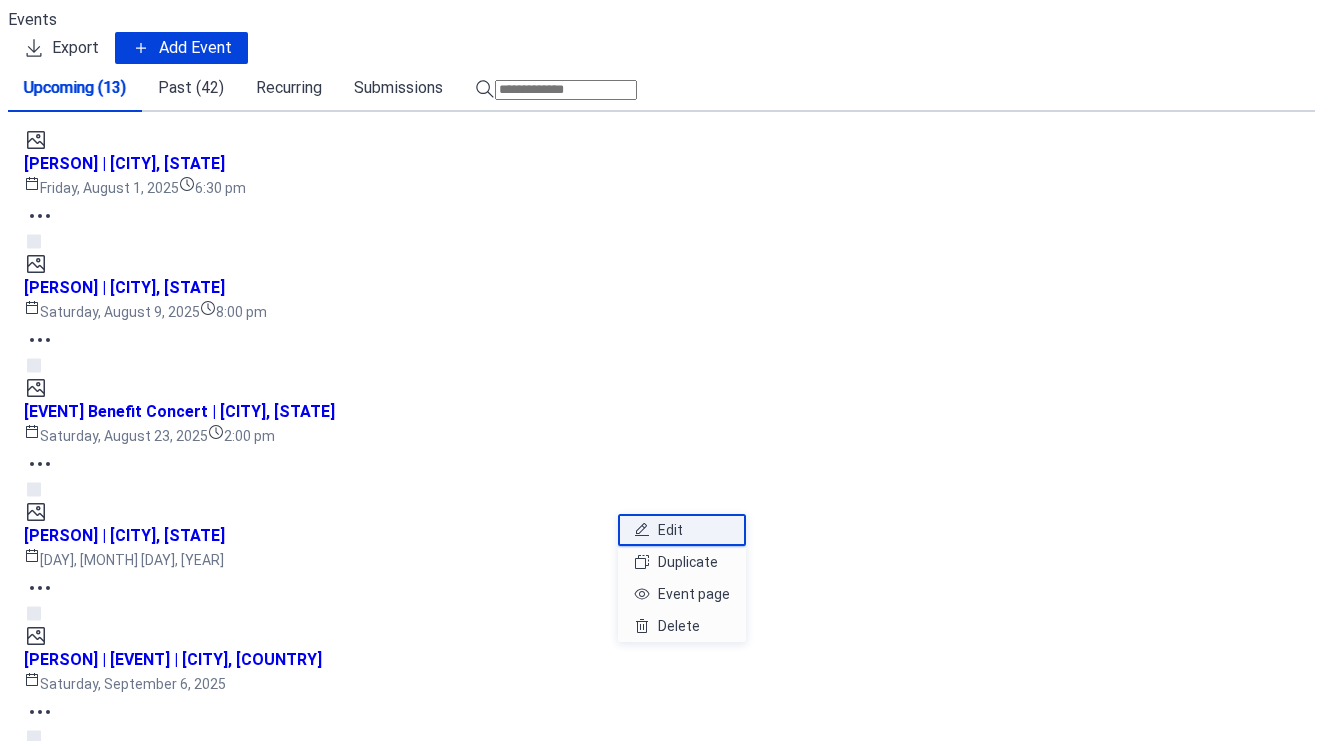 click on "Edit" at bounding box center (670, 530) 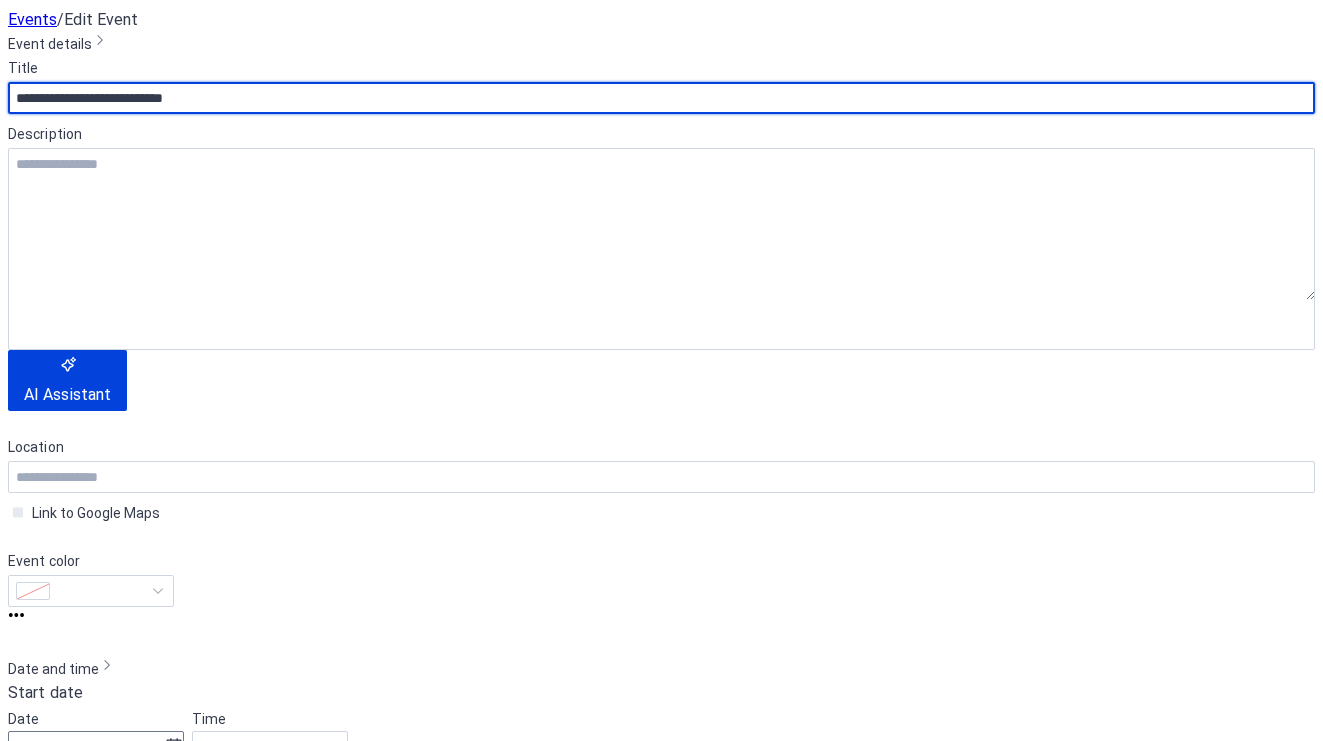 scroll, scrollTop: 323, scrollLeft: 0, axis: vertical 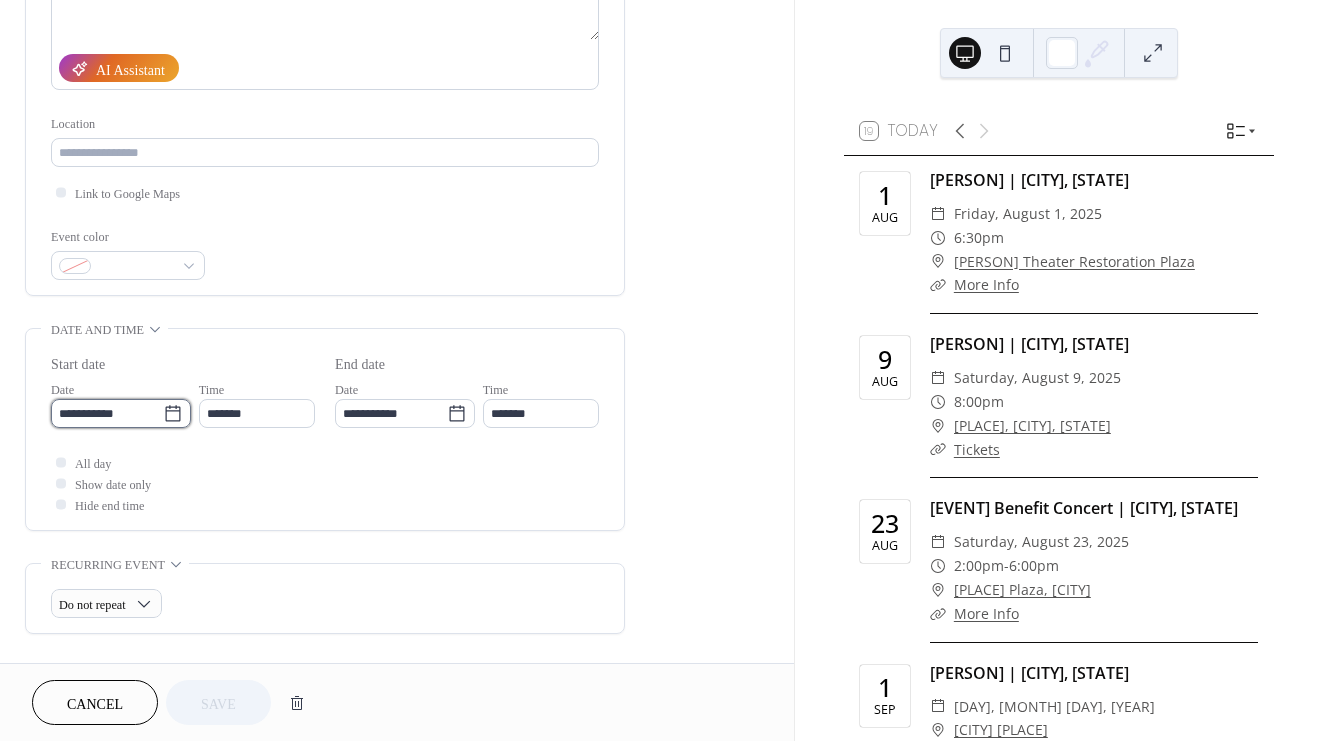 click on "**********" at bounding box center (107, 413) 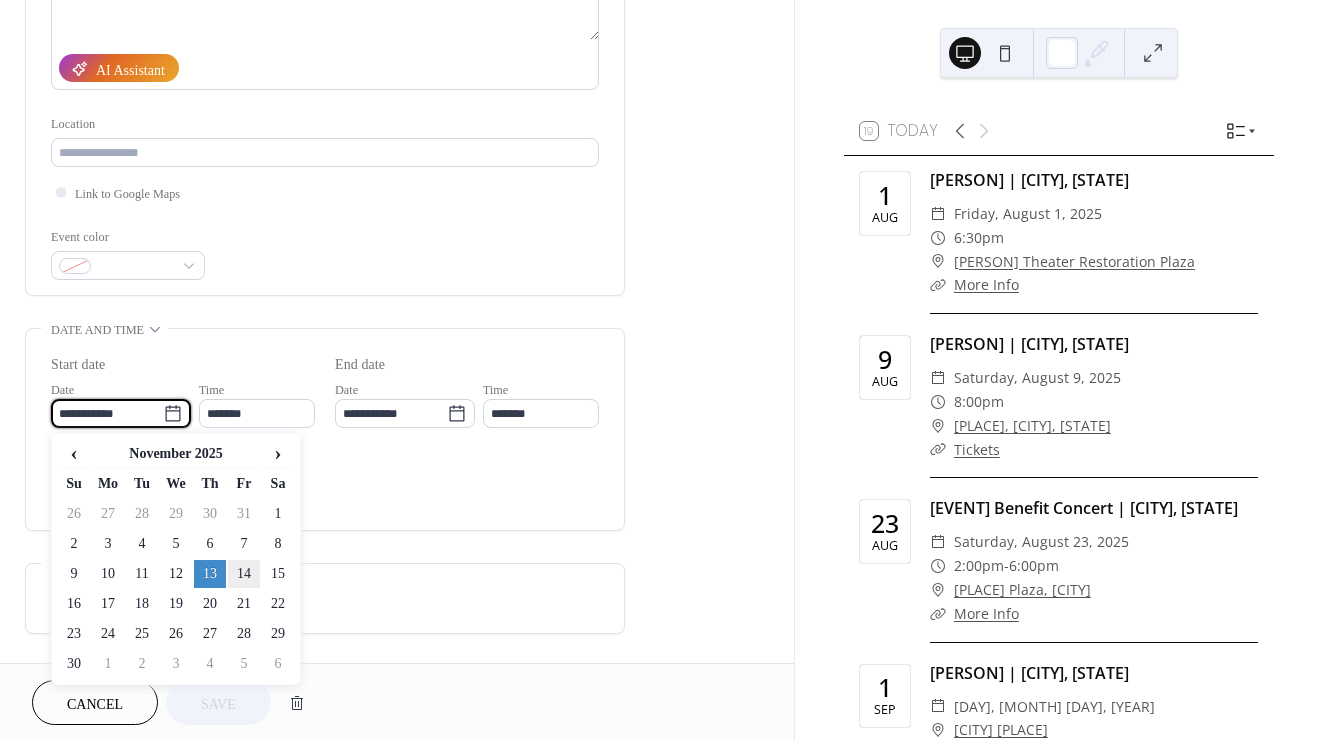 click on "14" at bounding box center (244, 574) 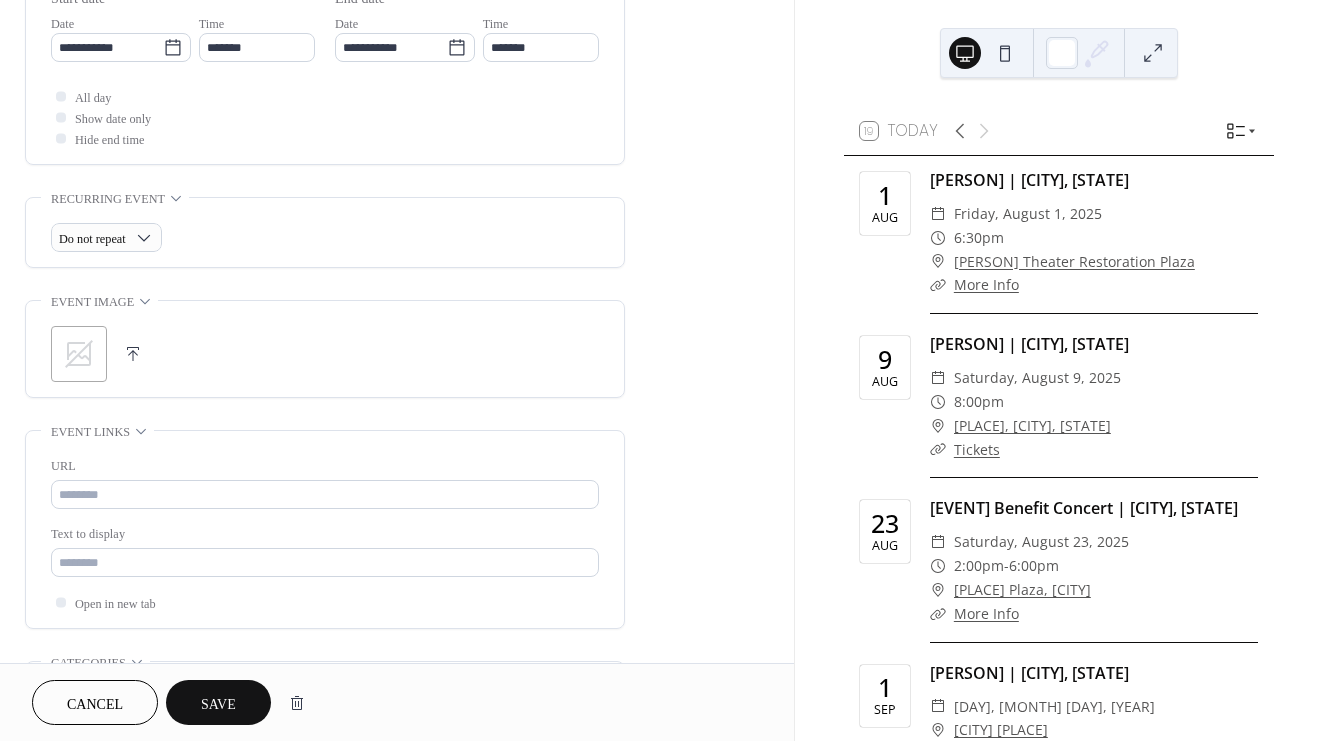 scroll, scrollTop: 716, scrollLeft: 0, axis: vertical 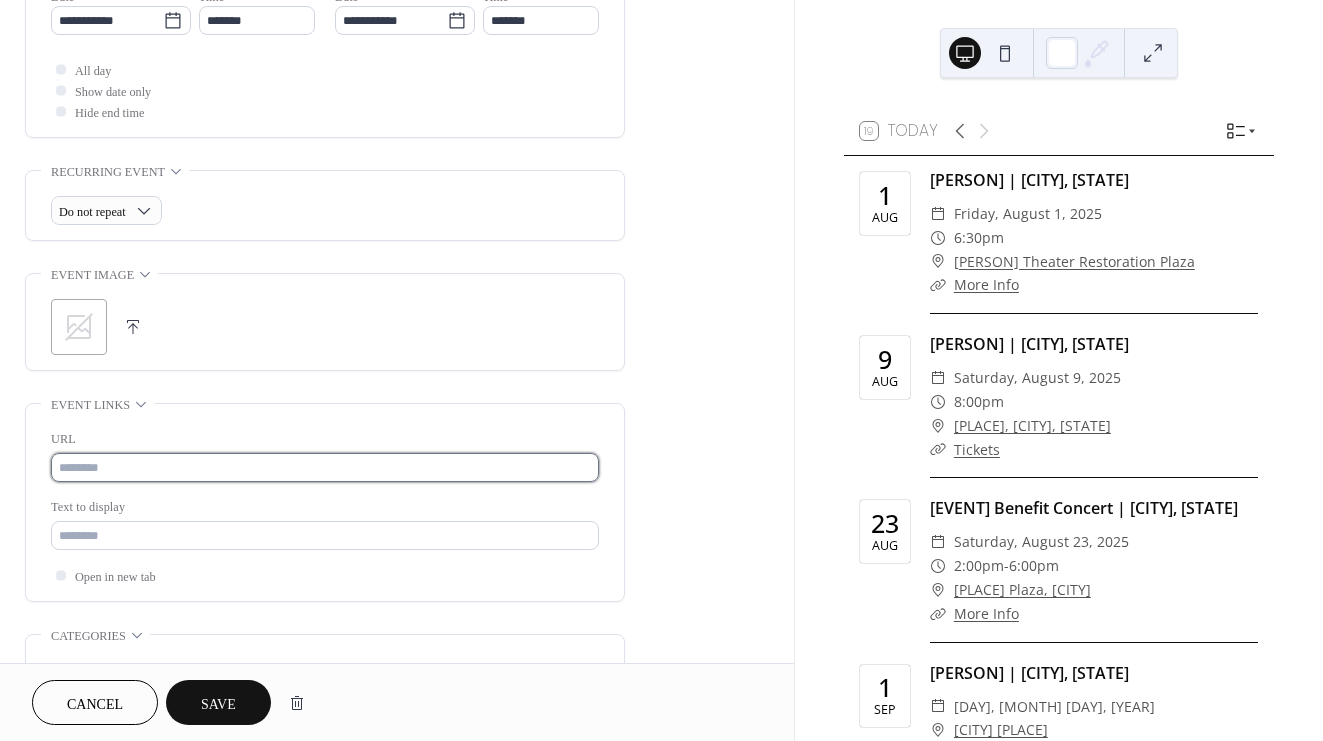 click at bounding box center (325, 467) 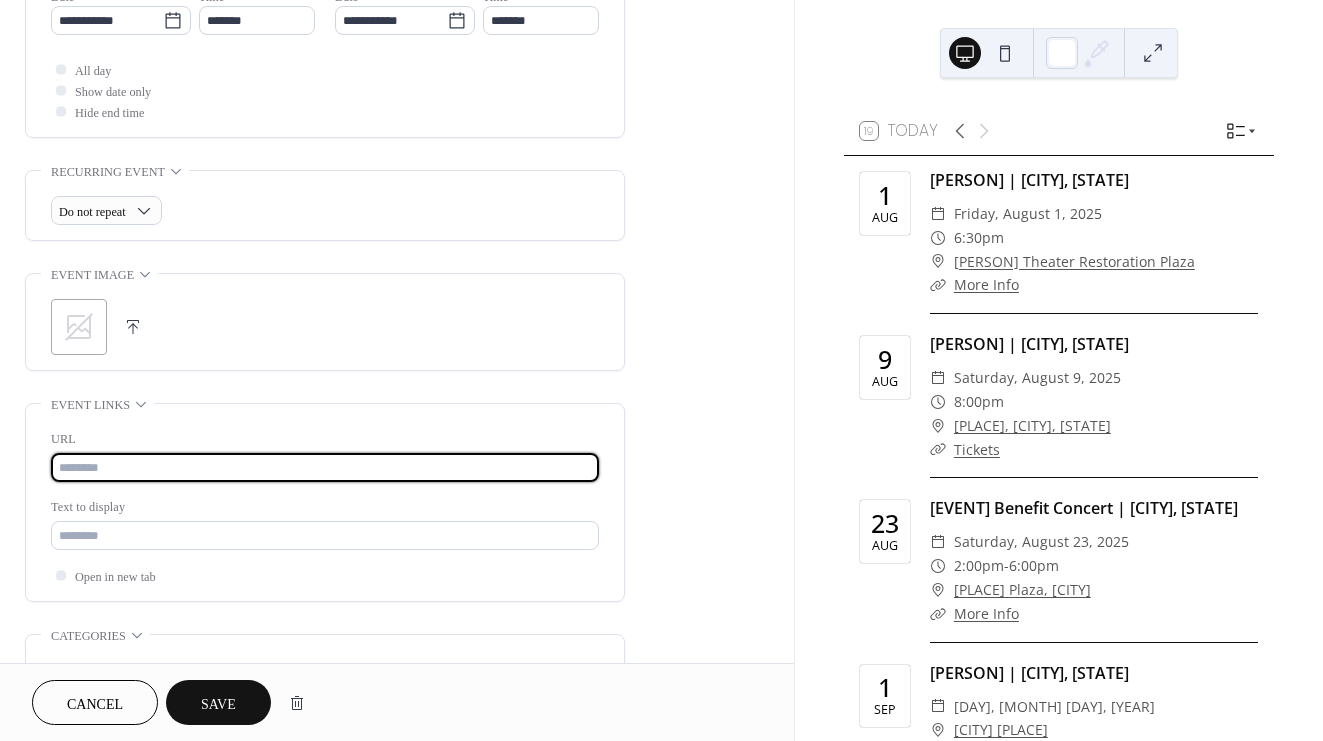 paste on "**********" 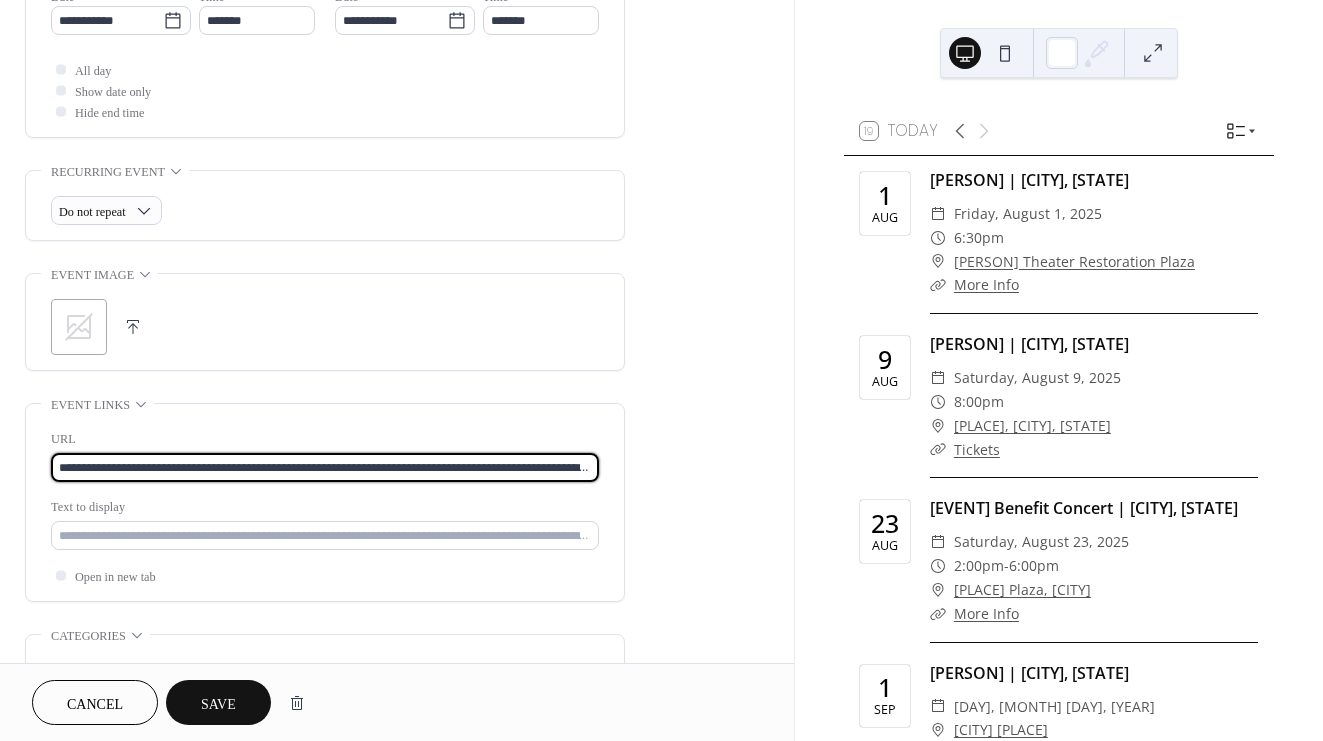 scroll, scrollTop: 0, scrollLeft: 99, axis: horizontal 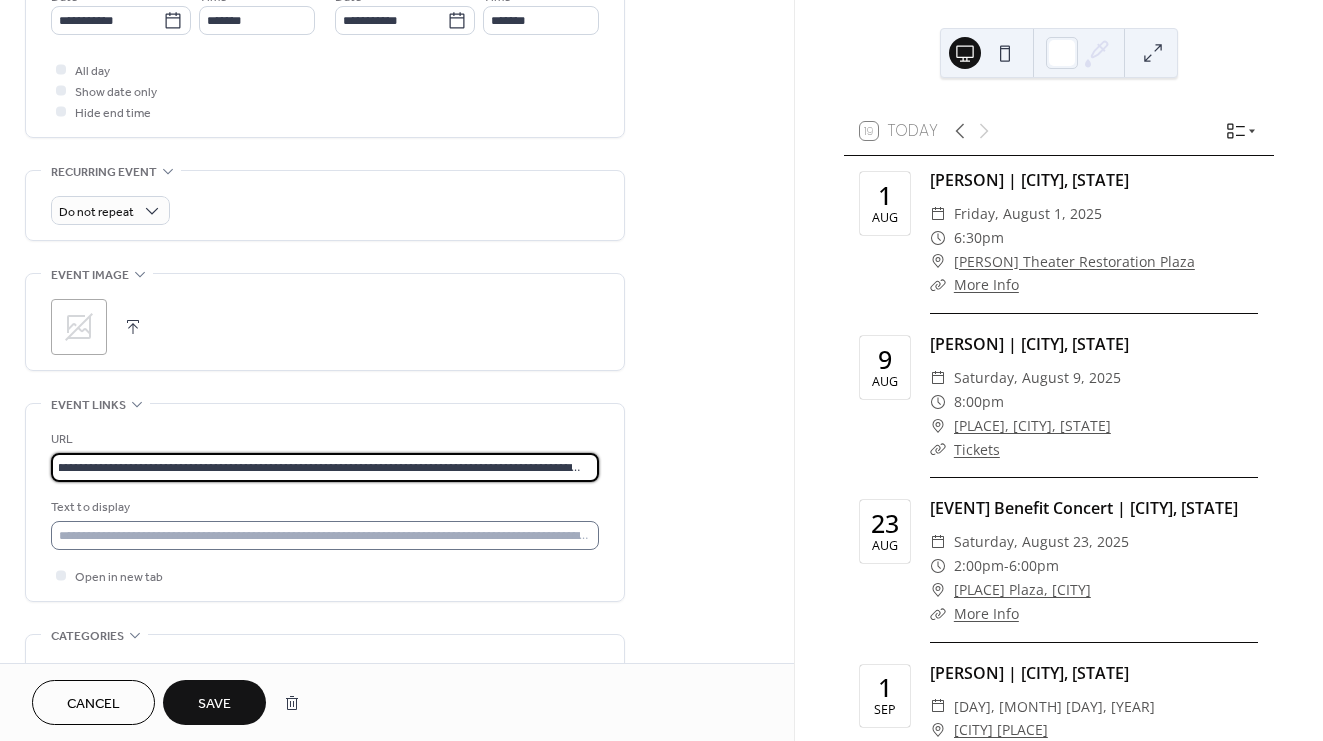 type on "**********" 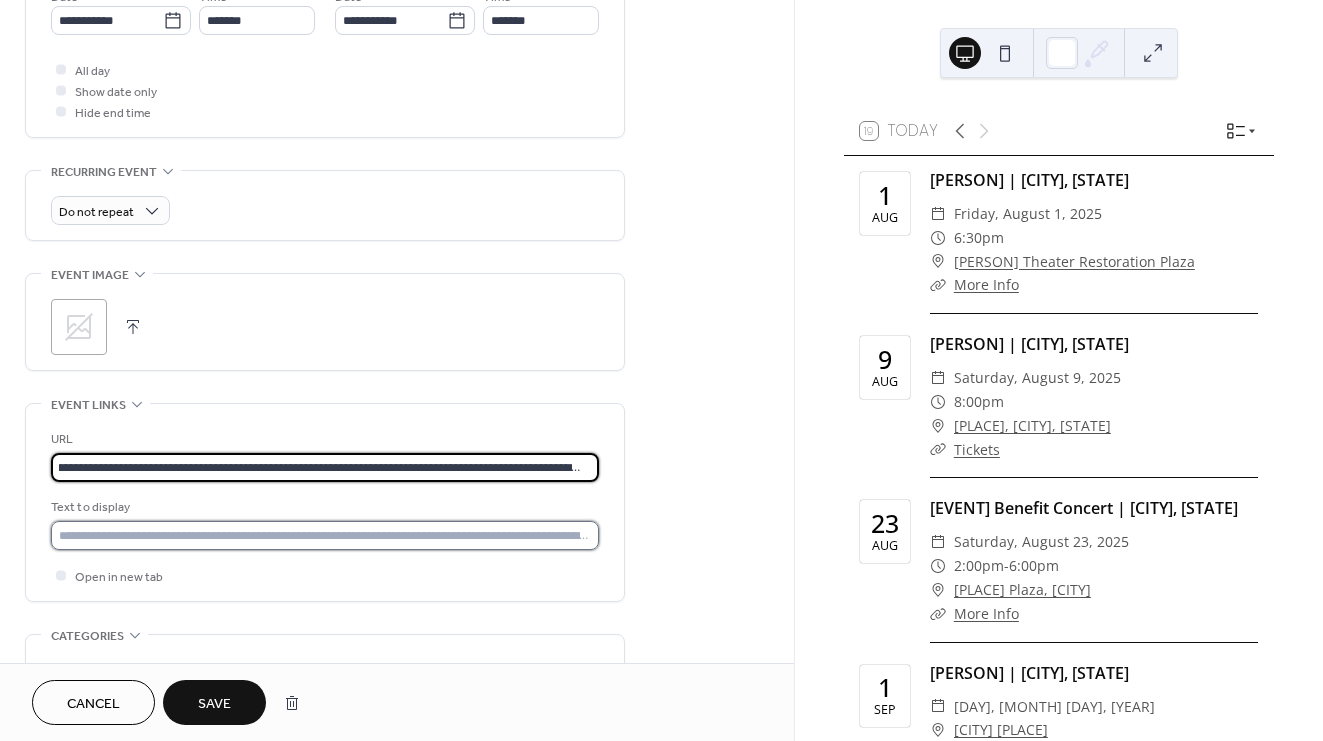 click at bounding box center [325, 535] 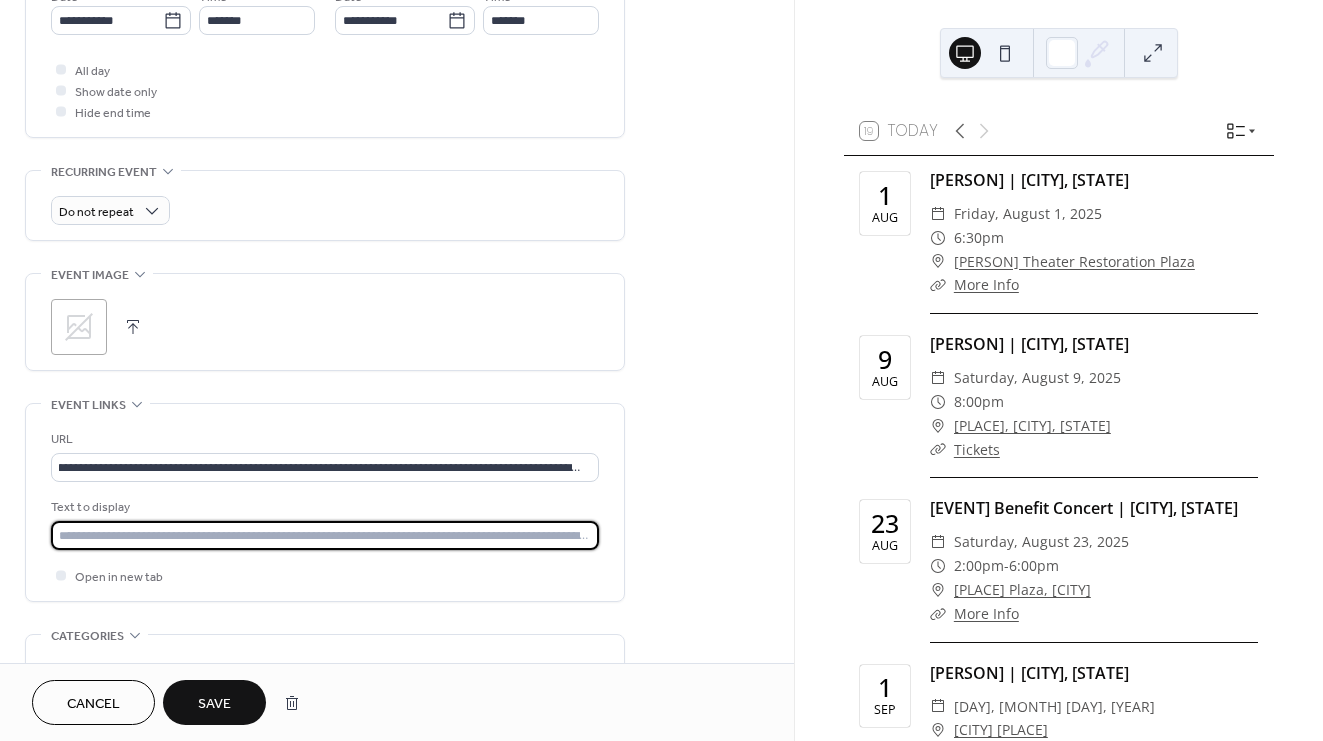 scroll, scrollTop: 0, scrollLeft: 0, axis: both 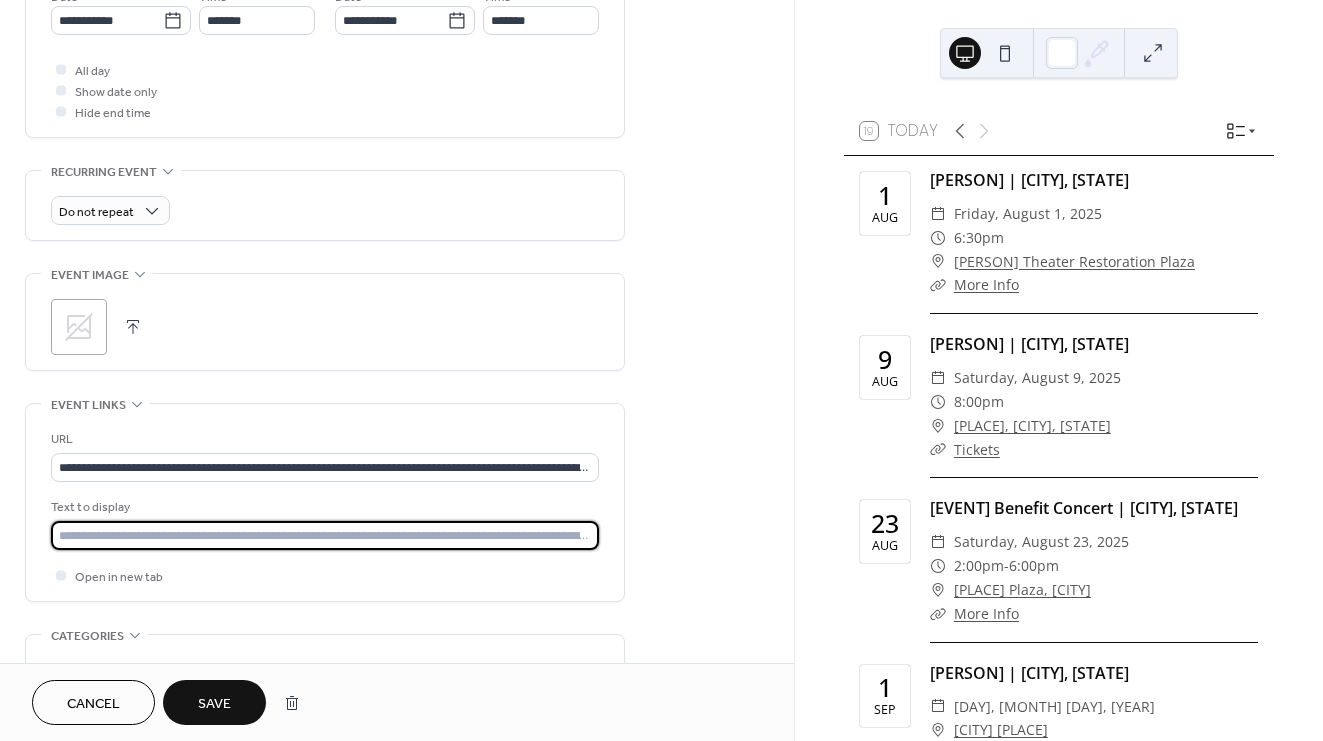 type on "*******" 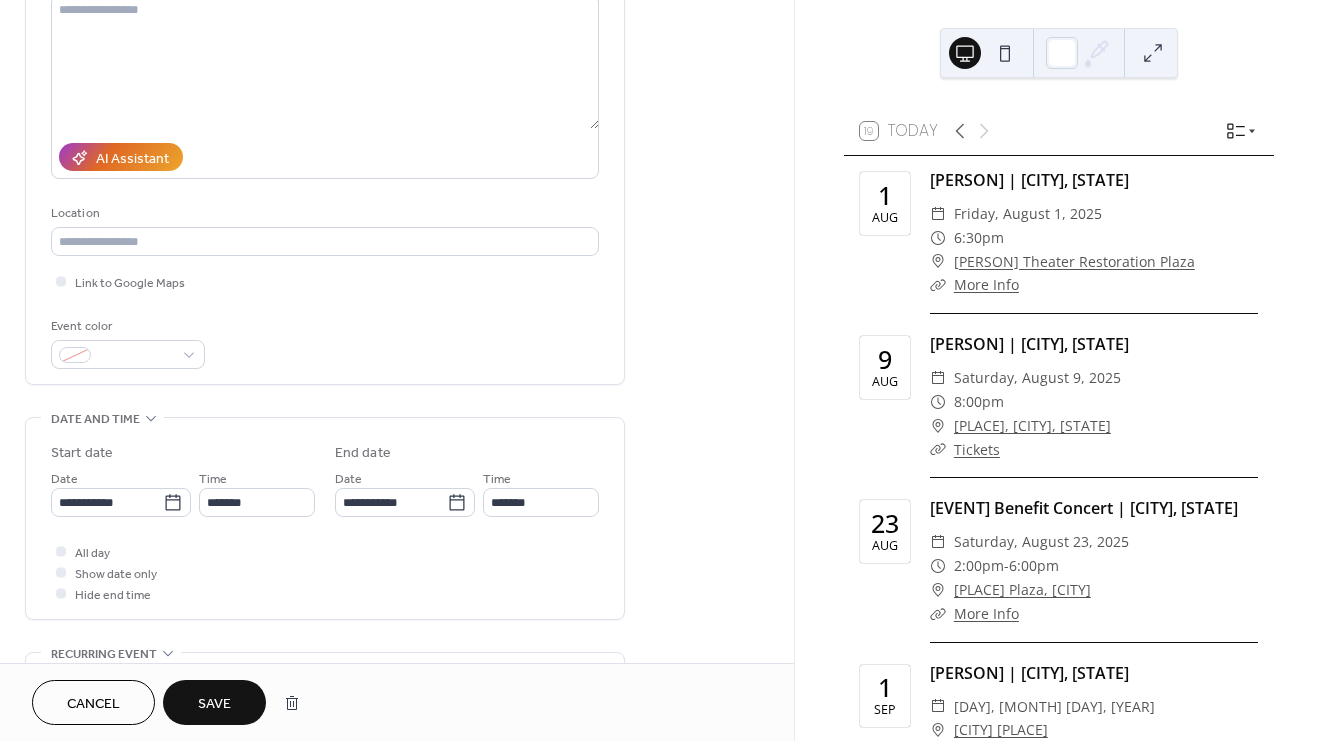 scroll, scrollTop: 233, scrollLeft: 0, axis: vertical 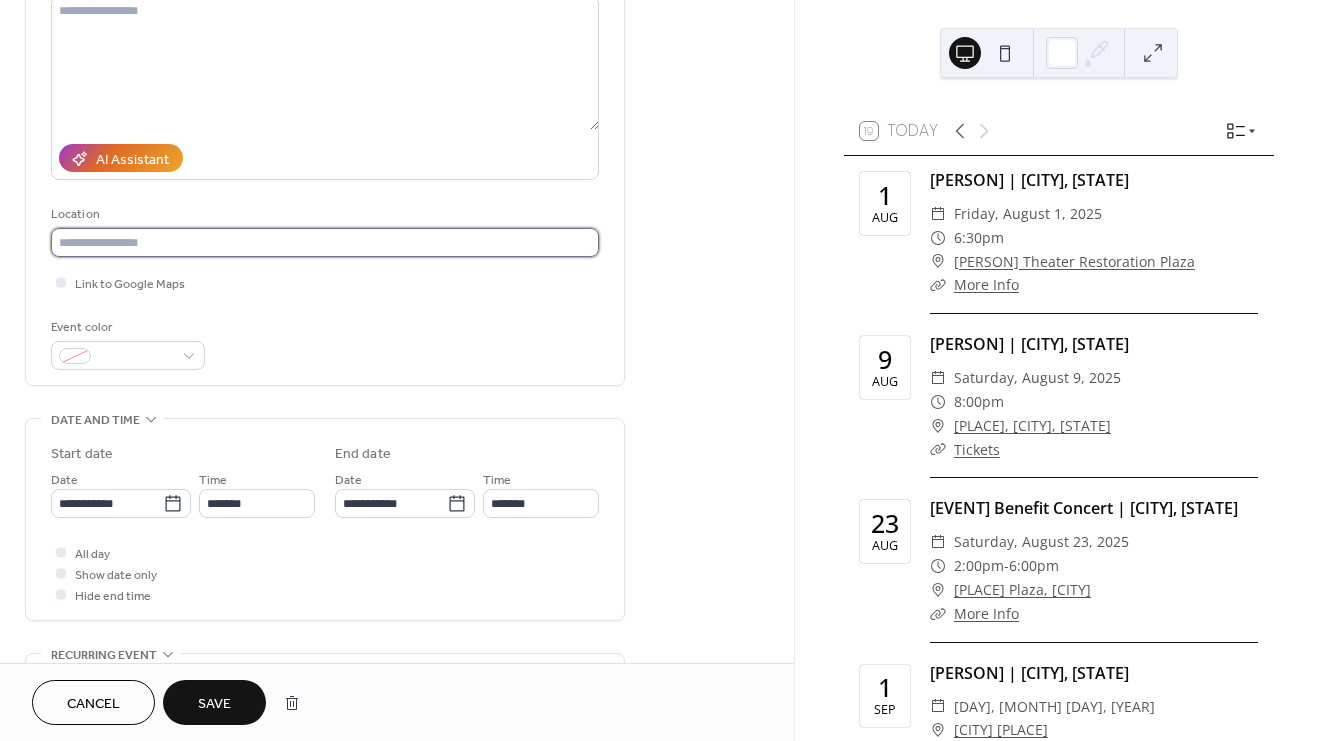 click at bounding box center [325, 242] 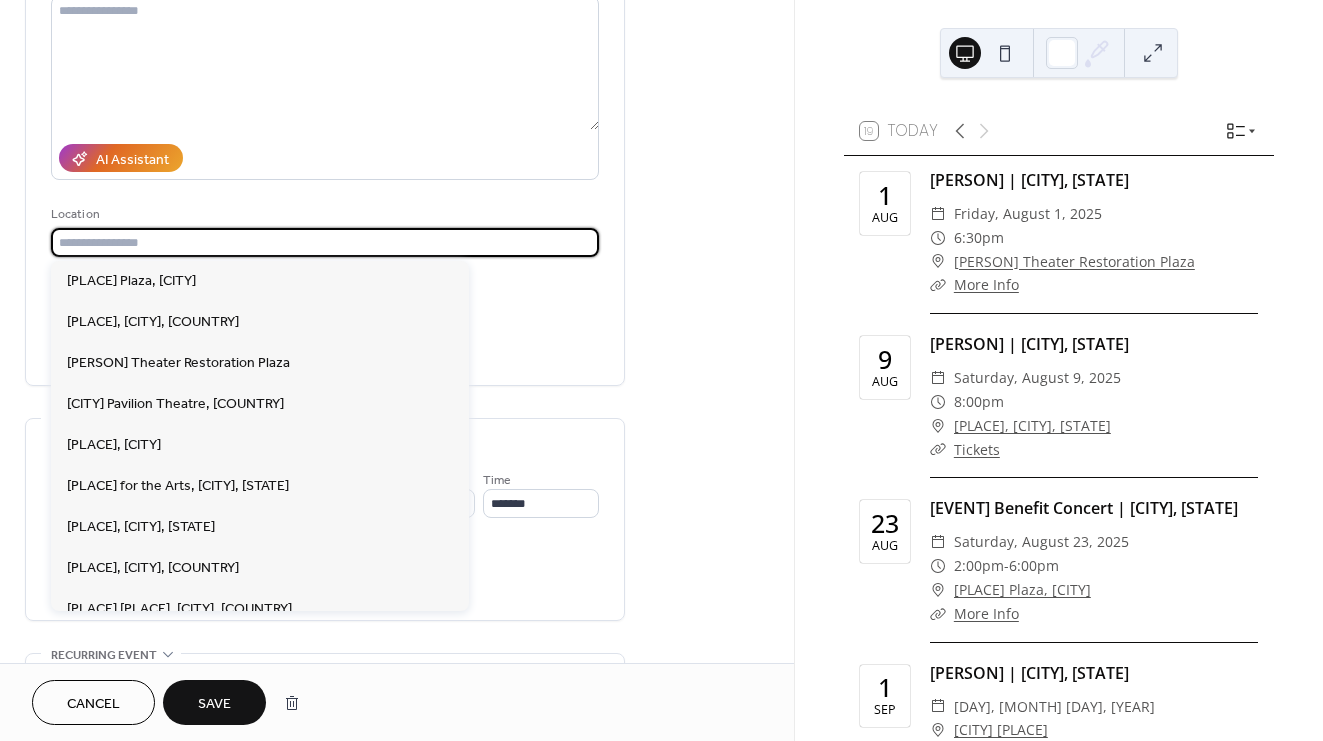 paste on "**********" 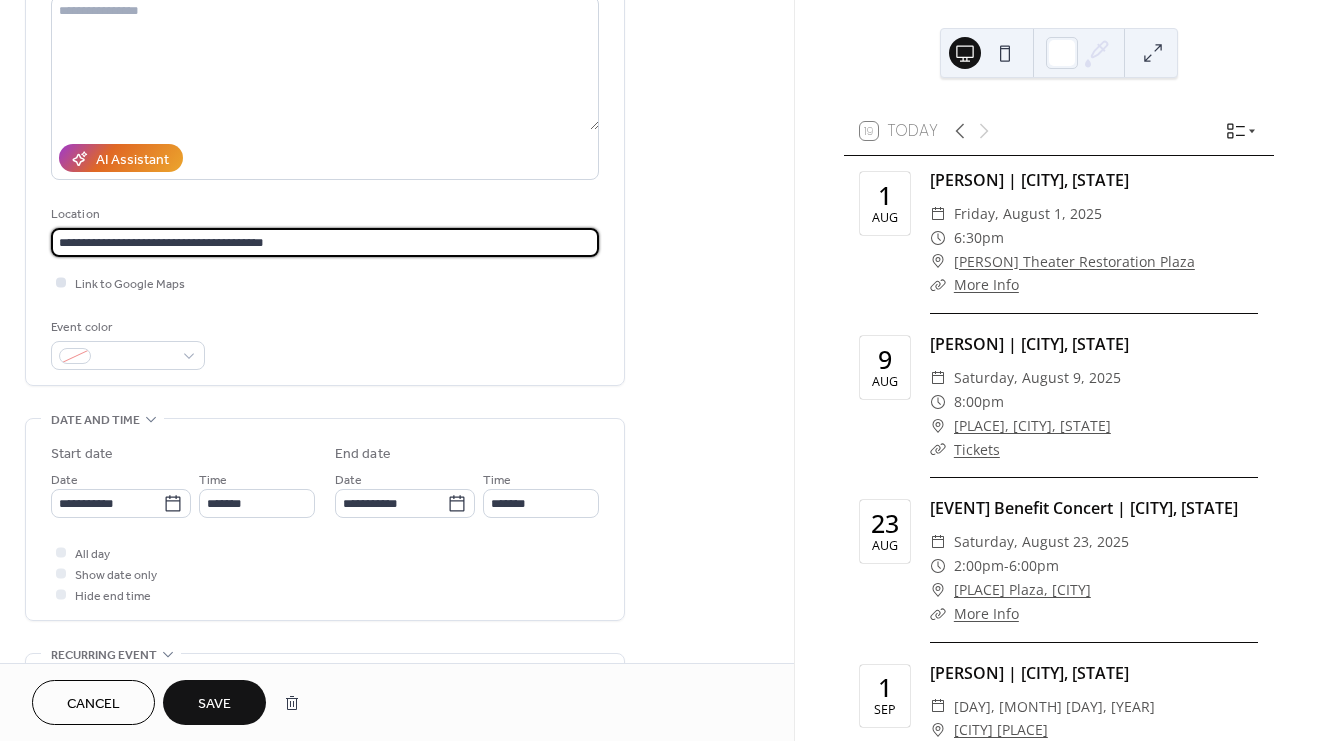 type on "**********" 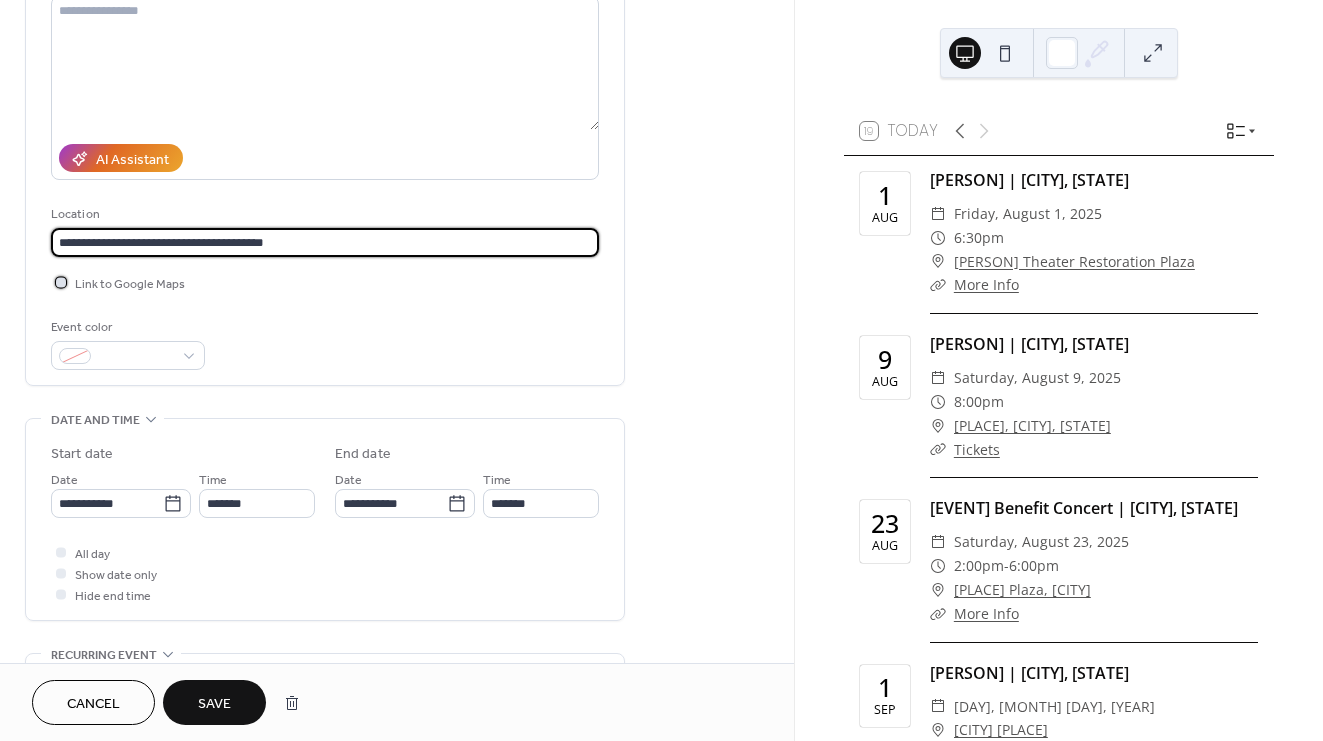 click at bounding box center (61, 282) 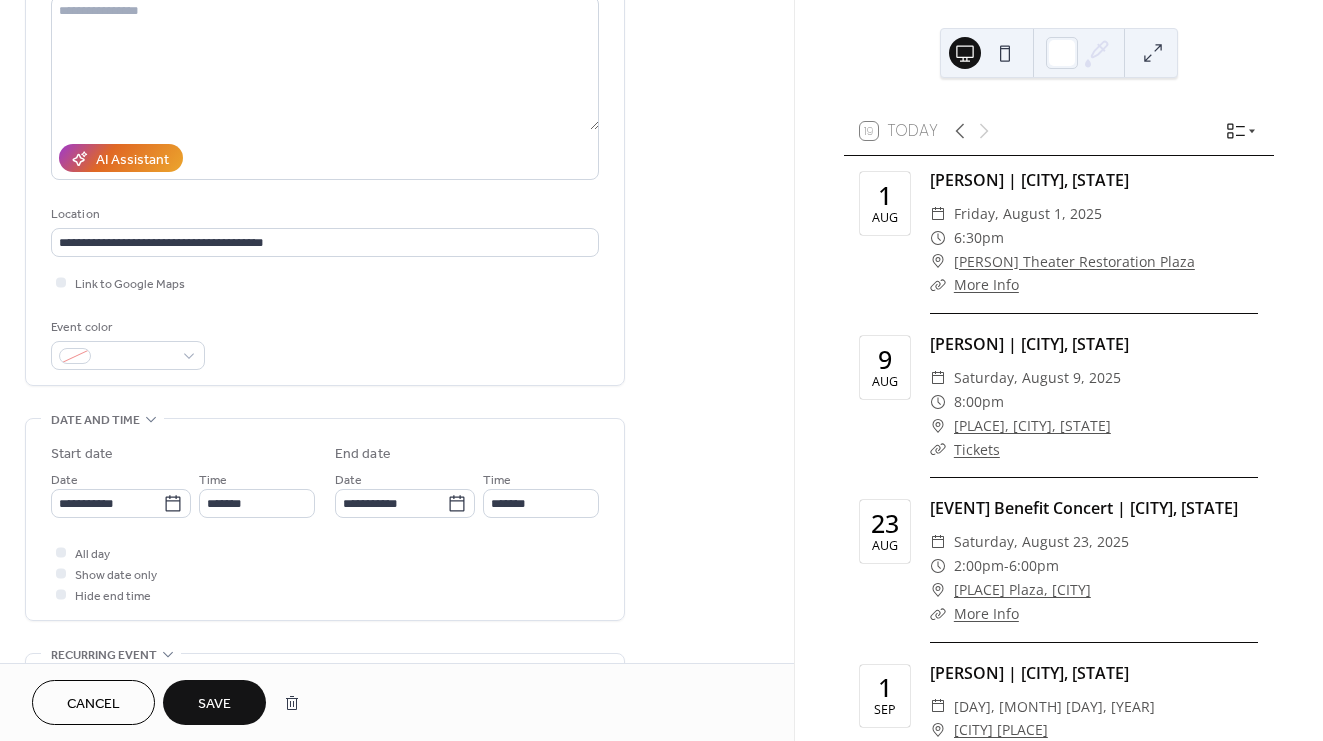 click on "Save" at bounding box center [214, 704] 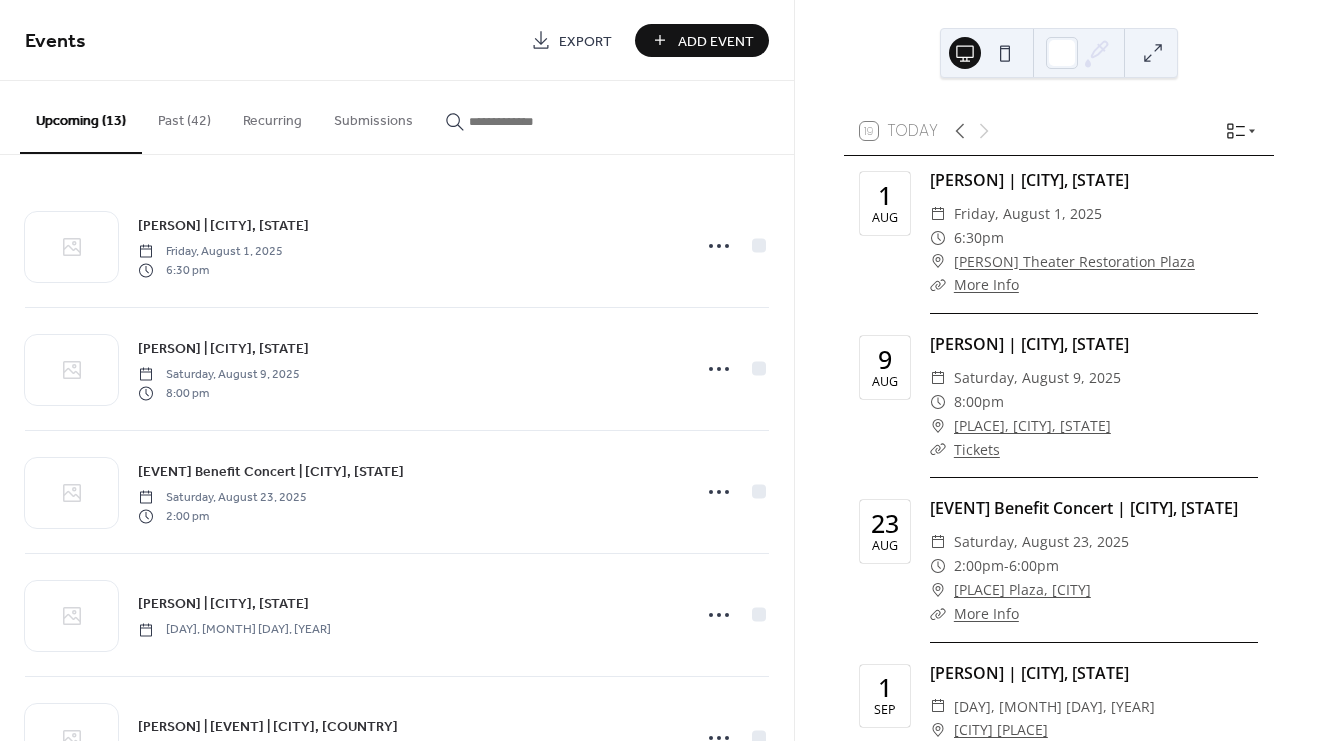 scroll, scrollTop: 1698, scrollLeft: 0, axis: vertical 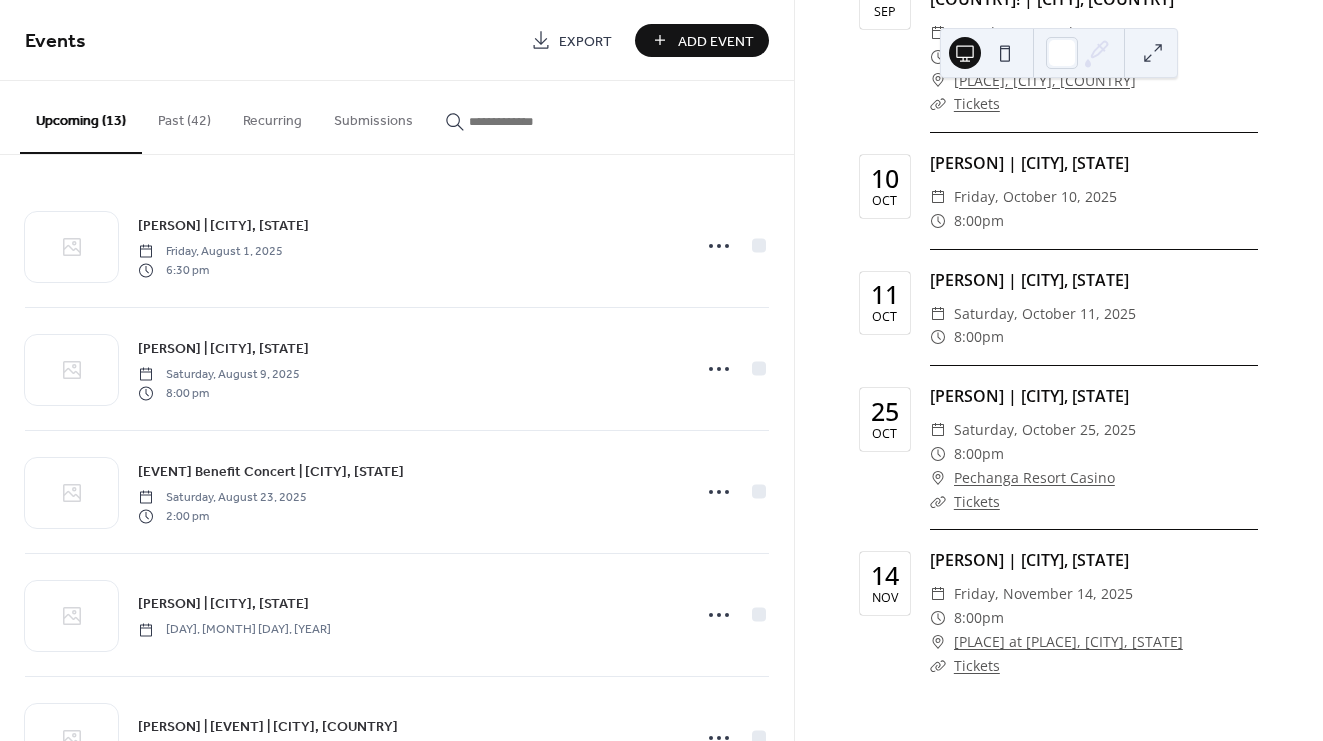 click on "Xcite Center at Parx Casino, [CITY], [STATE]" at bounding box center (1068, 642) 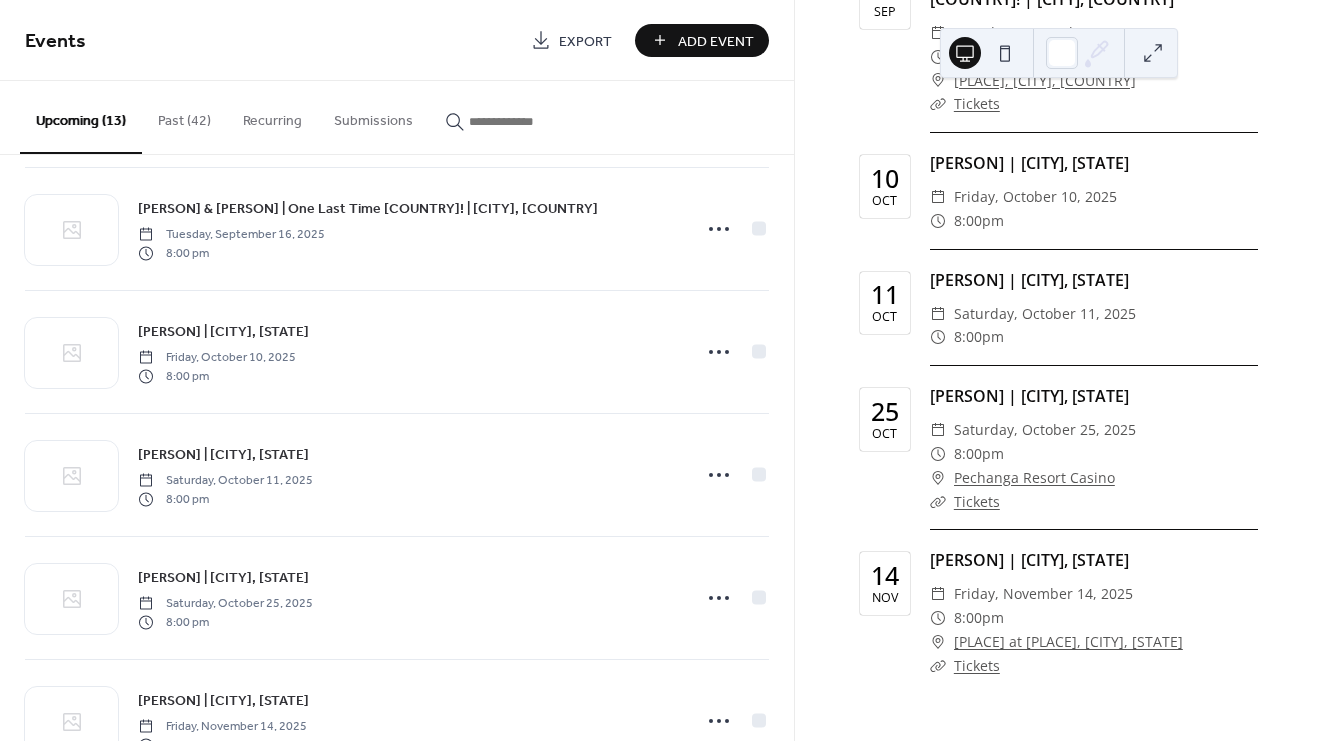 scroll, scrollTop: 1072, scrollLeft: 0, axis: vertical 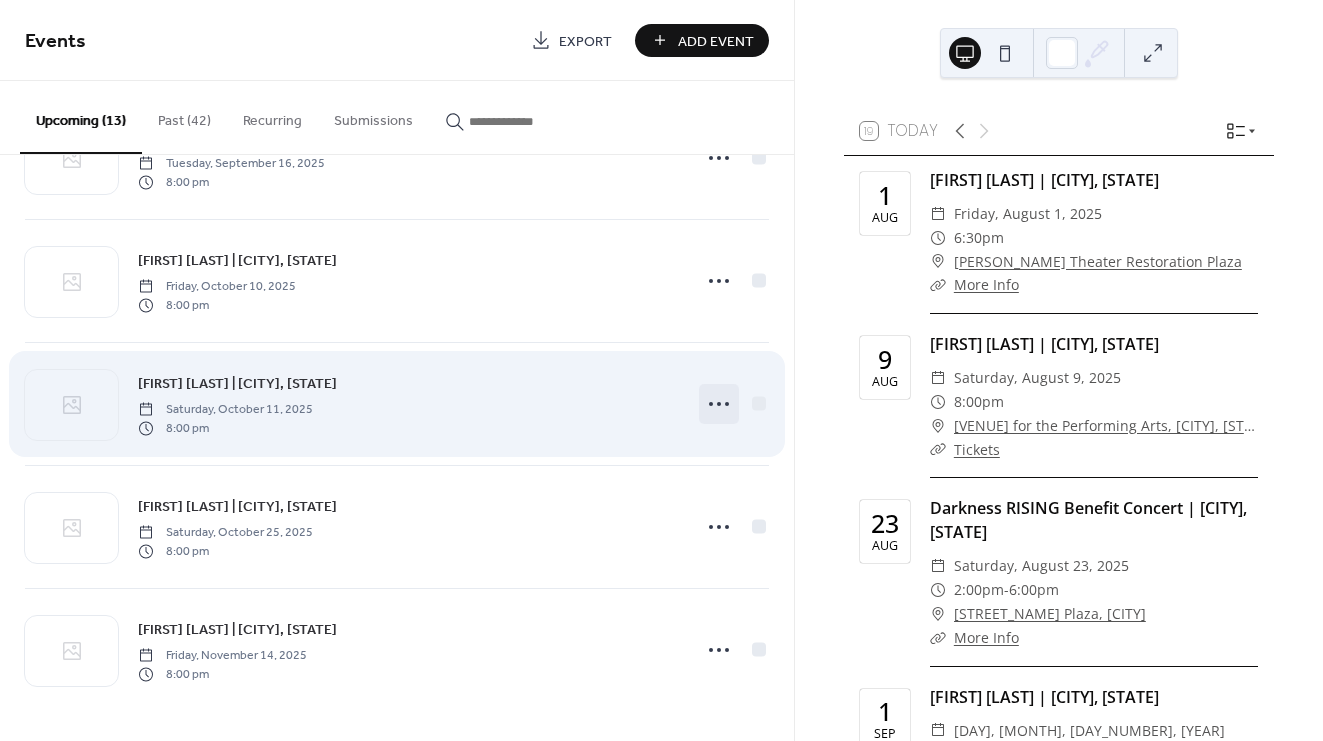 click 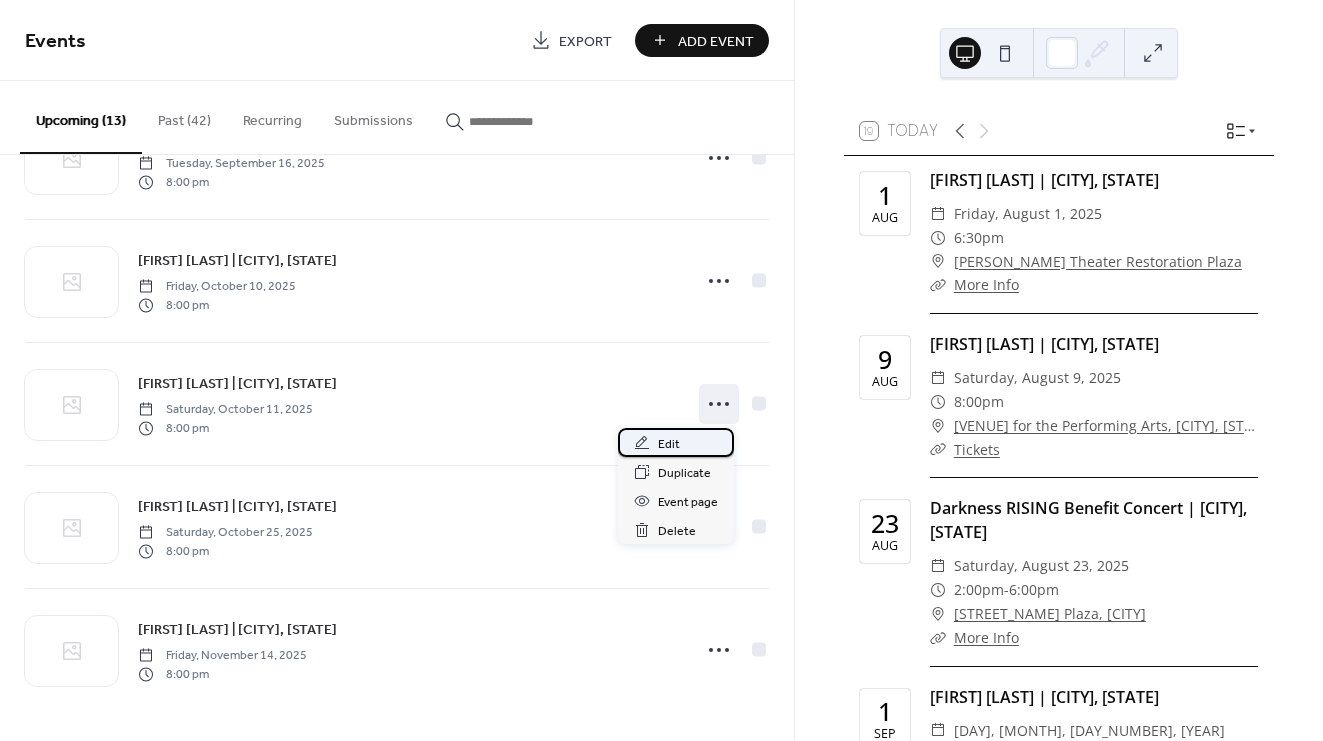 click on "Edit" at bounding box center [676, 442] 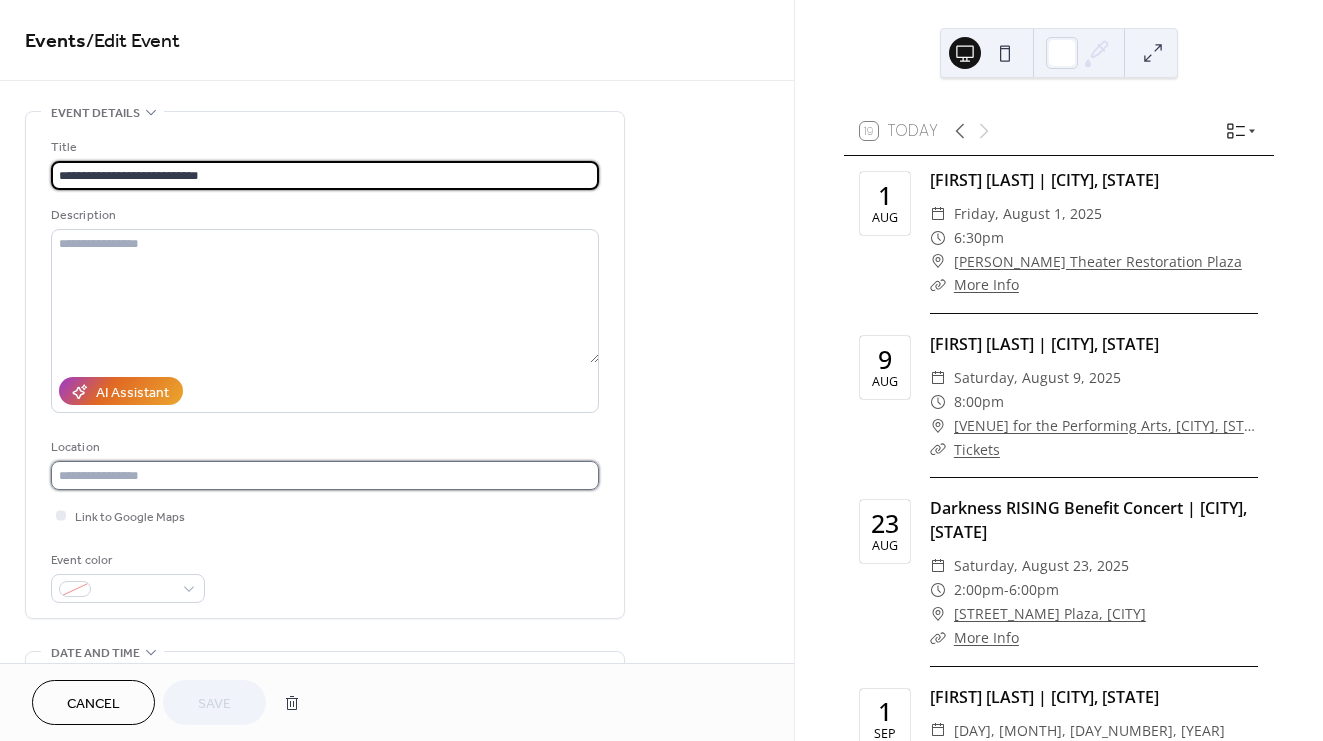 click at bounding box center [325, 475] 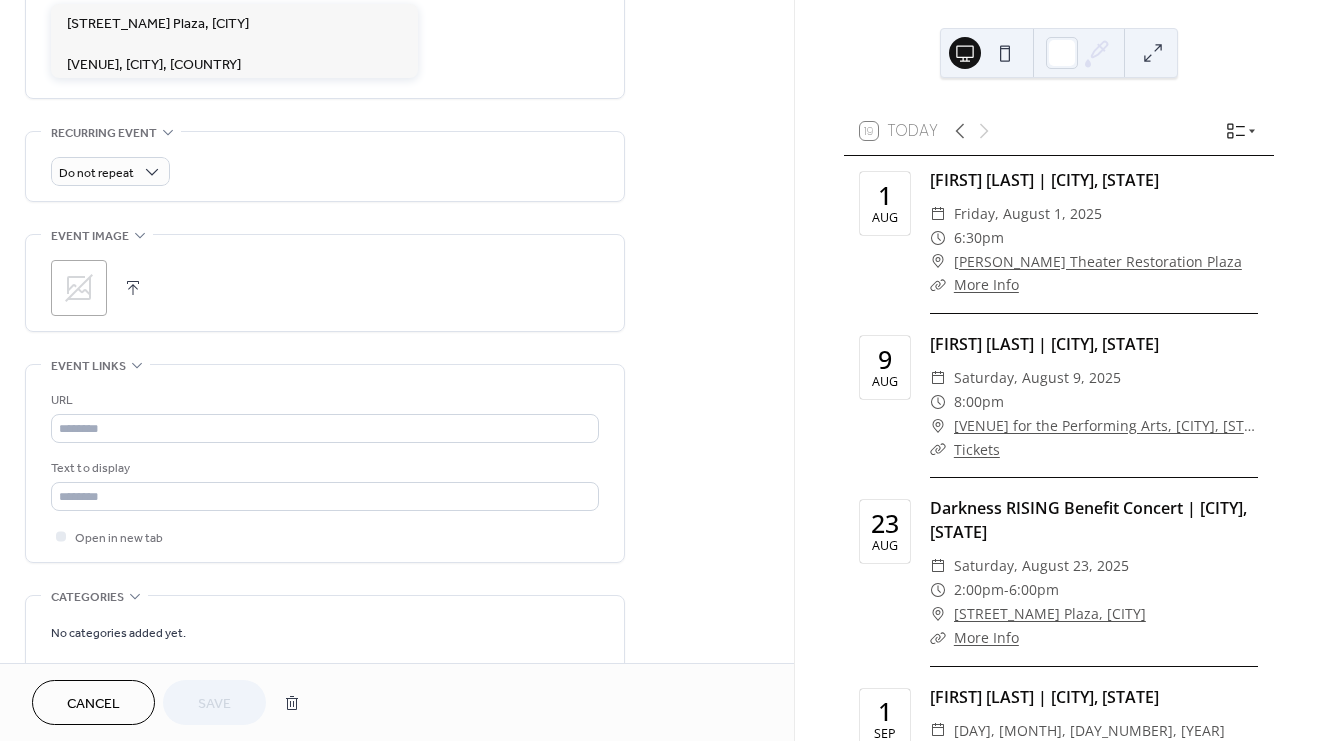 scroll, scrollTop: 805, scrollLeft: 0, axis: vertical 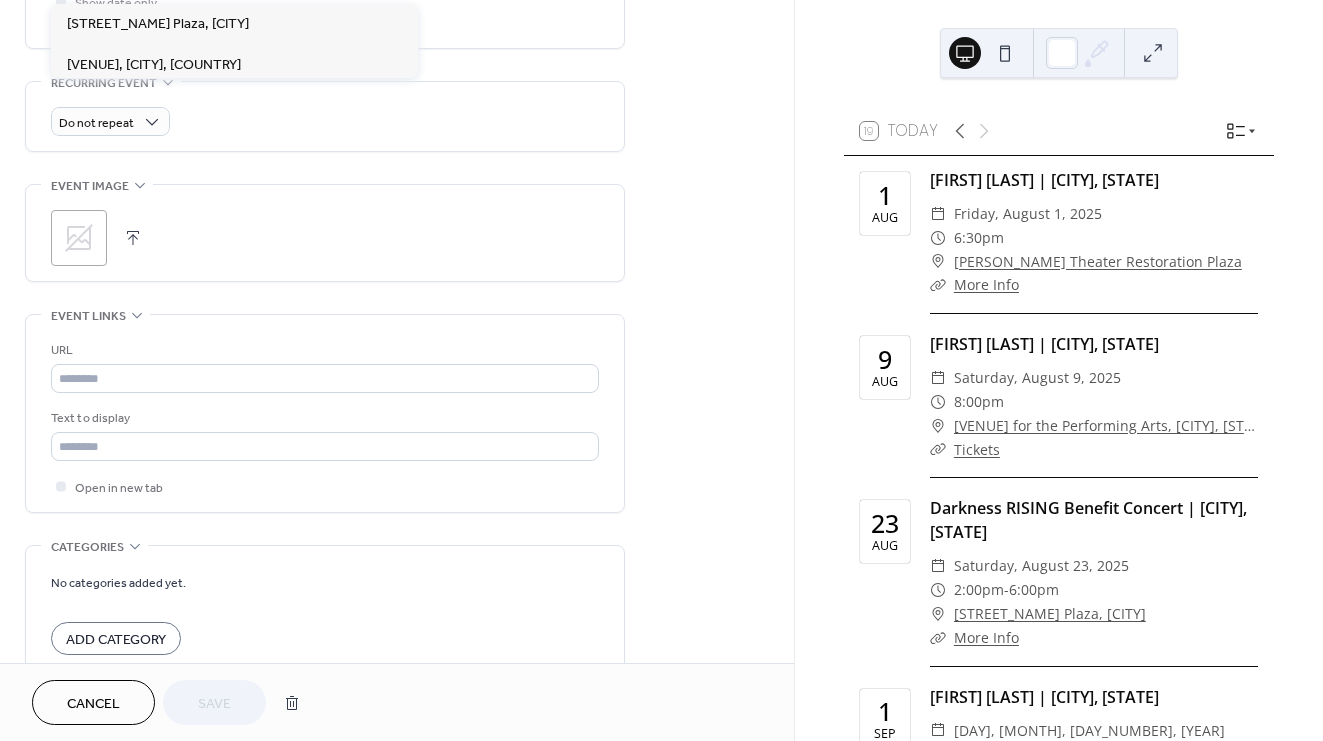 click on "URL Text to display Open in new tab" at bounding box center (325, 418) 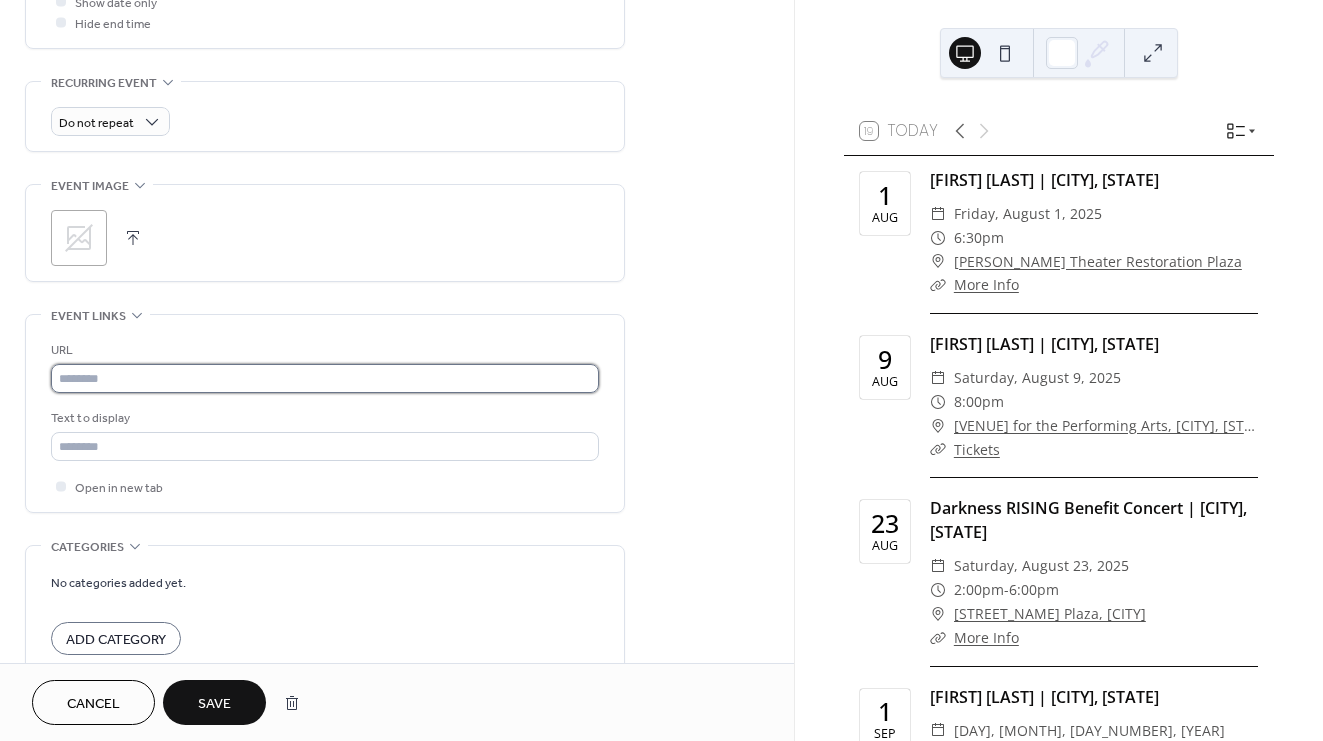 click at bounding box center (325, 378) 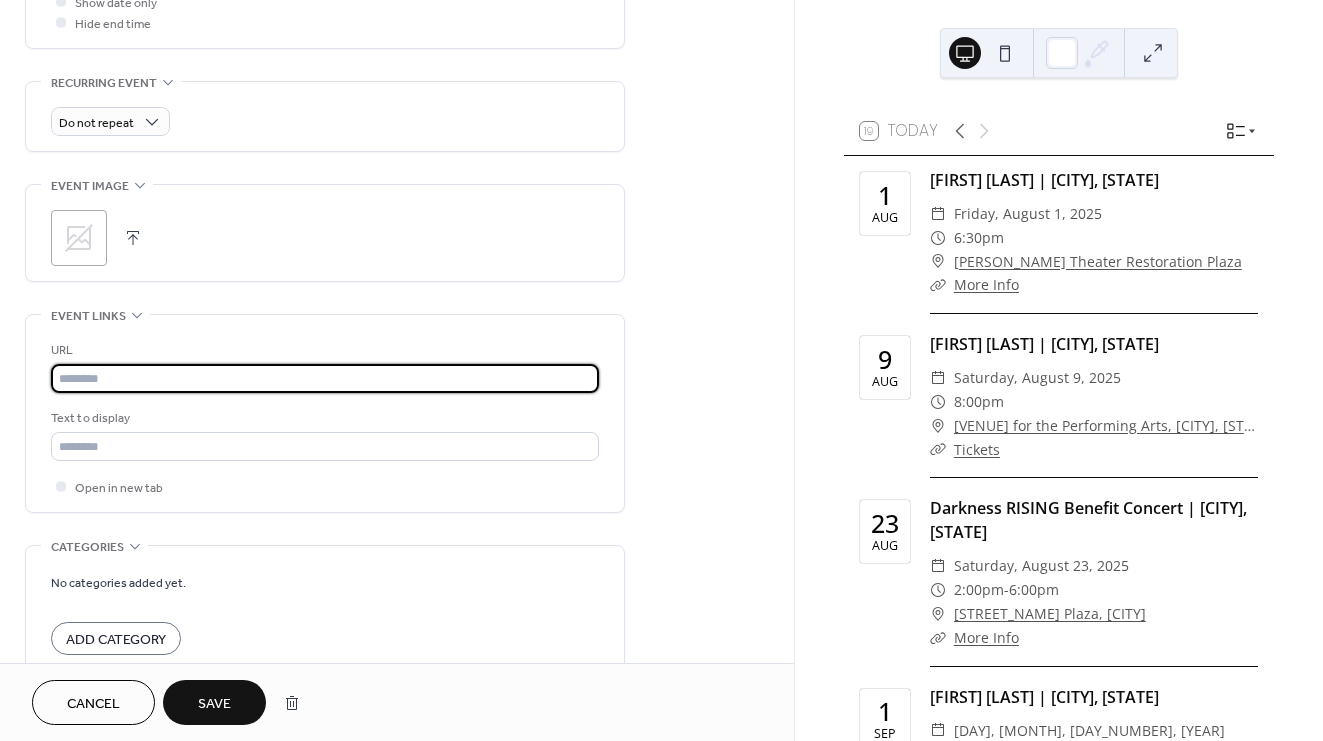 paste on "**********" 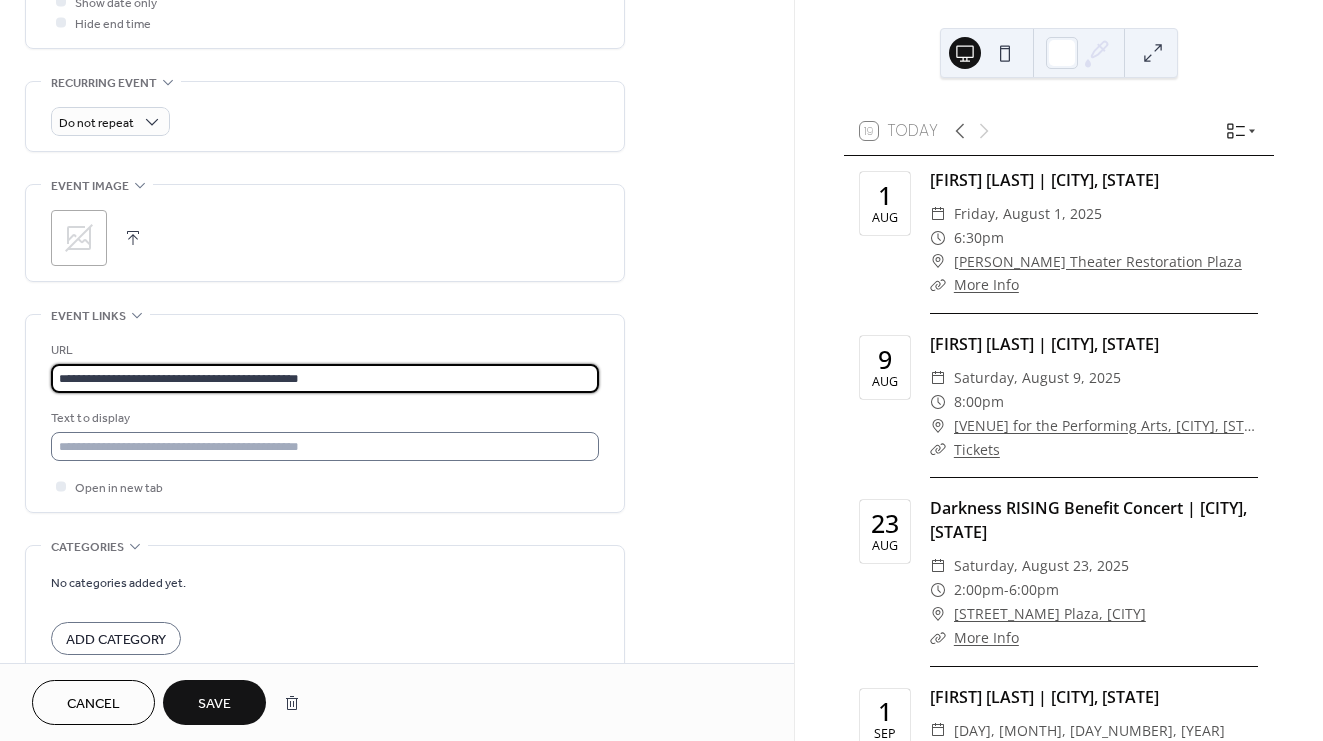 type on "**********" 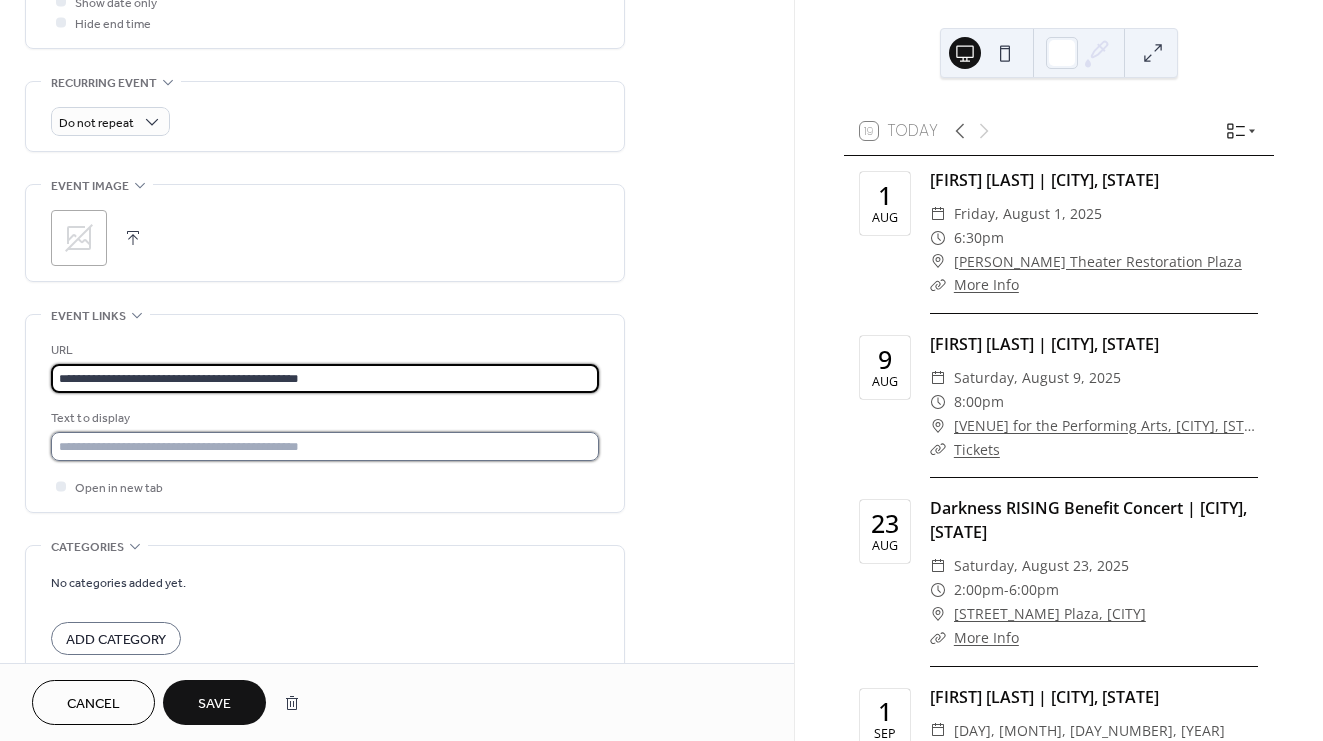 click at bounding box center [325, 446] 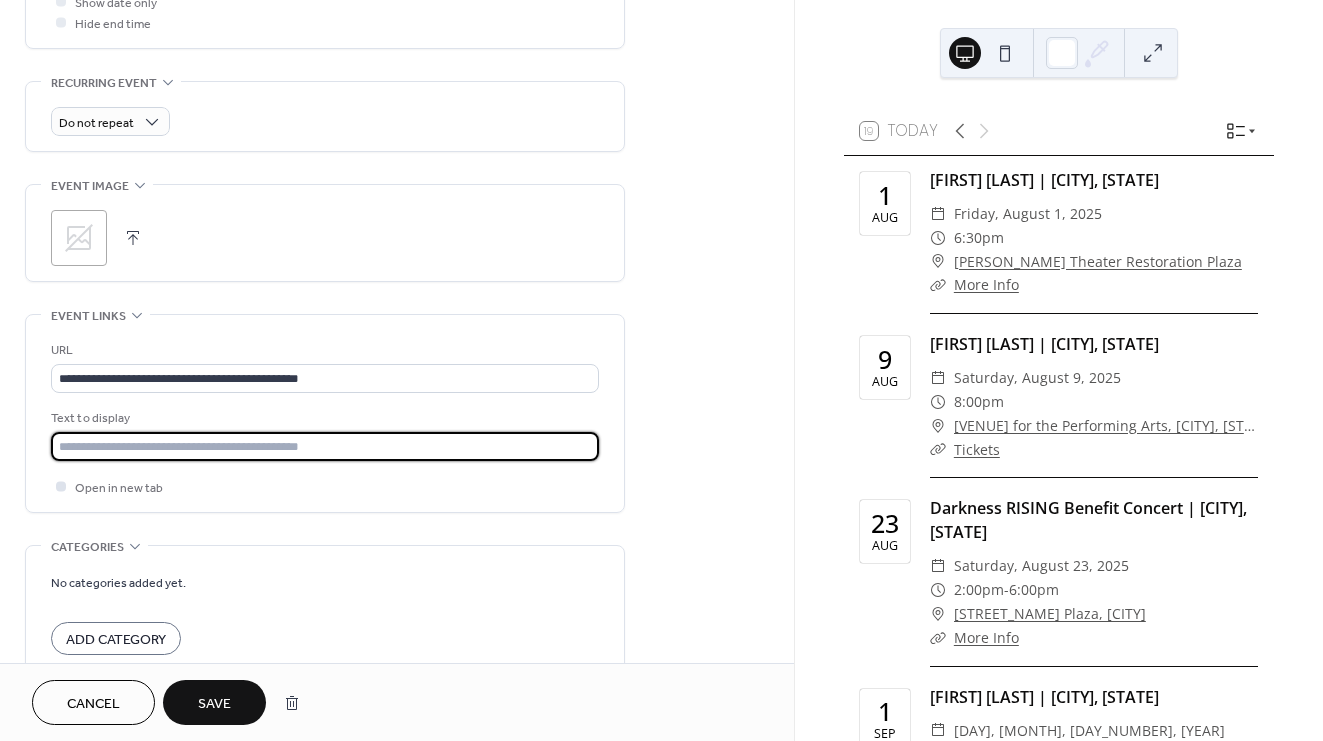 type on "*******" 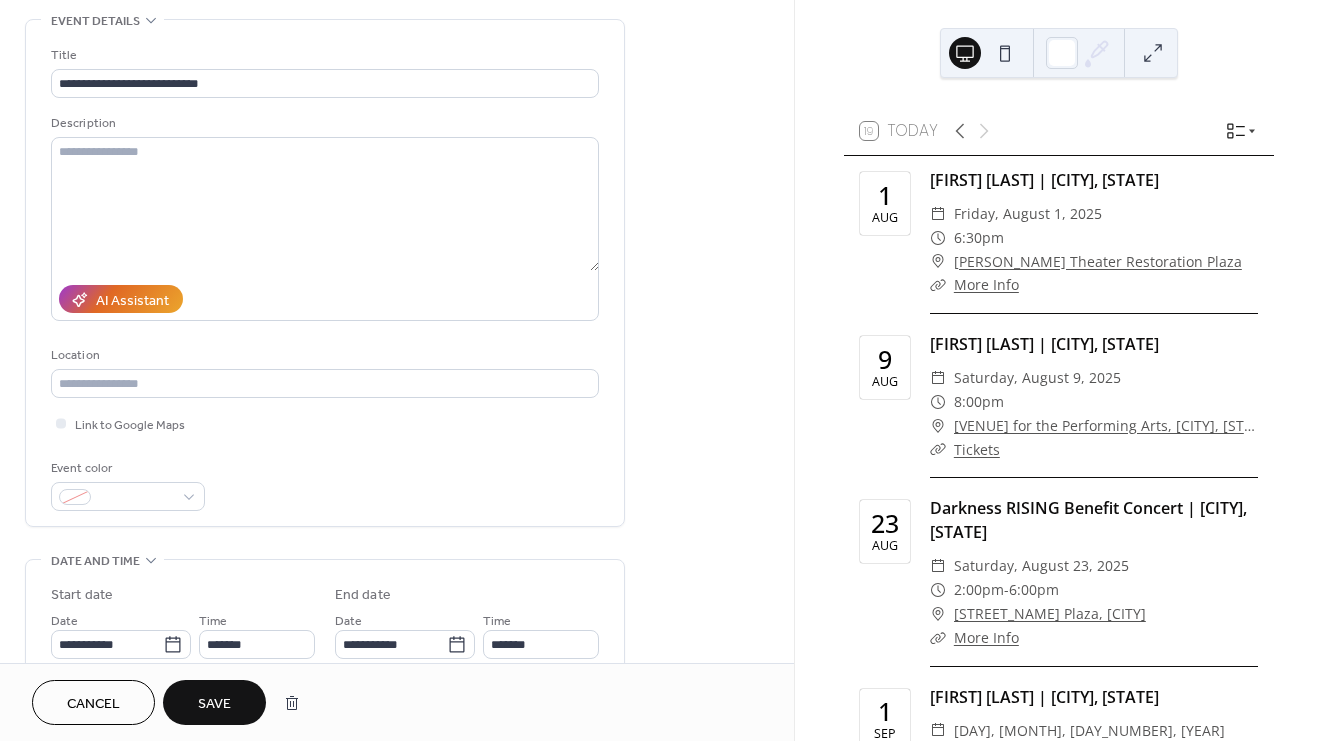 scroll, scrollTop: 89, scrollLeft: 0, axis: vertical 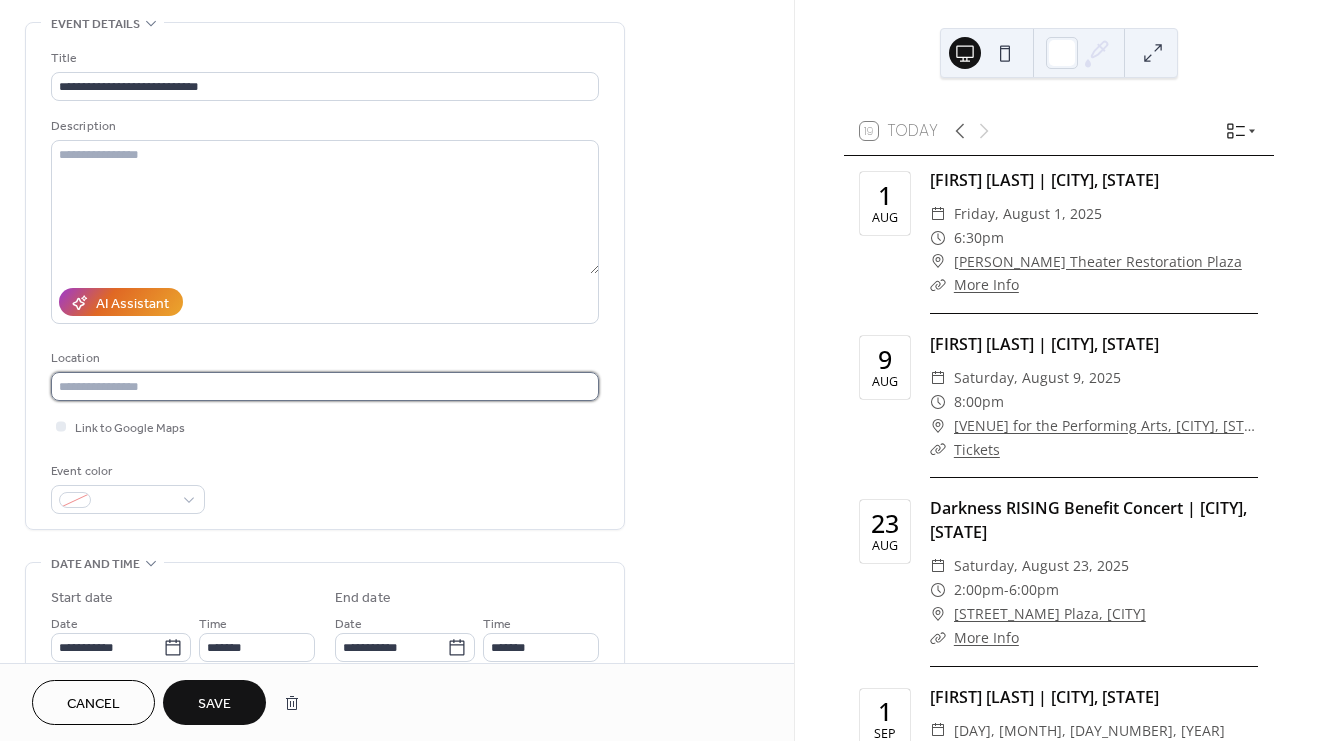 click at bounding box center [325, 386] 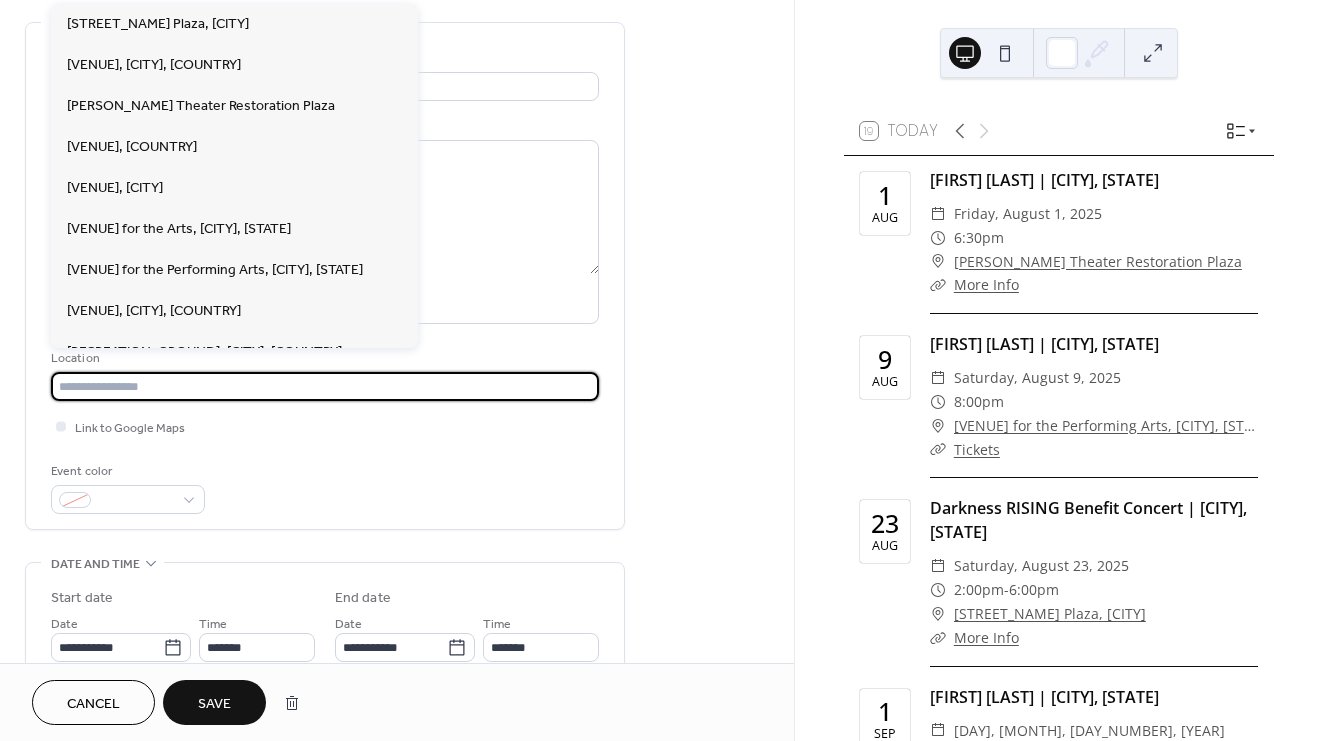 paste on "**********" 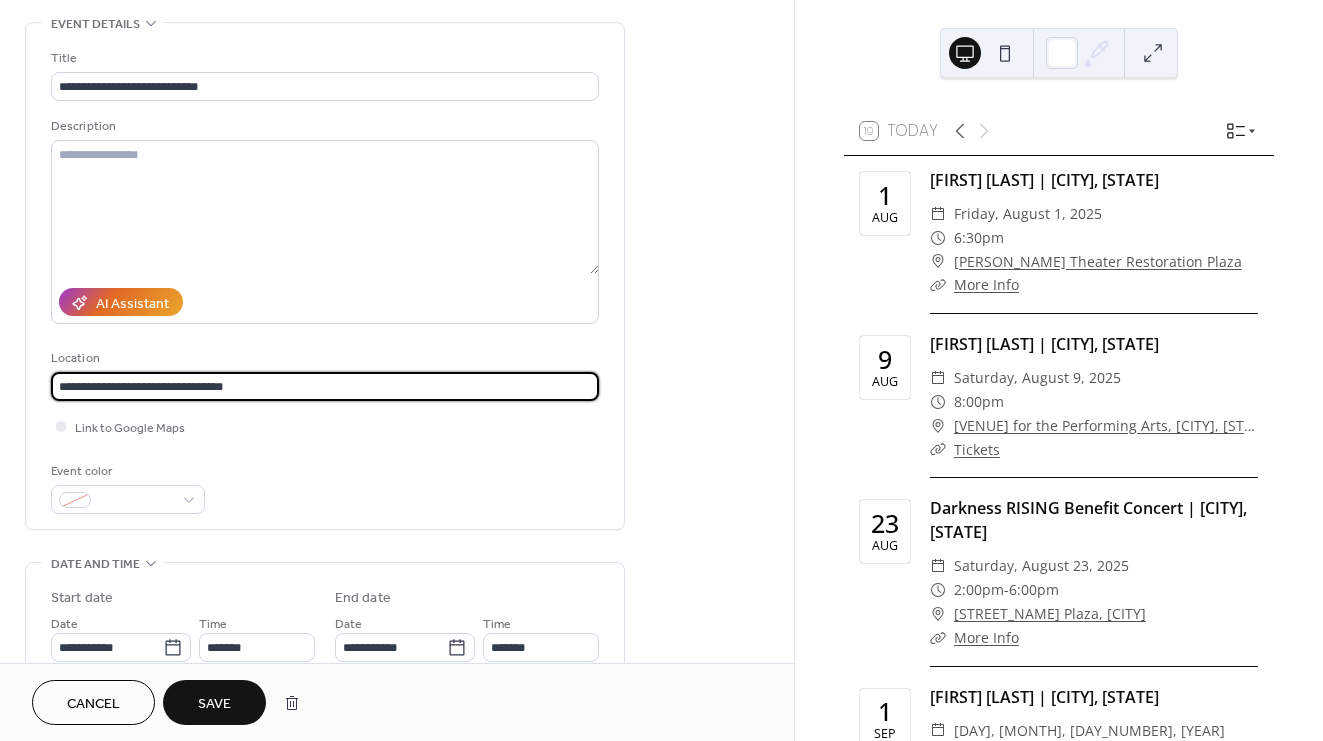click on "**********" at bounding box center (325, 386) 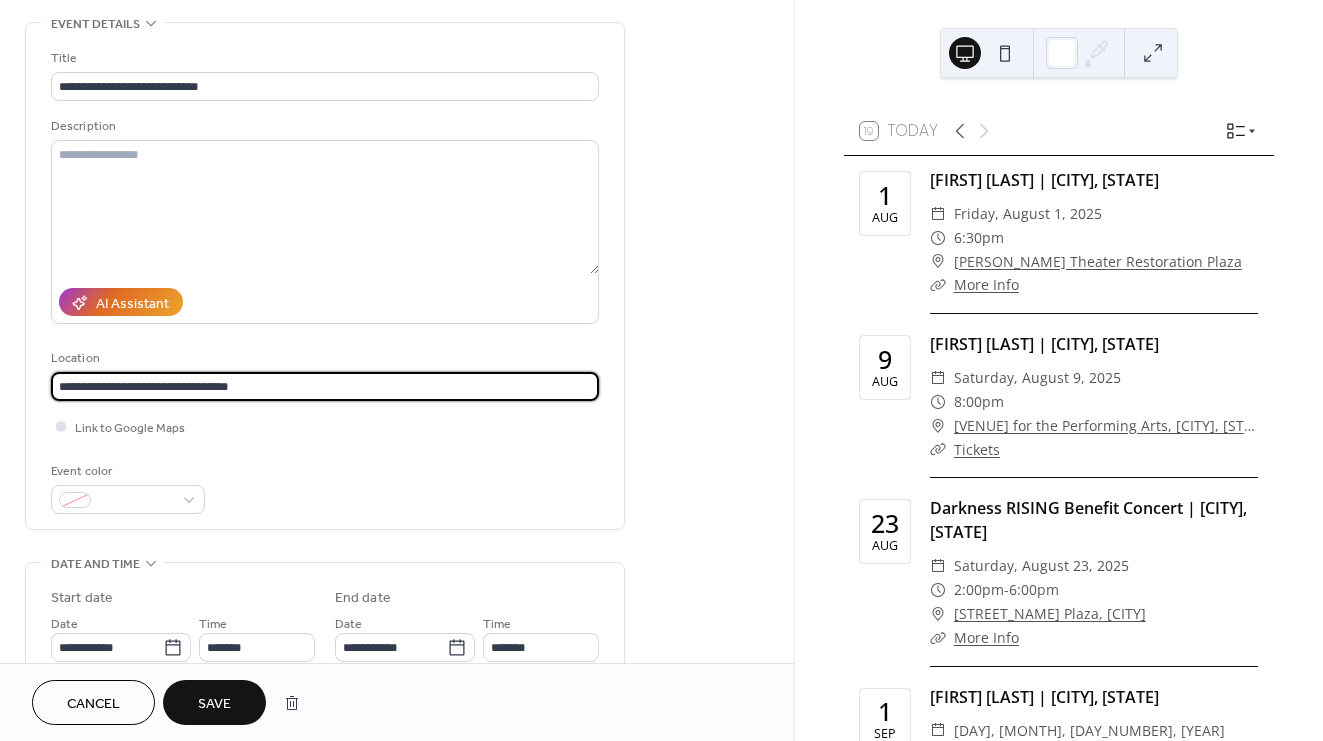 type on "**********" 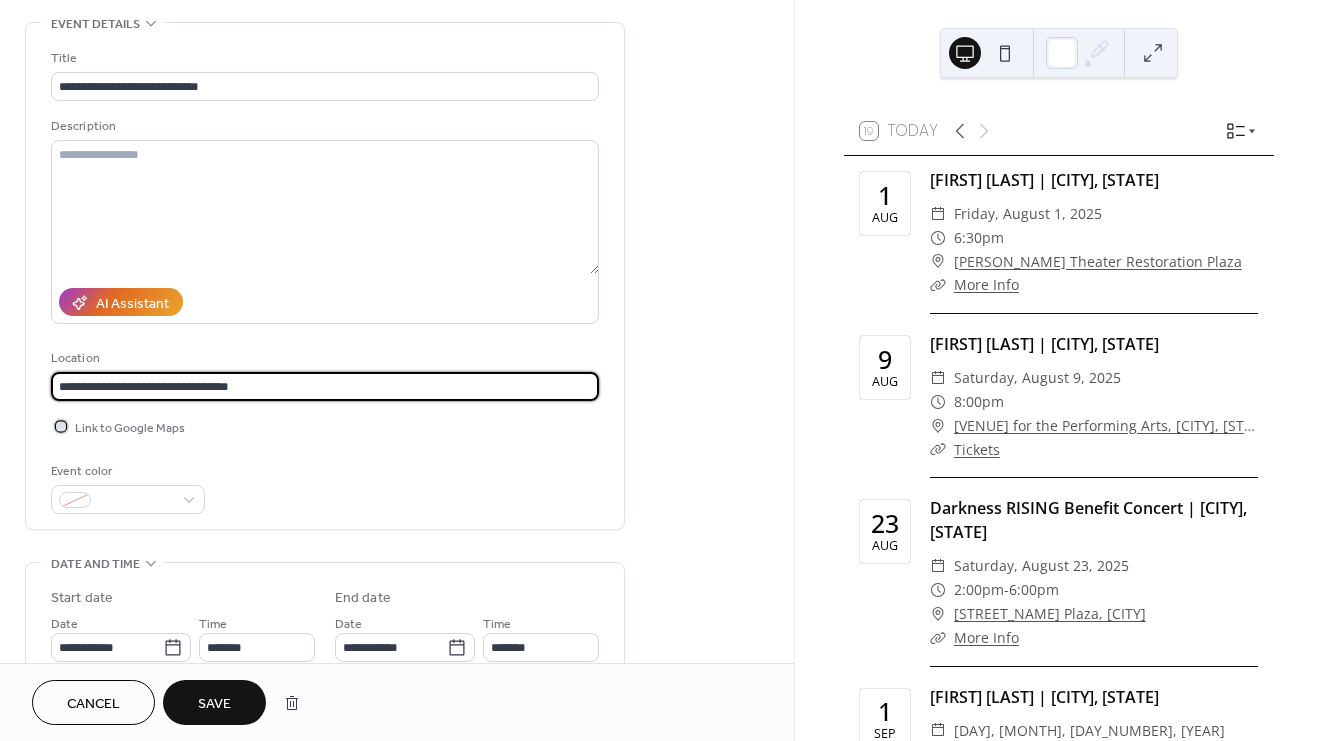 click at bounding box center (61, 426) 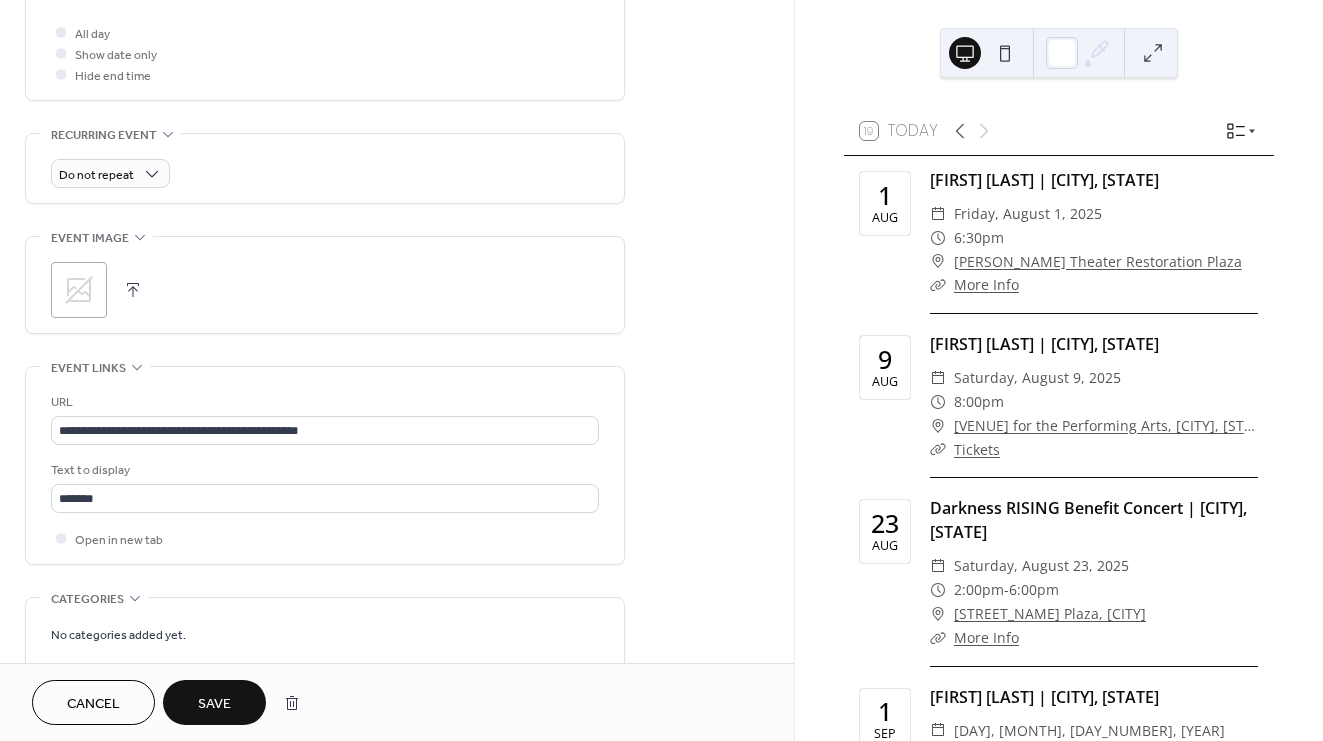 scroll, scrollTop: 756, scrollLeft: 0, axis: vertical 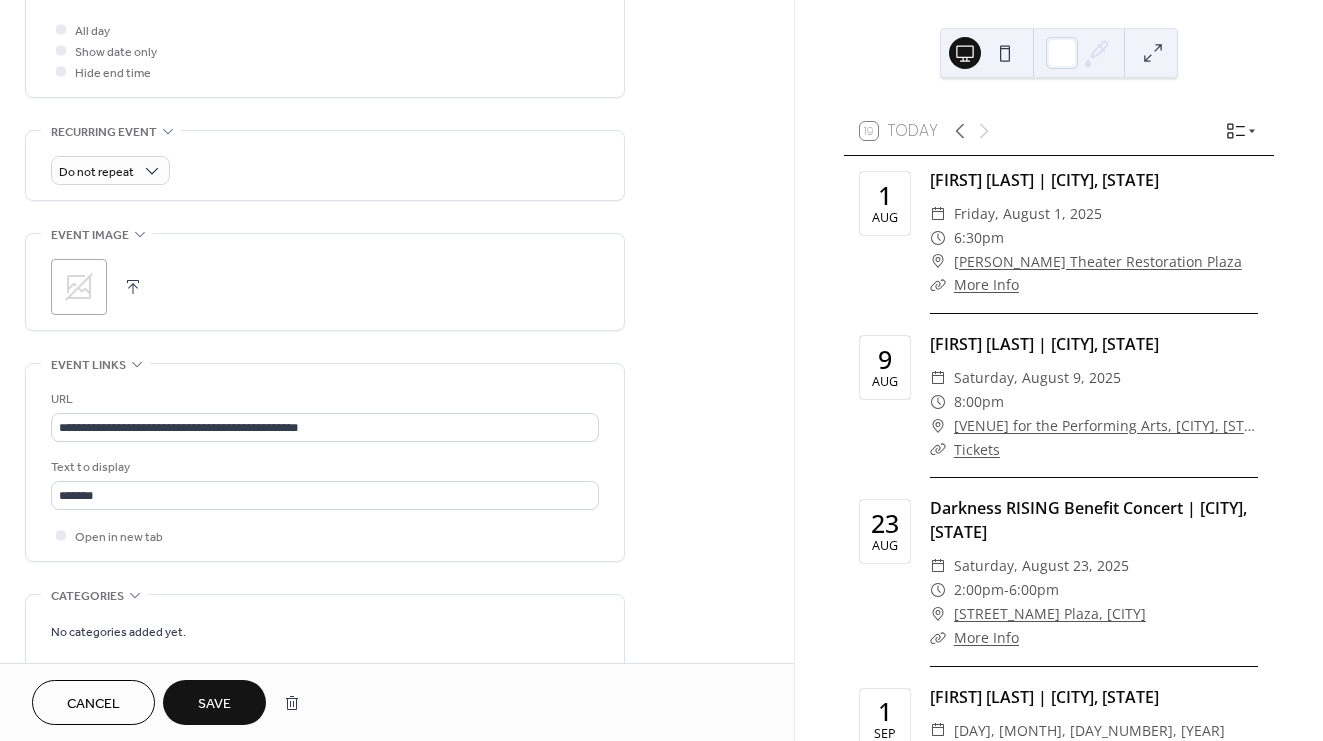 click on "Save" at bounding box center (214, 704) 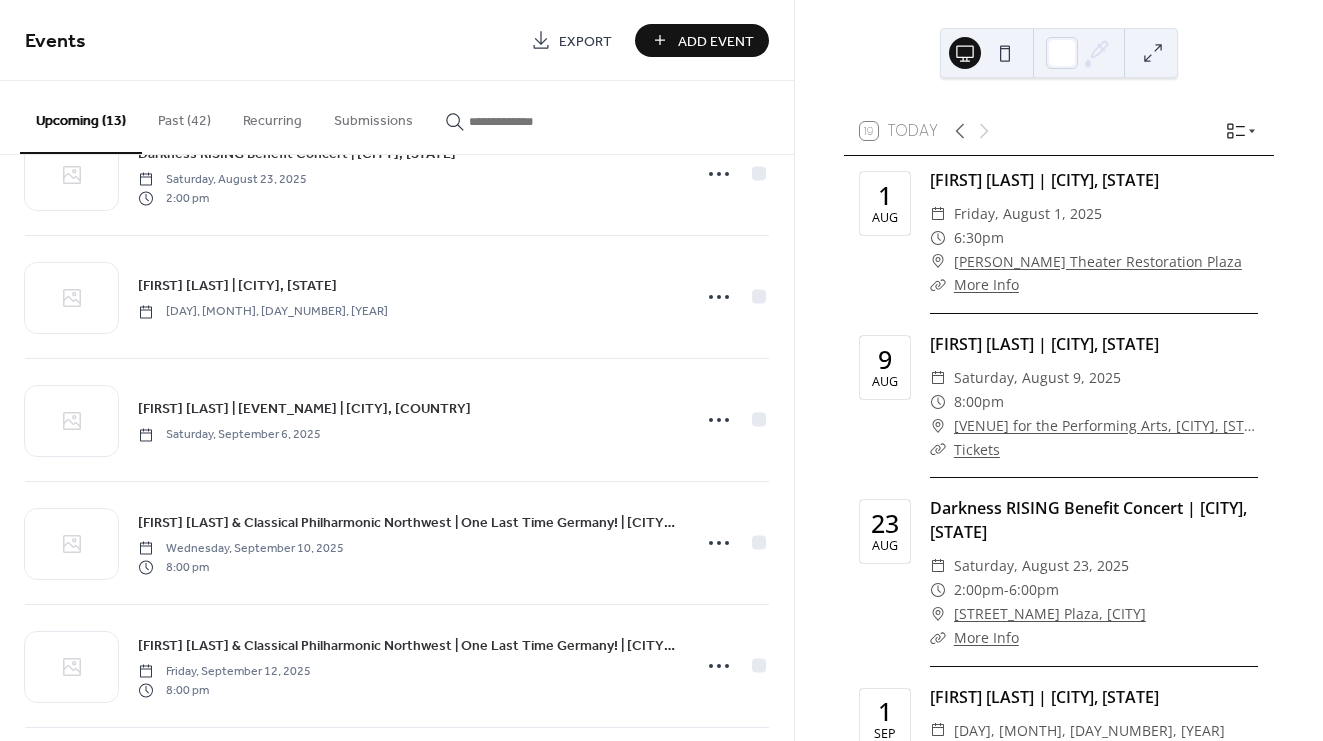 scroll, scrollTop: 522, scrollLeft: 0, axis: vertical 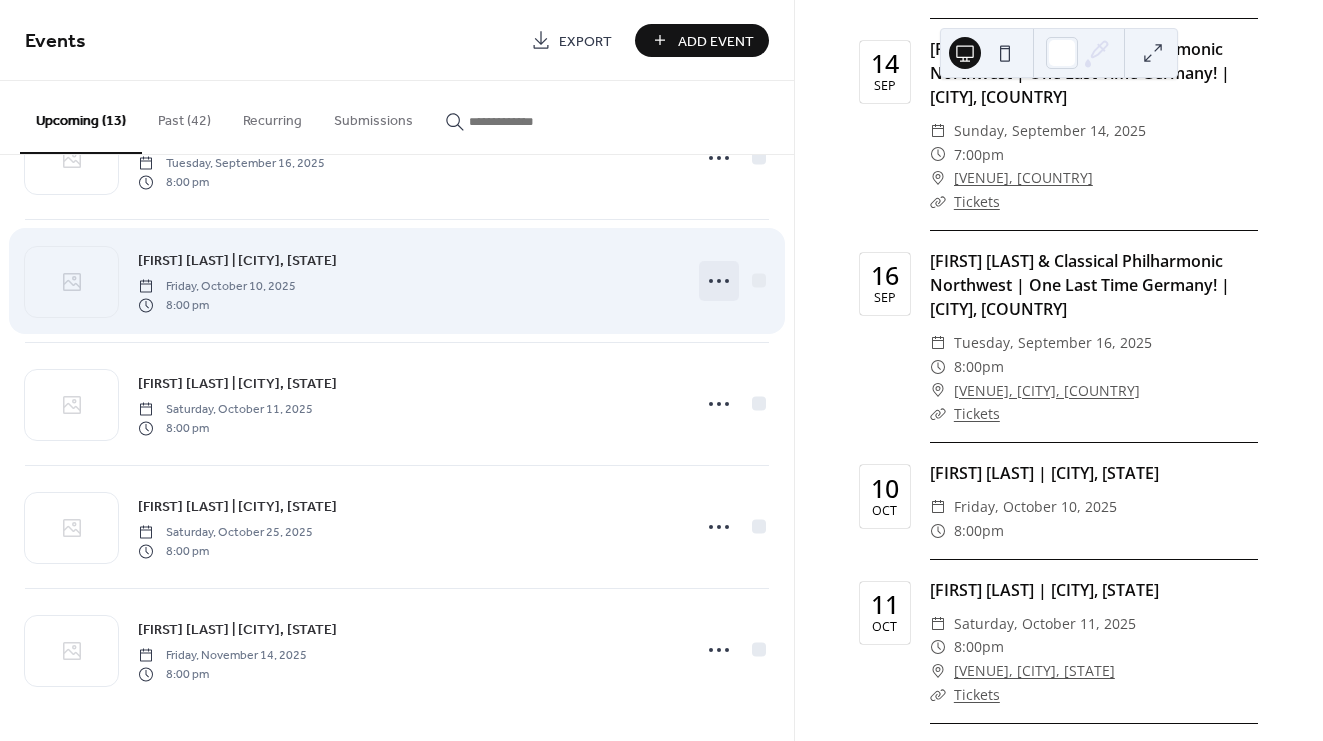 click 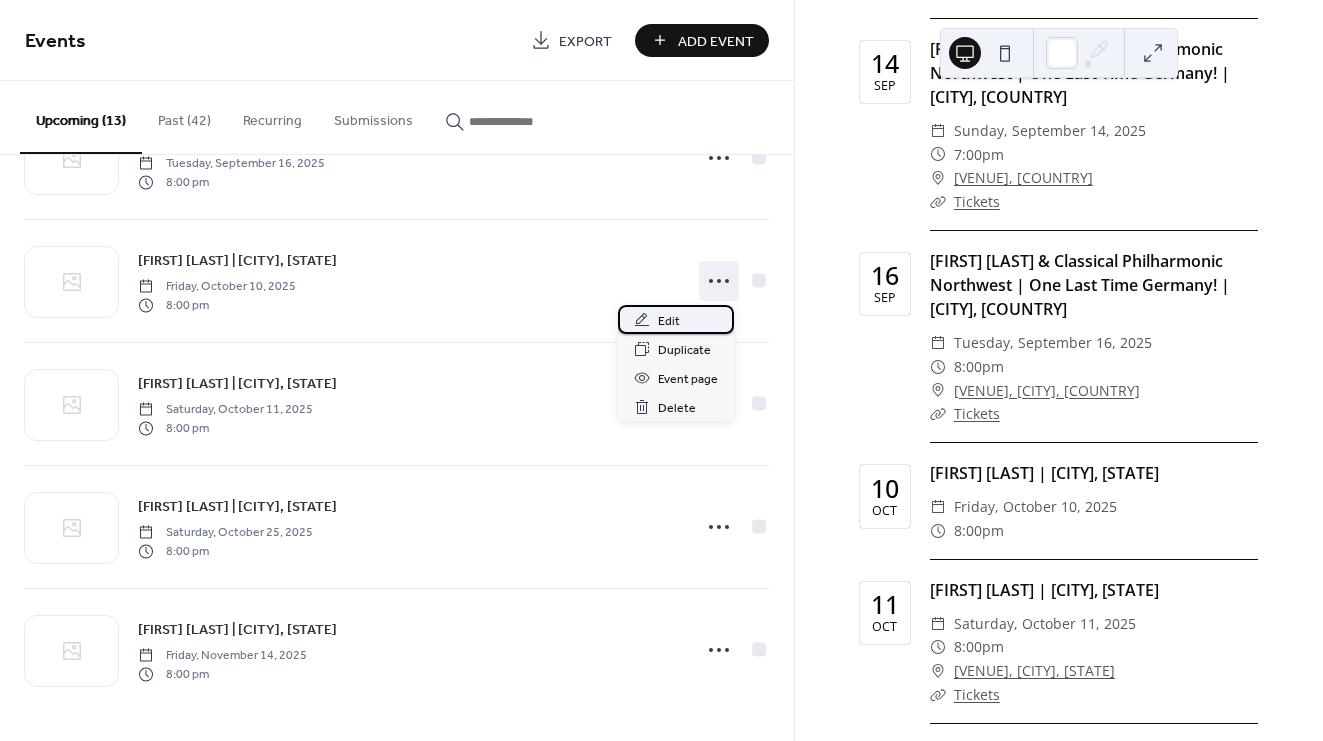 click on "Edit" at bounding box center [676, 319] 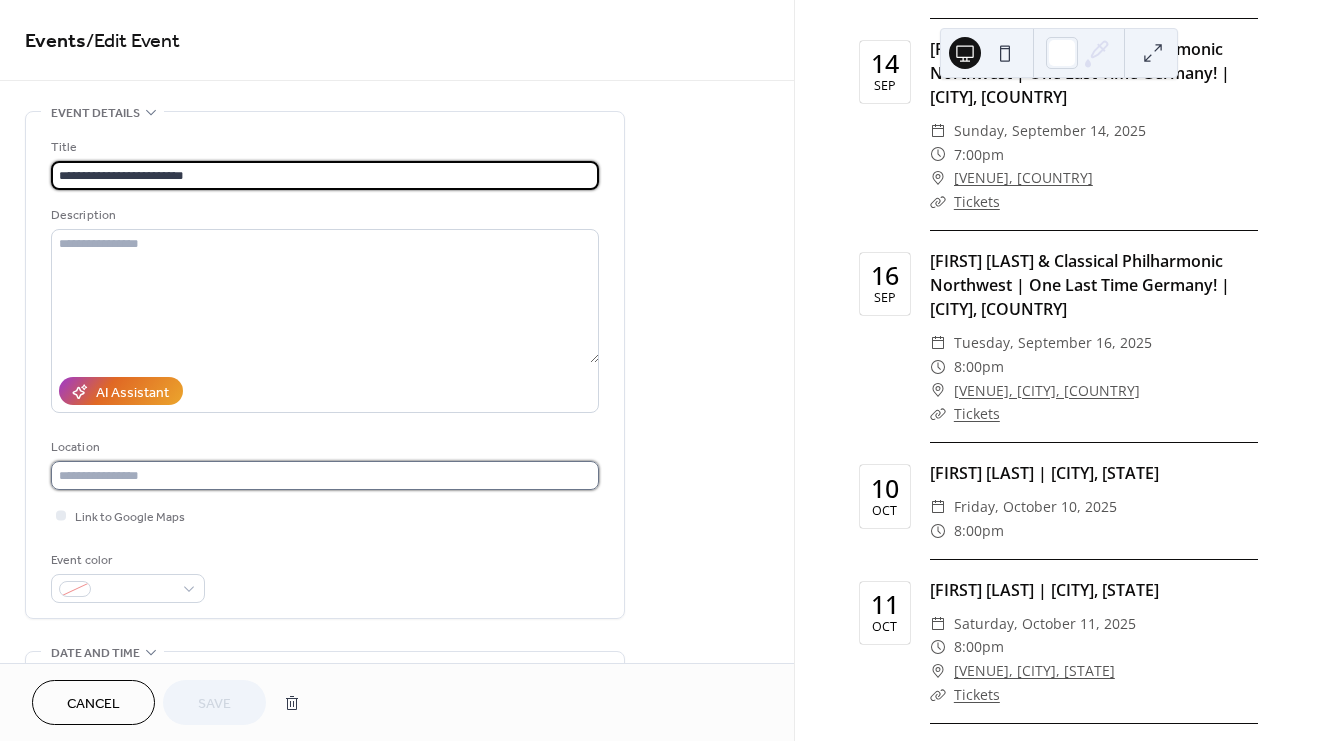 click at bounding box center [325, 475] 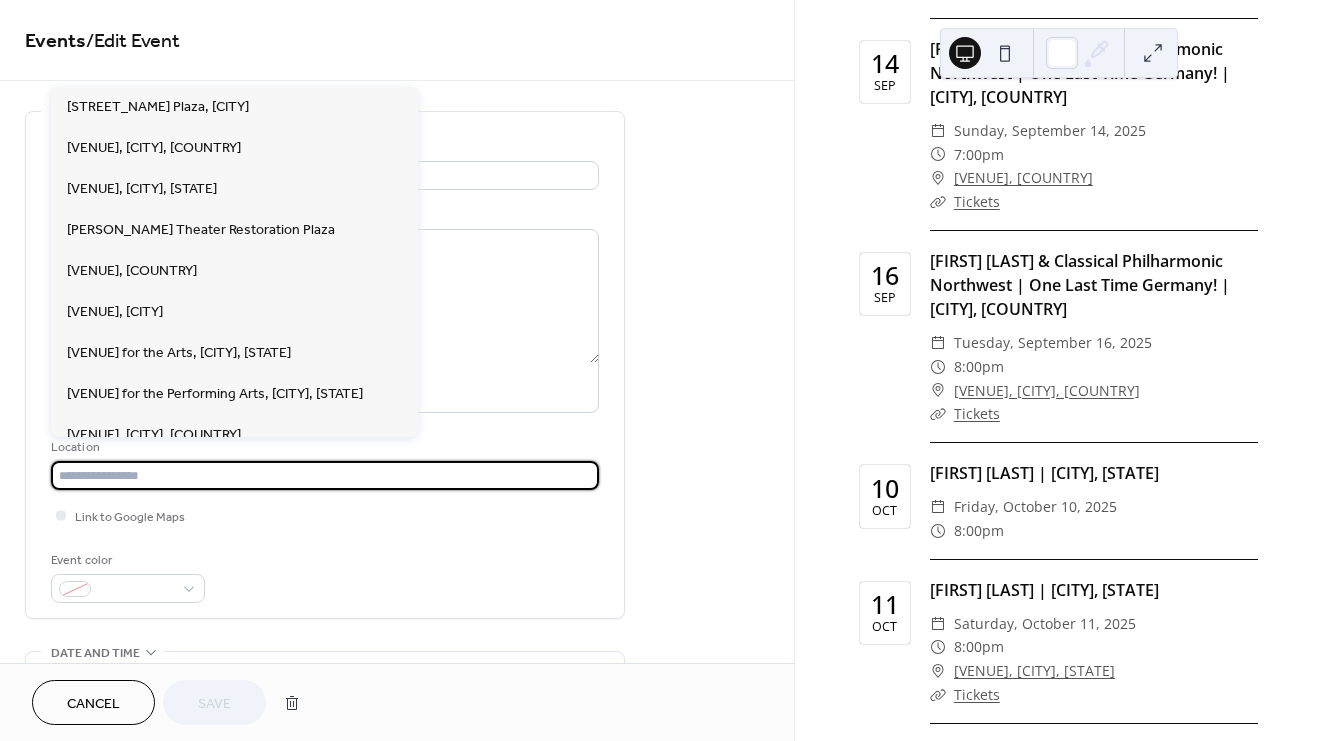 paste on "**********" 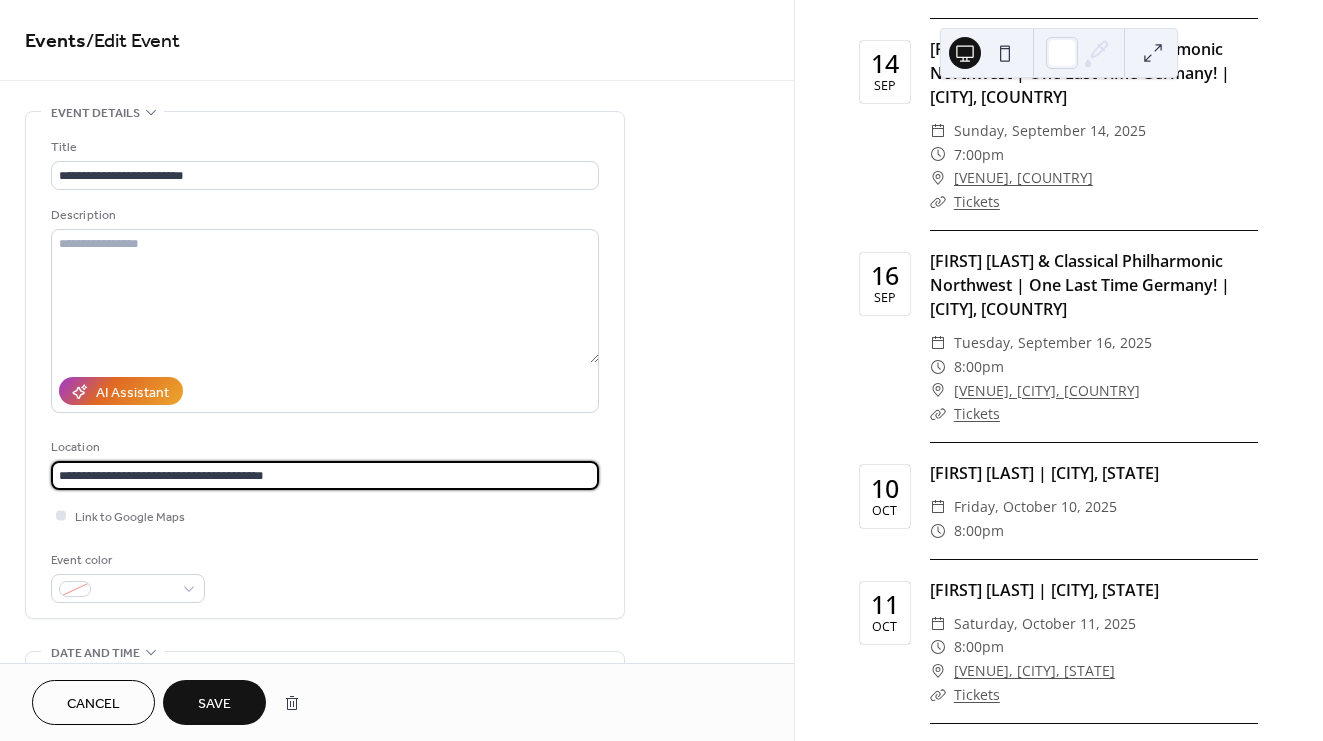 type on "**********" 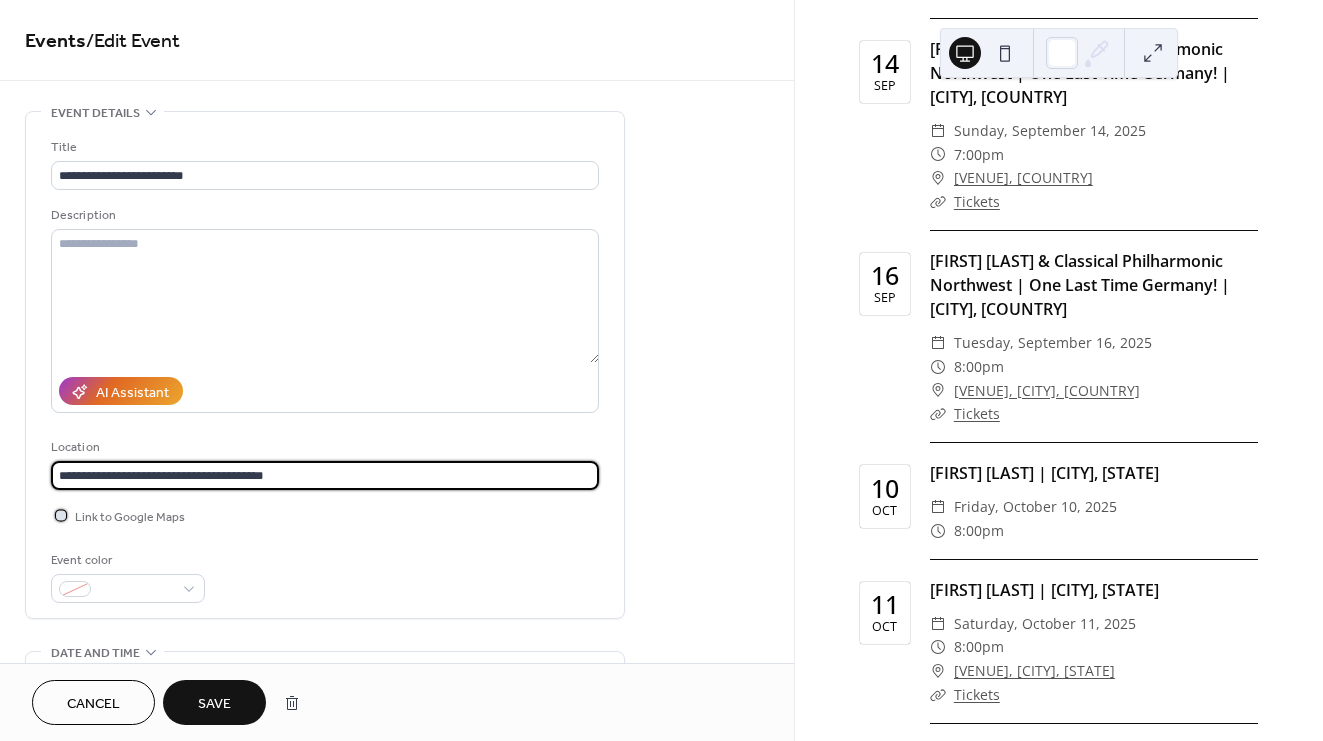 click at bounding box center (61, 515) 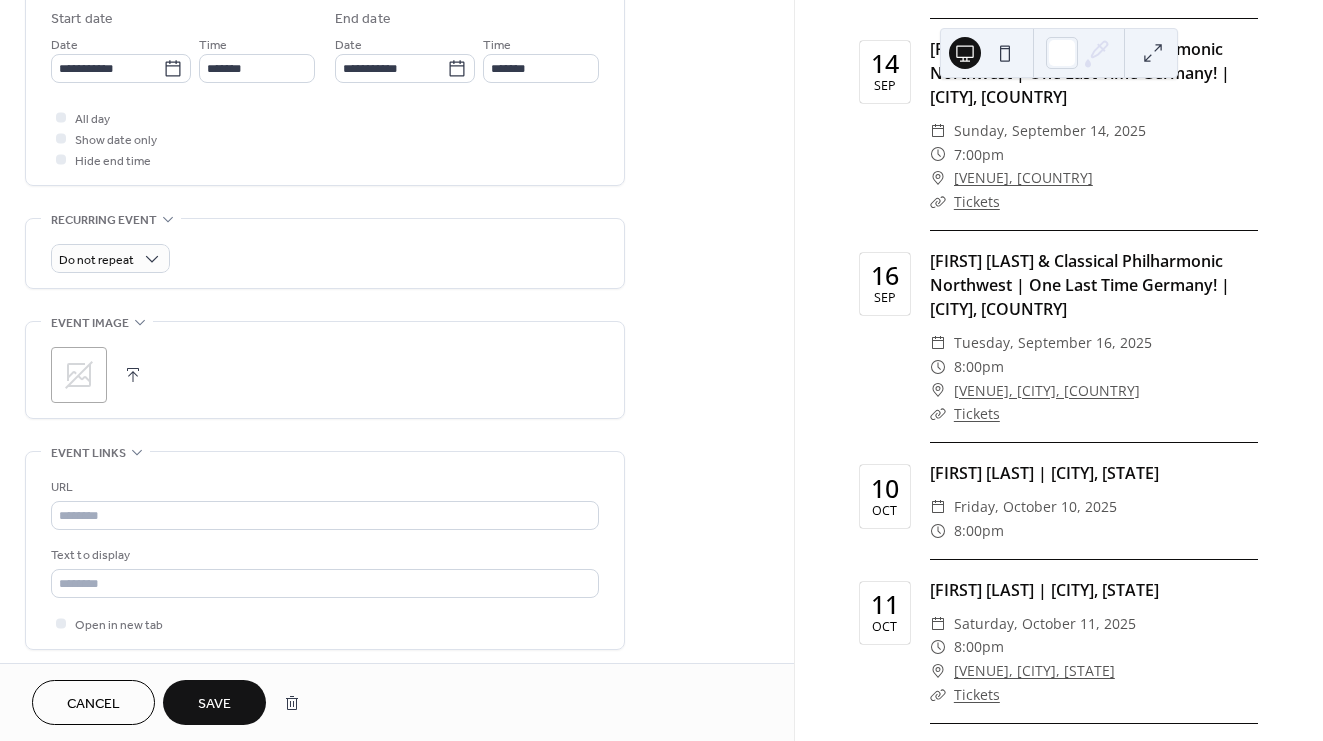 scroll, scrollTop: 690, scrollLeft: 0, axis: vertical 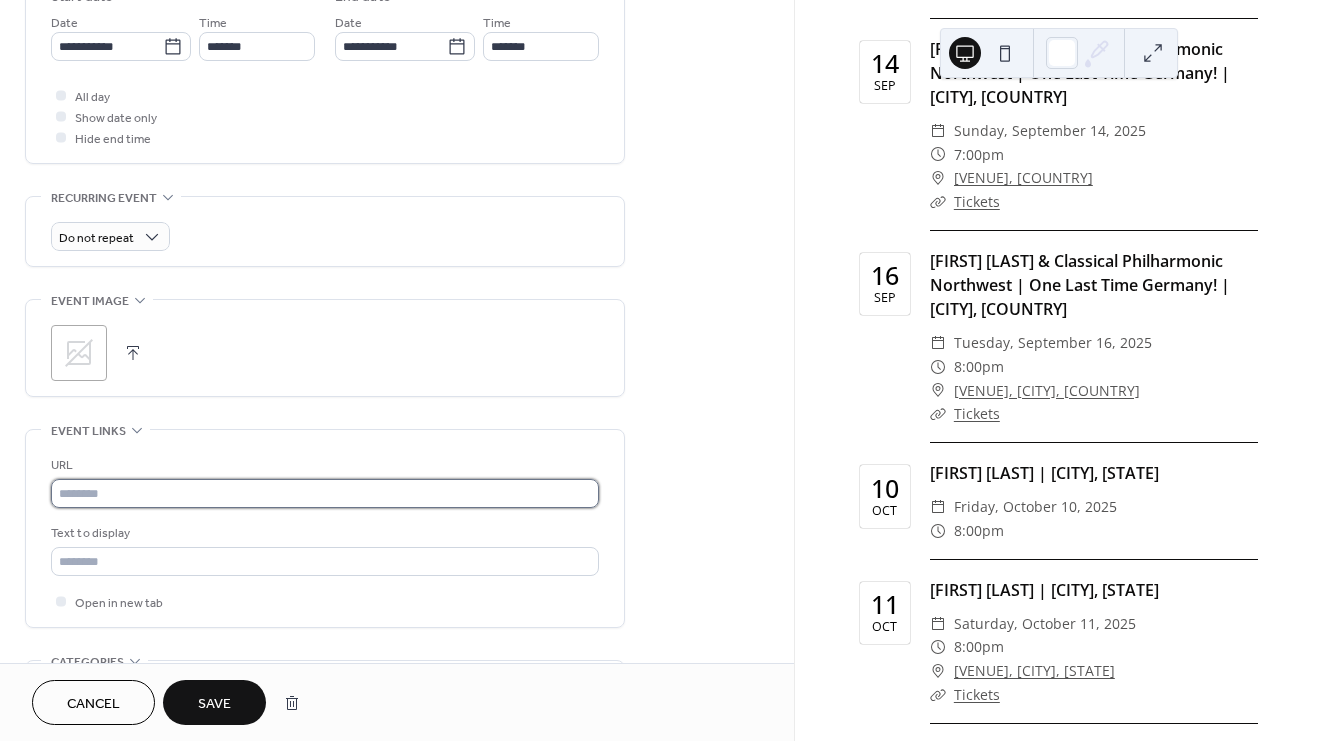 click at bounding box center (325, 493) 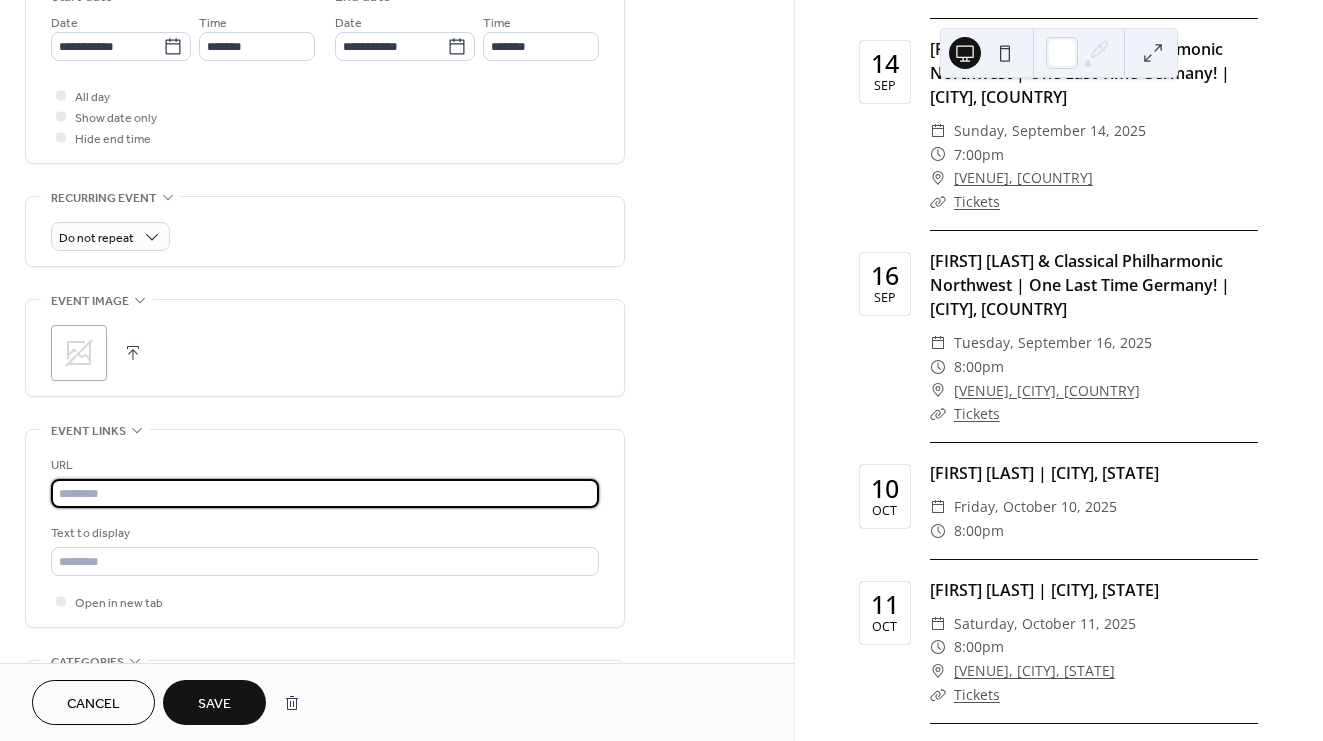 paste on "**********" 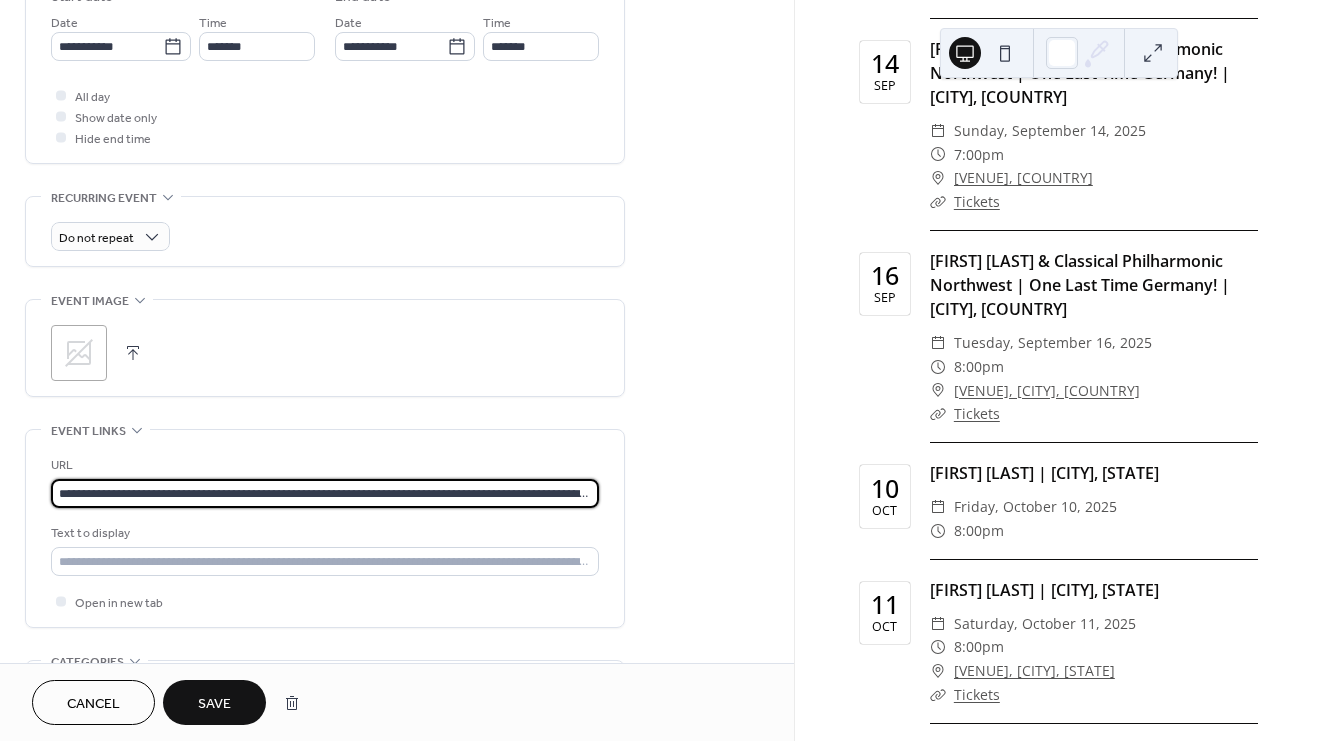 scroll, scrollTop: 0, scrollLeft: 810, axis: horizontal 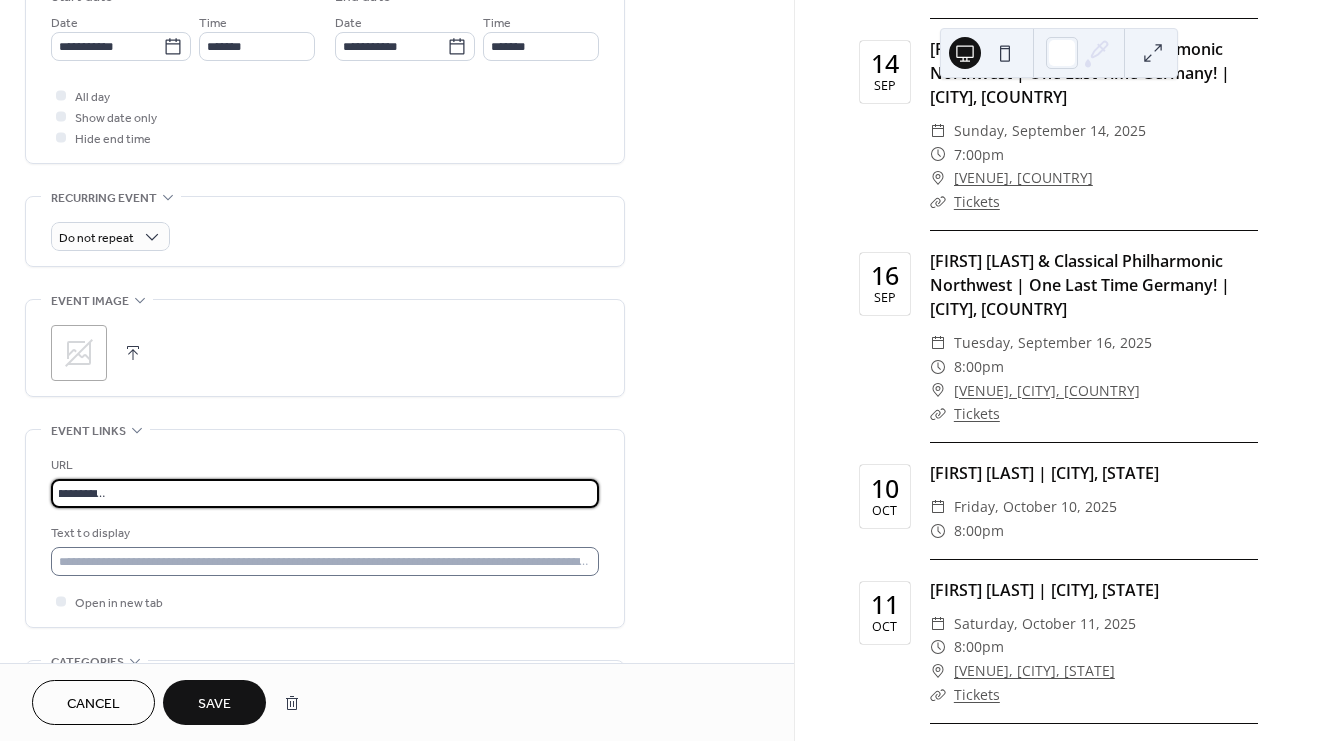 type on "**********" 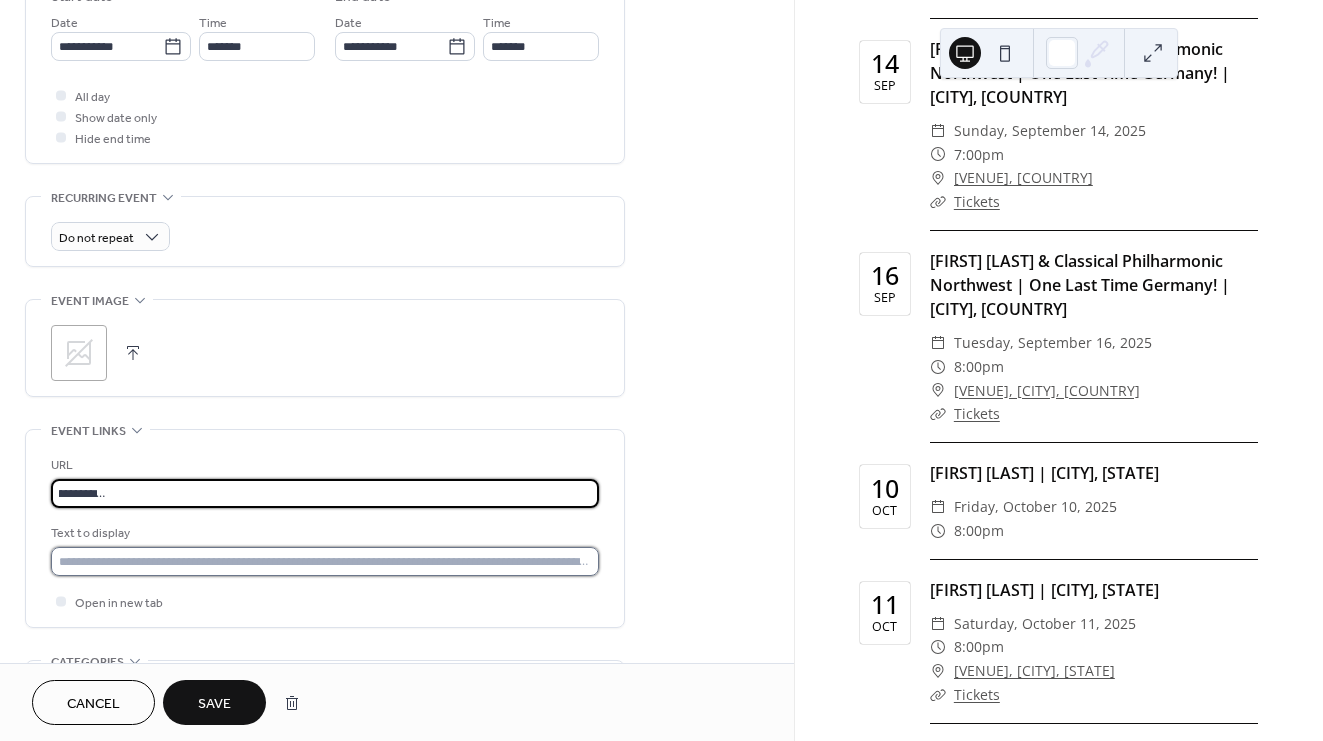 click at bounding box center [325, 561] 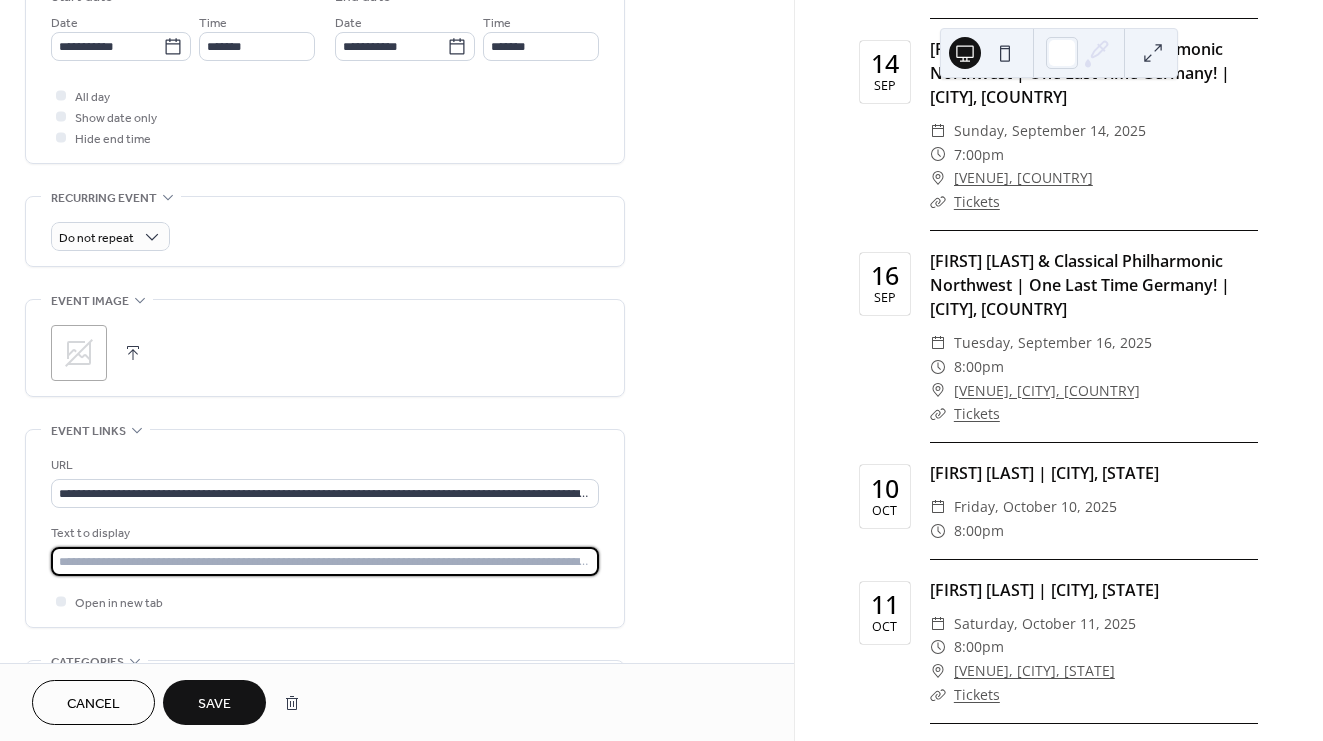 type on "*******" 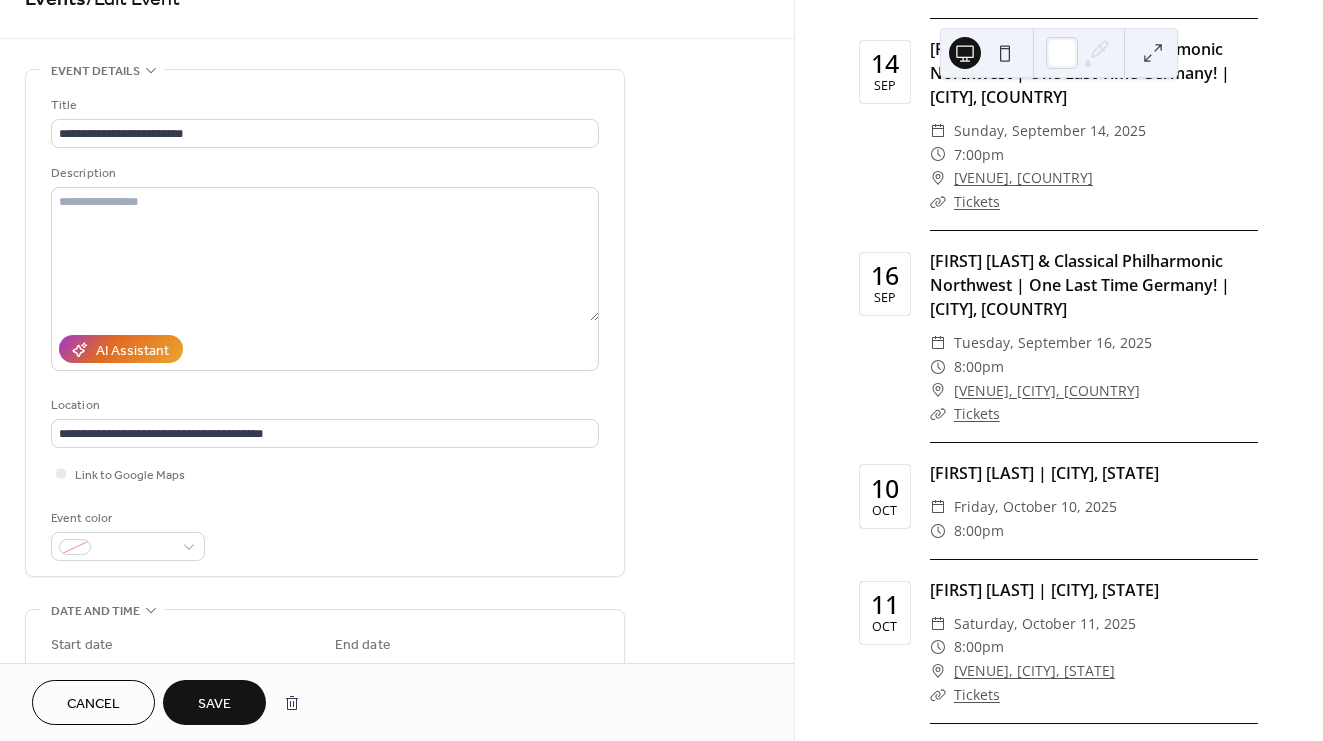 scroll, scrollTop: 0, scrollLeft: 0, axis: both 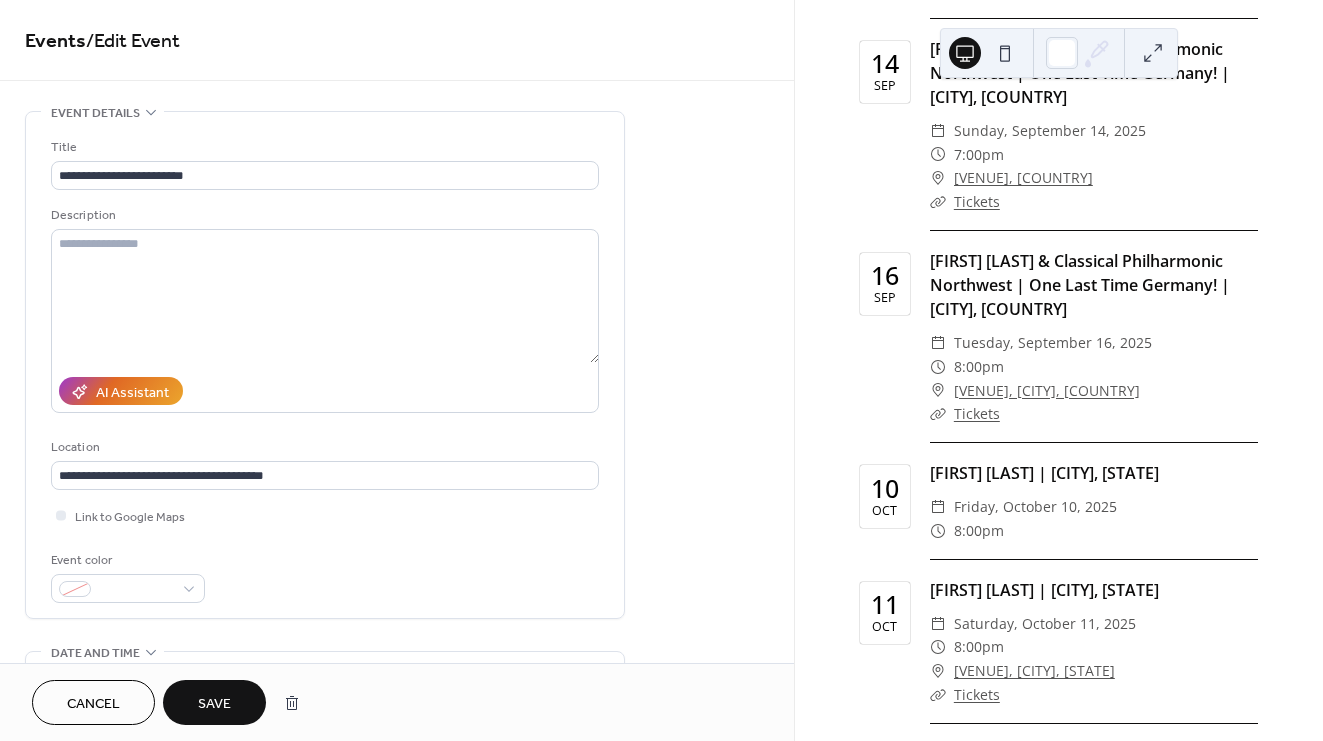 click on "Save" at bounding box center (214, 704) 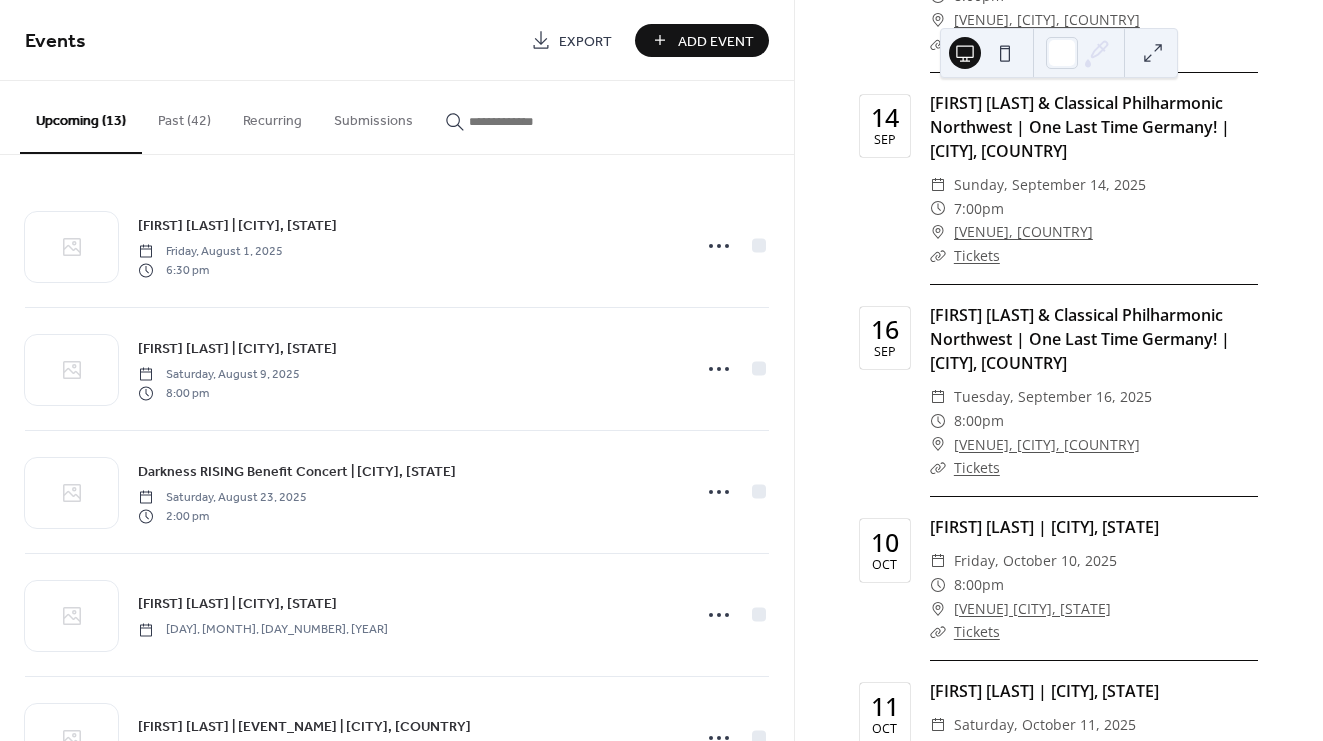 scroll, scrollTop: 1320, scrollLeft: 0, axis: vertical 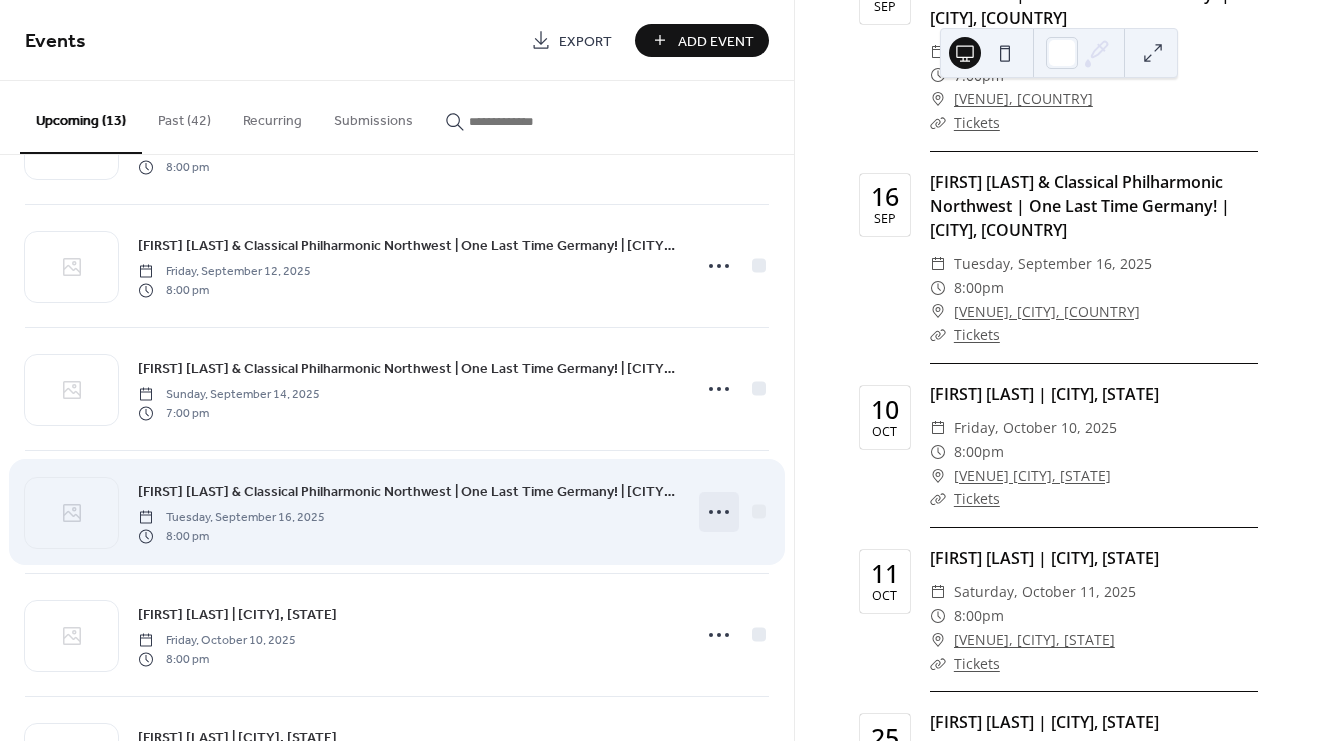 click 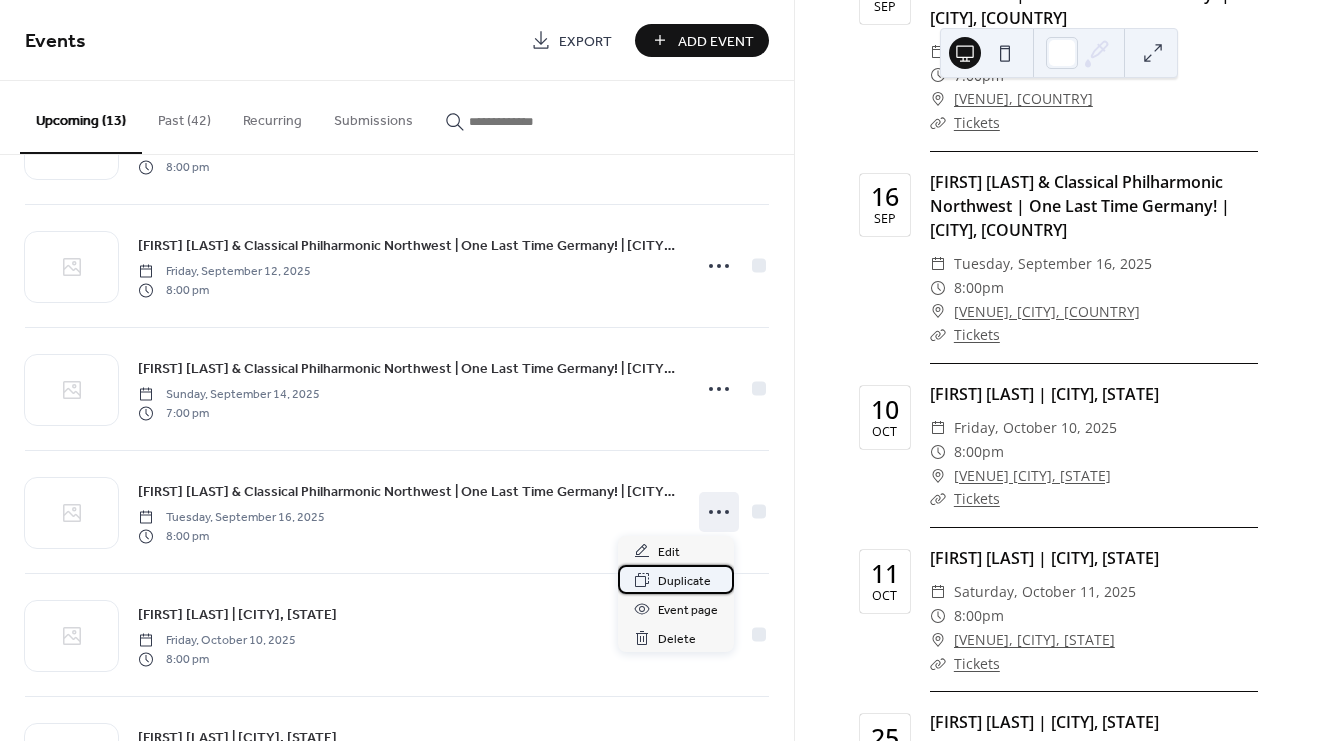 click on "Duplicate" at bounding box center (684, 581) 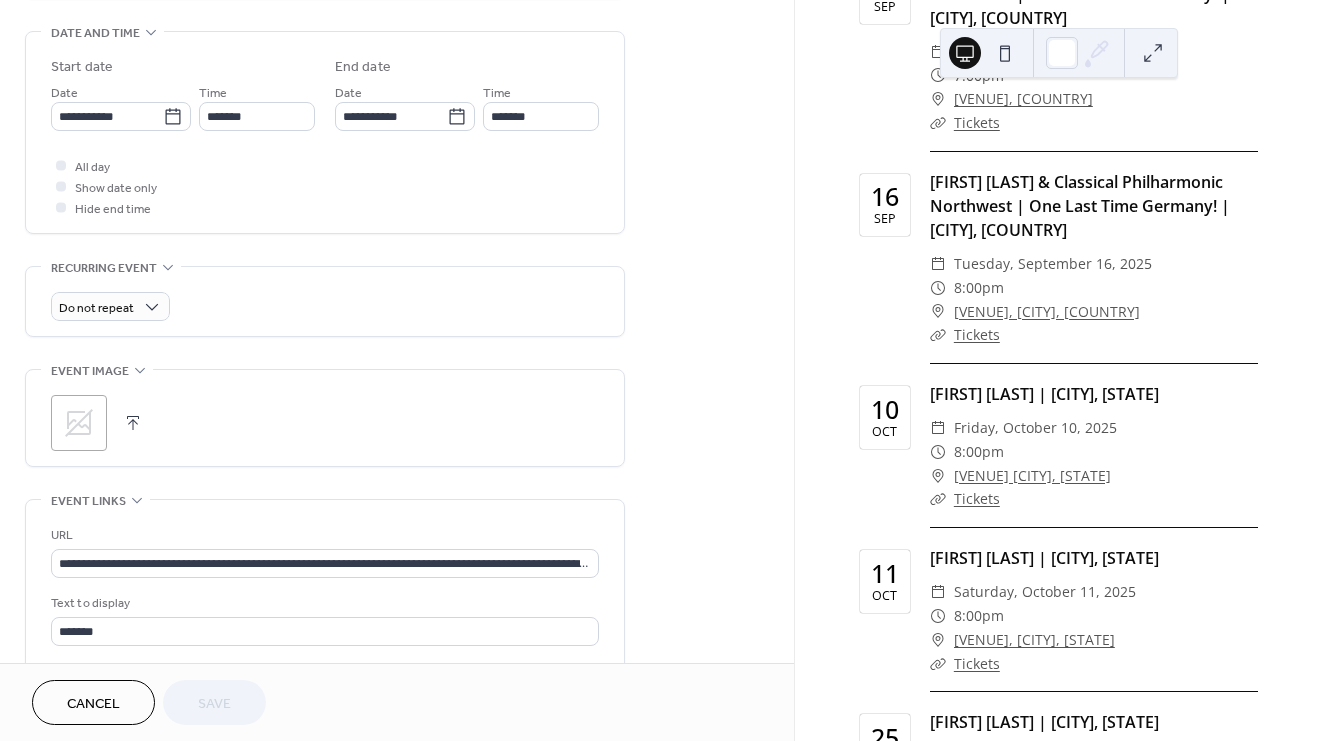 scroll, scrollTop: 625, scrollLeft: 0, axis: vertical 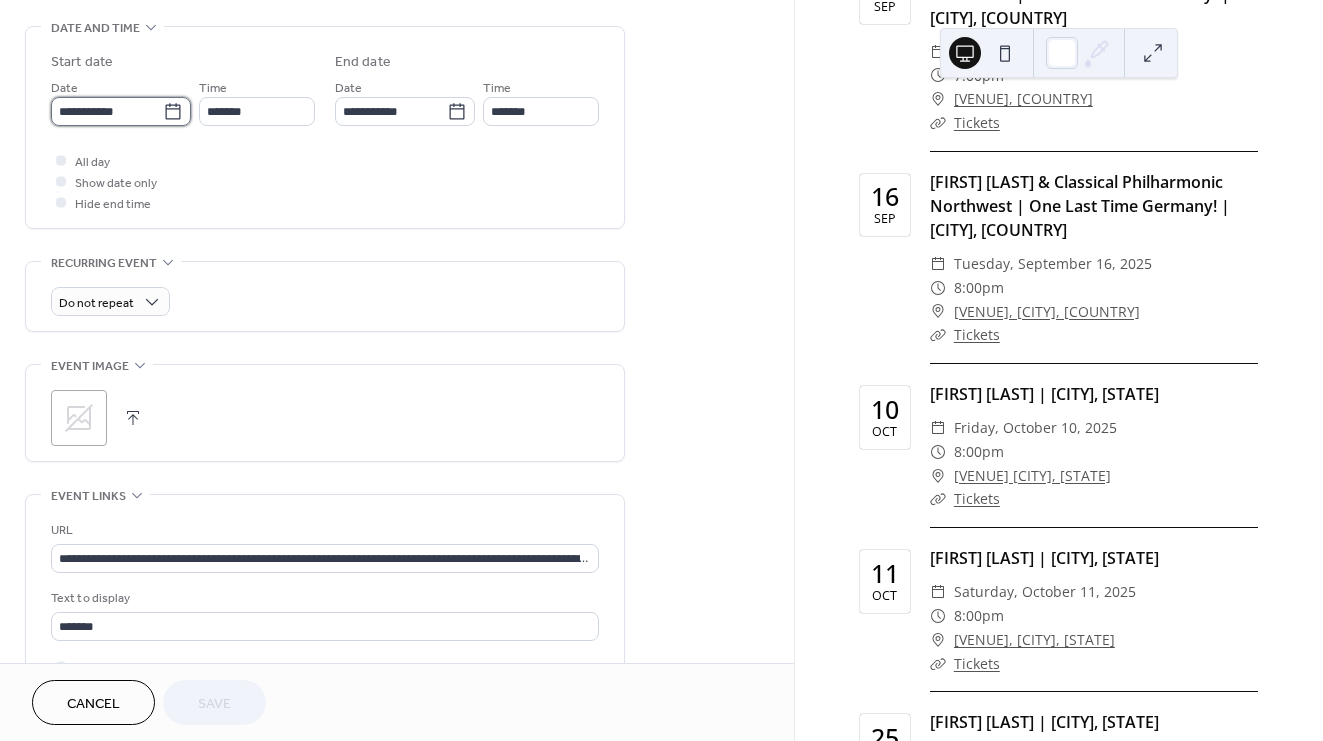 click on "**********" at bounding box center (107, 111) 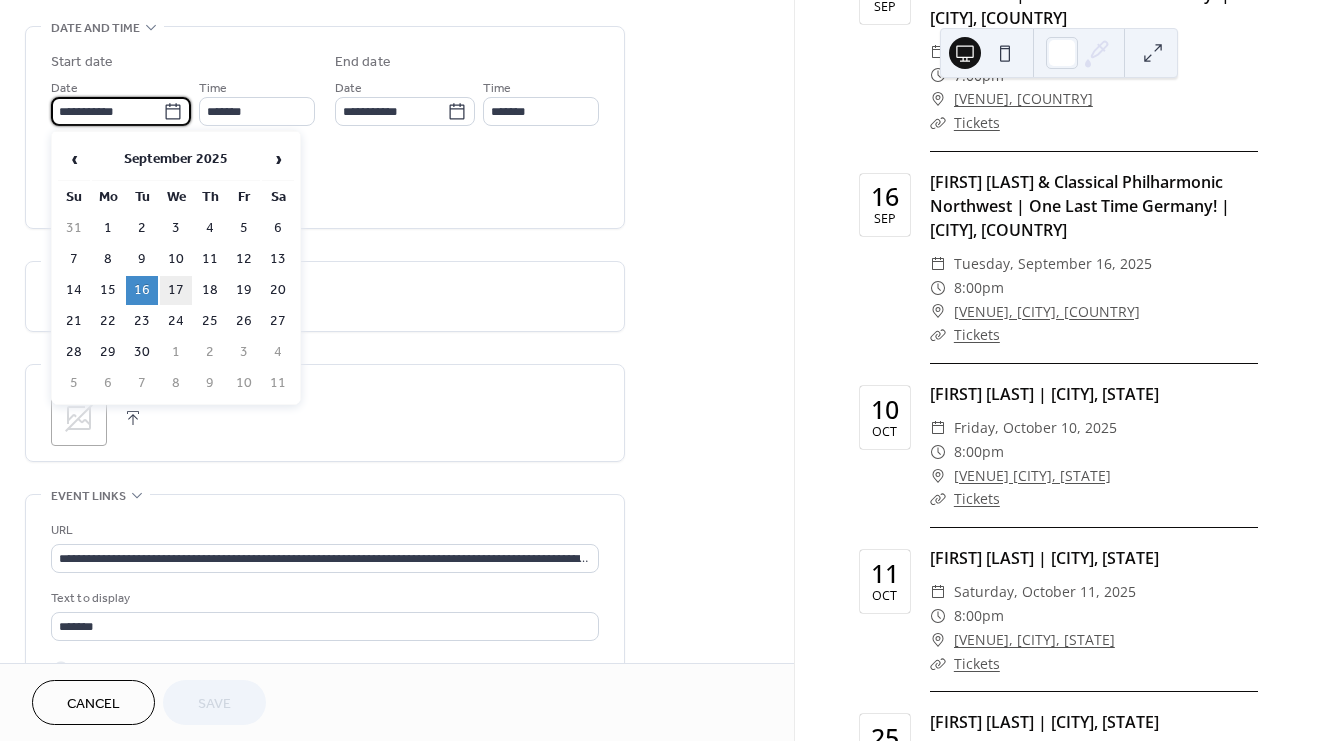 click on "17" at bounding box center [176, 290] 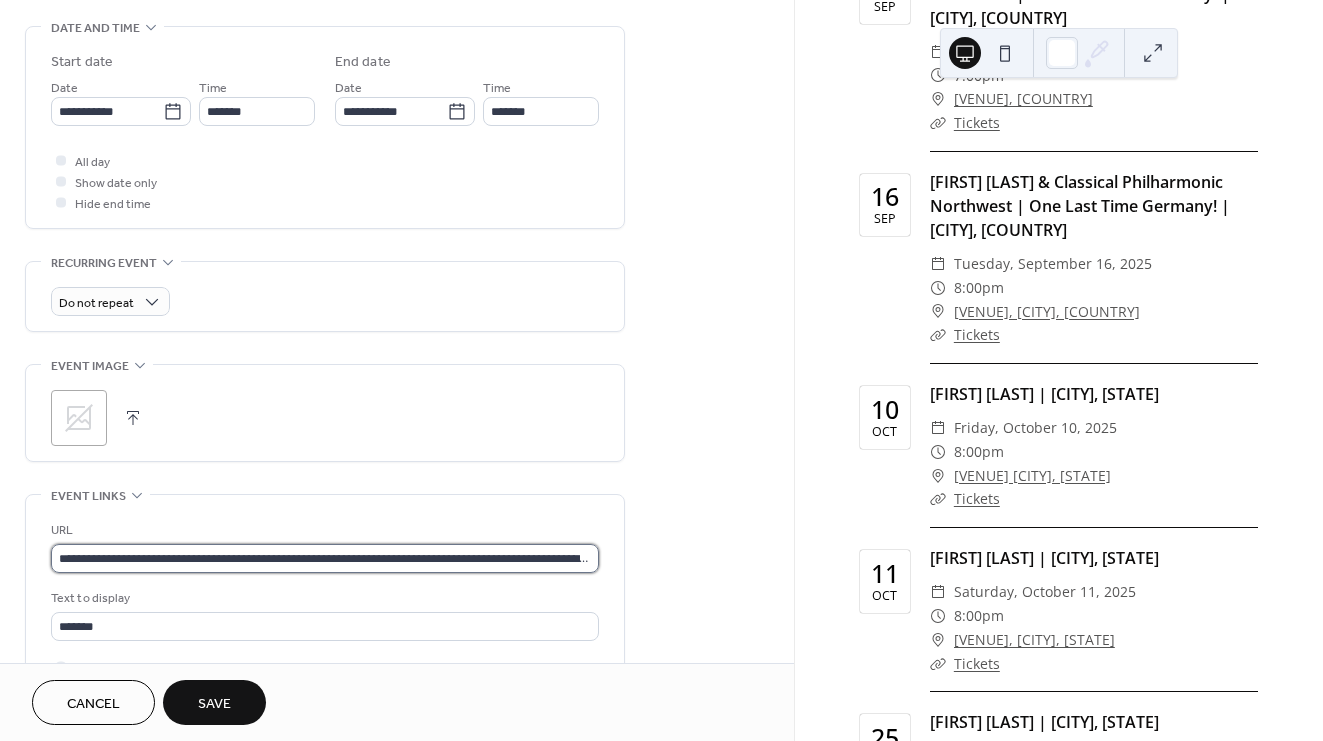 click on "**********" at bounding box center [325, 558] 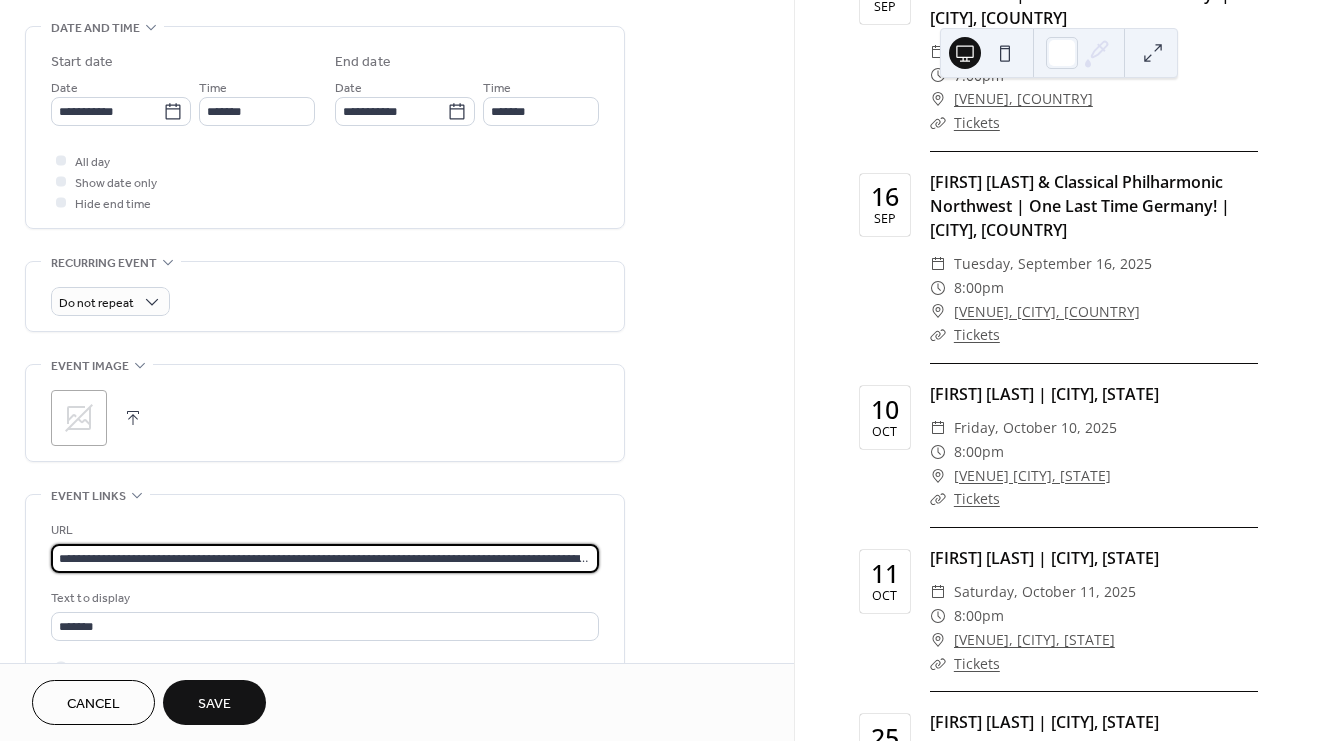 click on "**********" at bounding box center (325, 558) 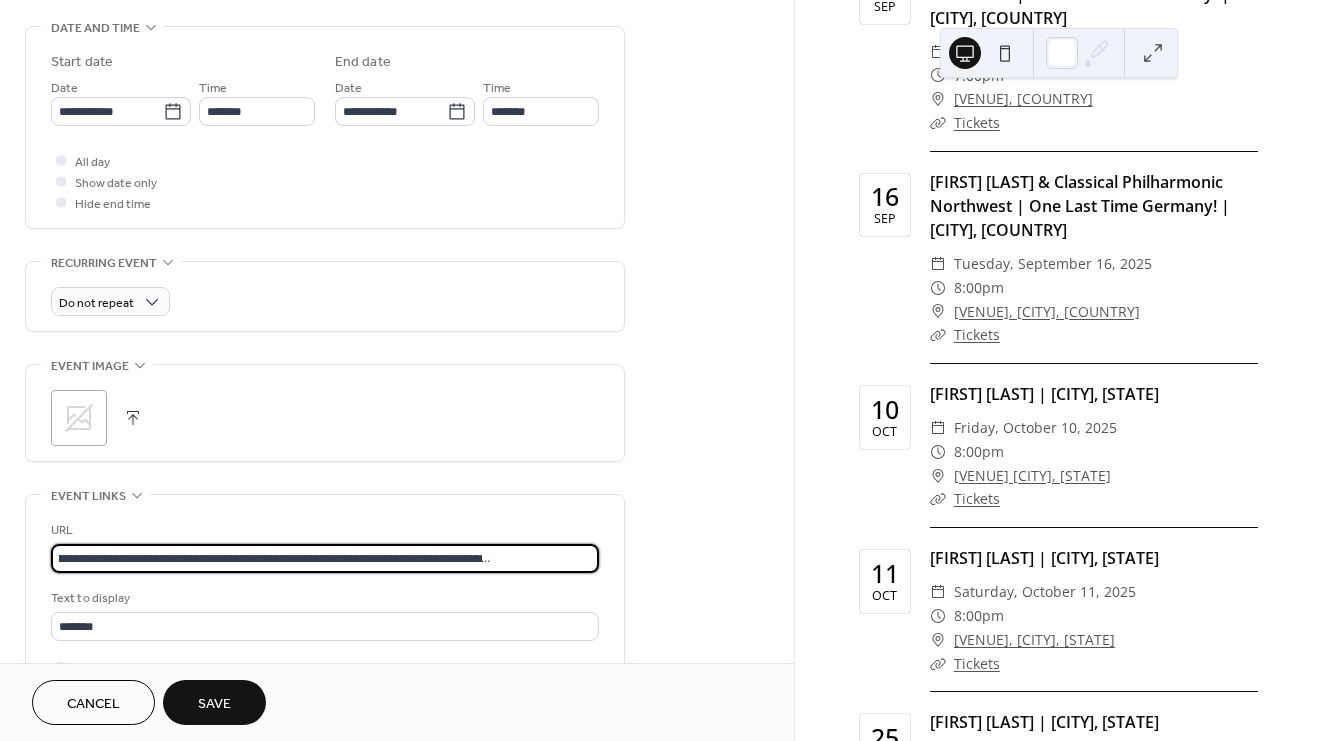 scroll, scrollTop: 0, scrollLeft: 0, axis: both 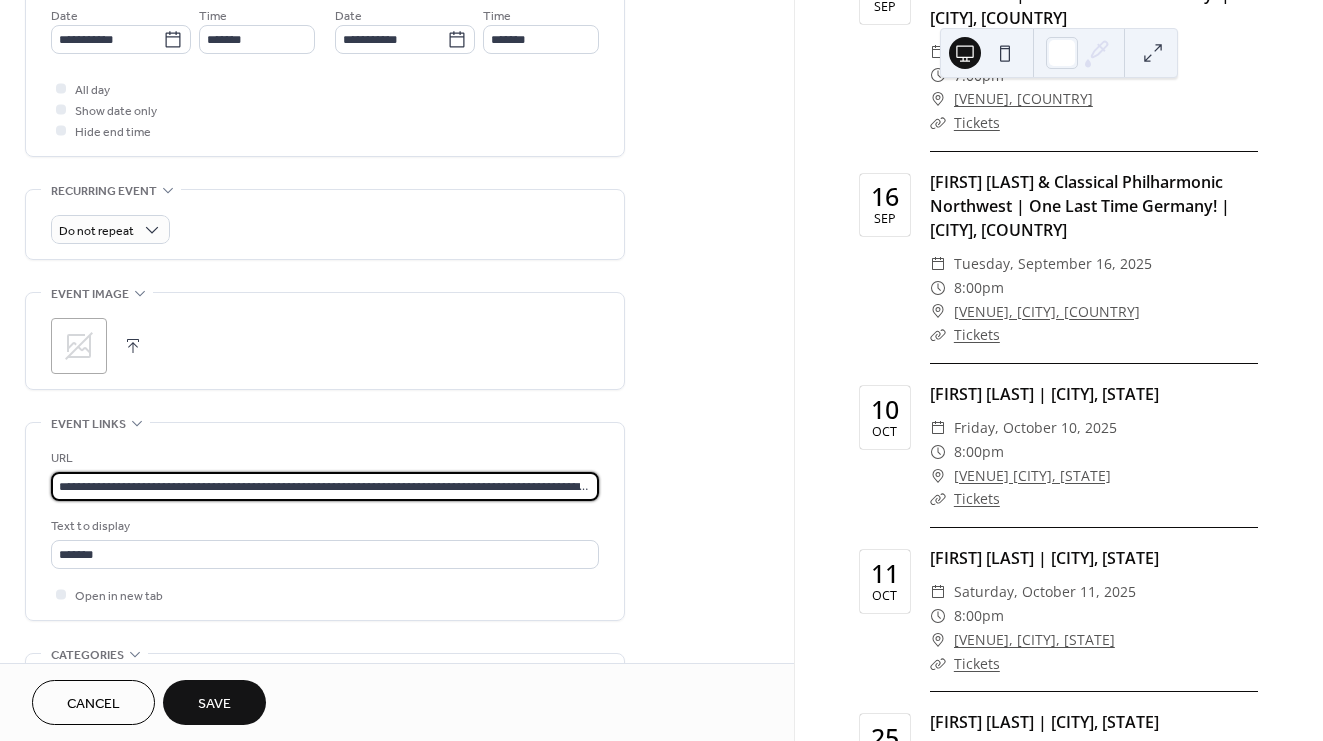 click on "Save" at bounding box center (214, 704) 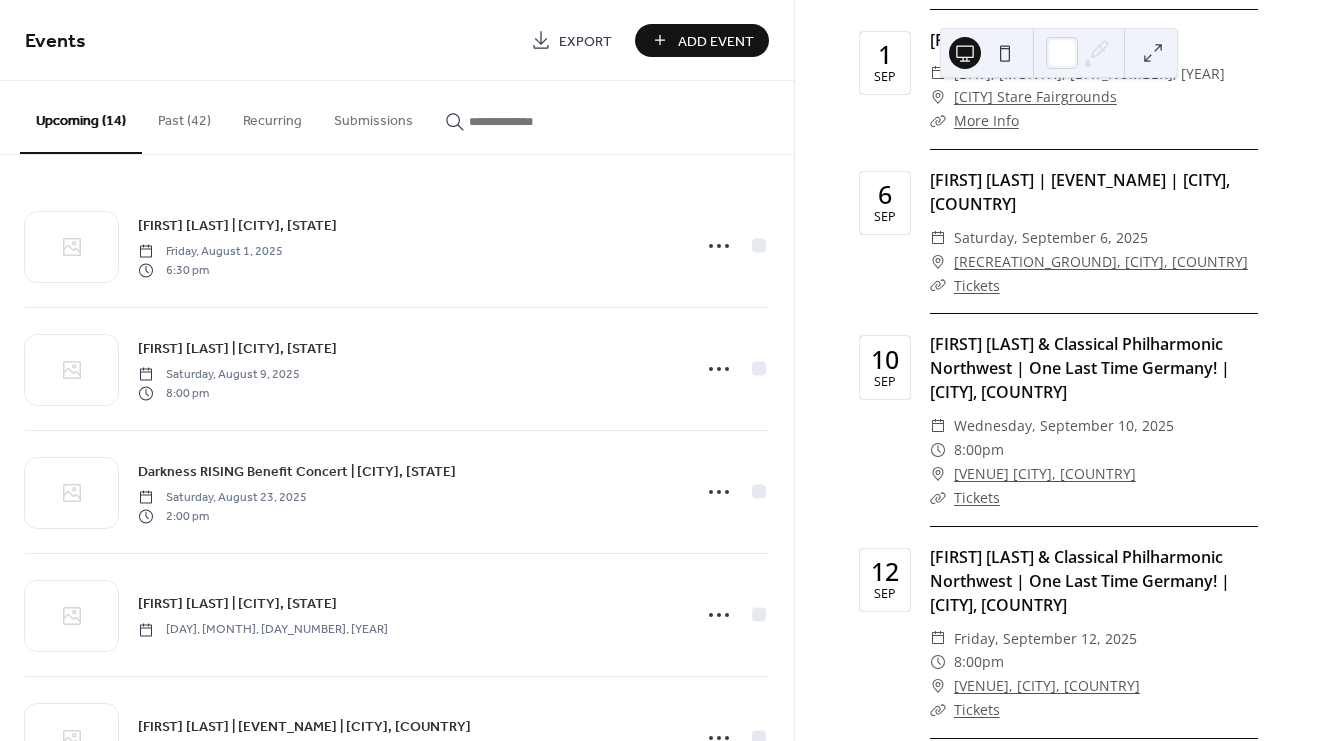 scroll, scrollTop: 613, scrollLeft: 0, axis: vertical 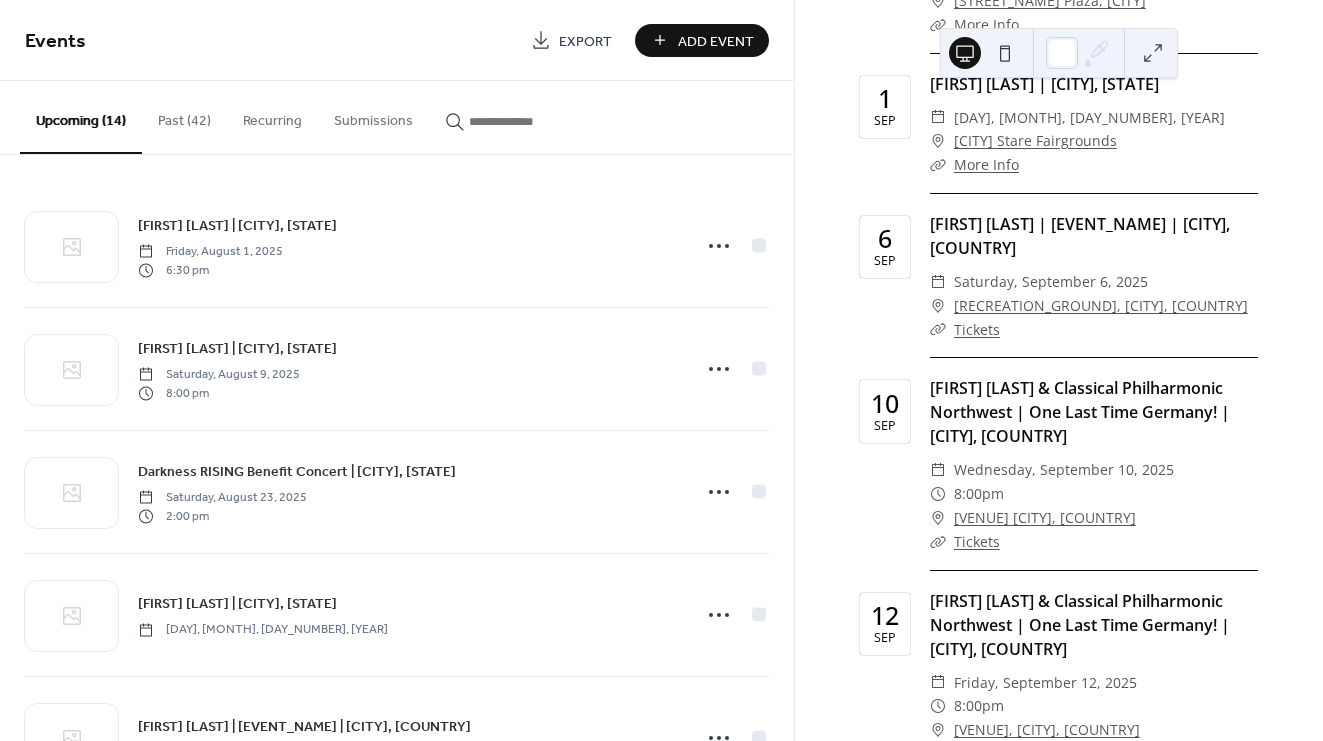 click on "More Info" at bounding box center [986, 164] 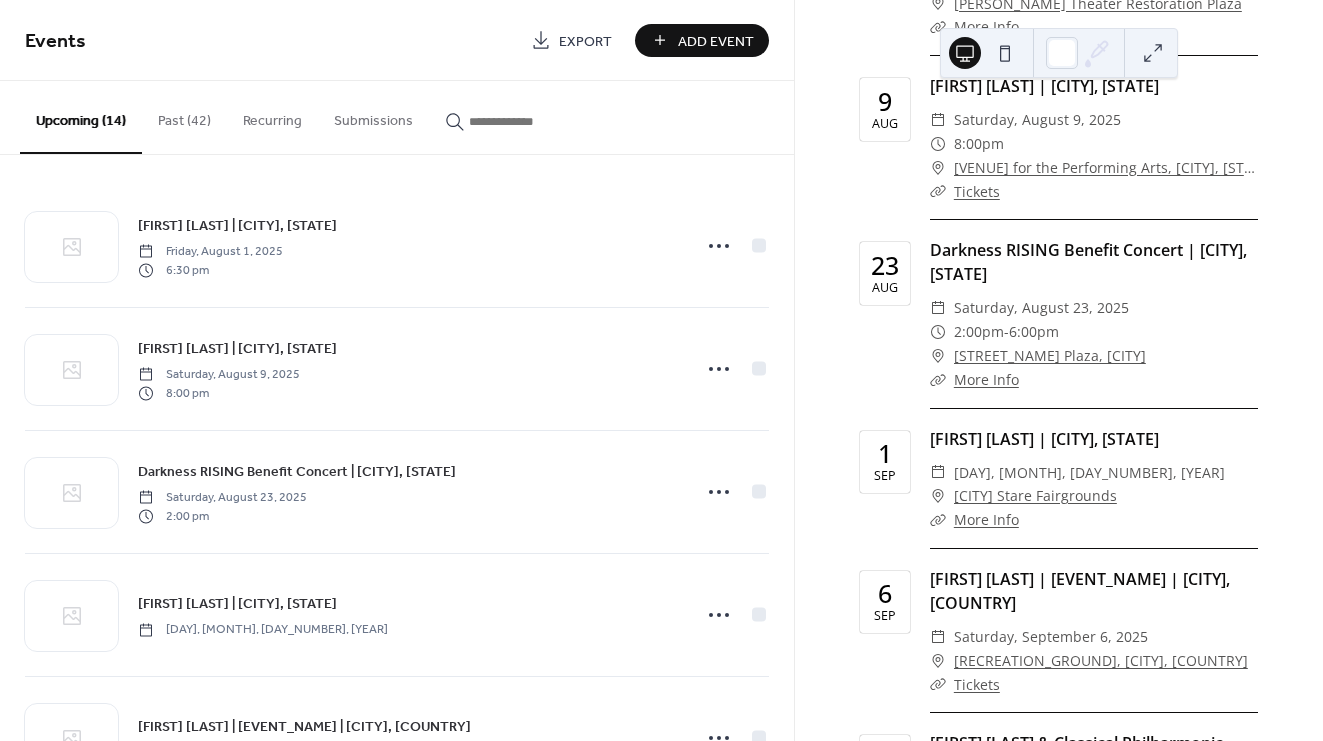scroll, scrollTop: 231, scrollLeft: 0, axis: vertical 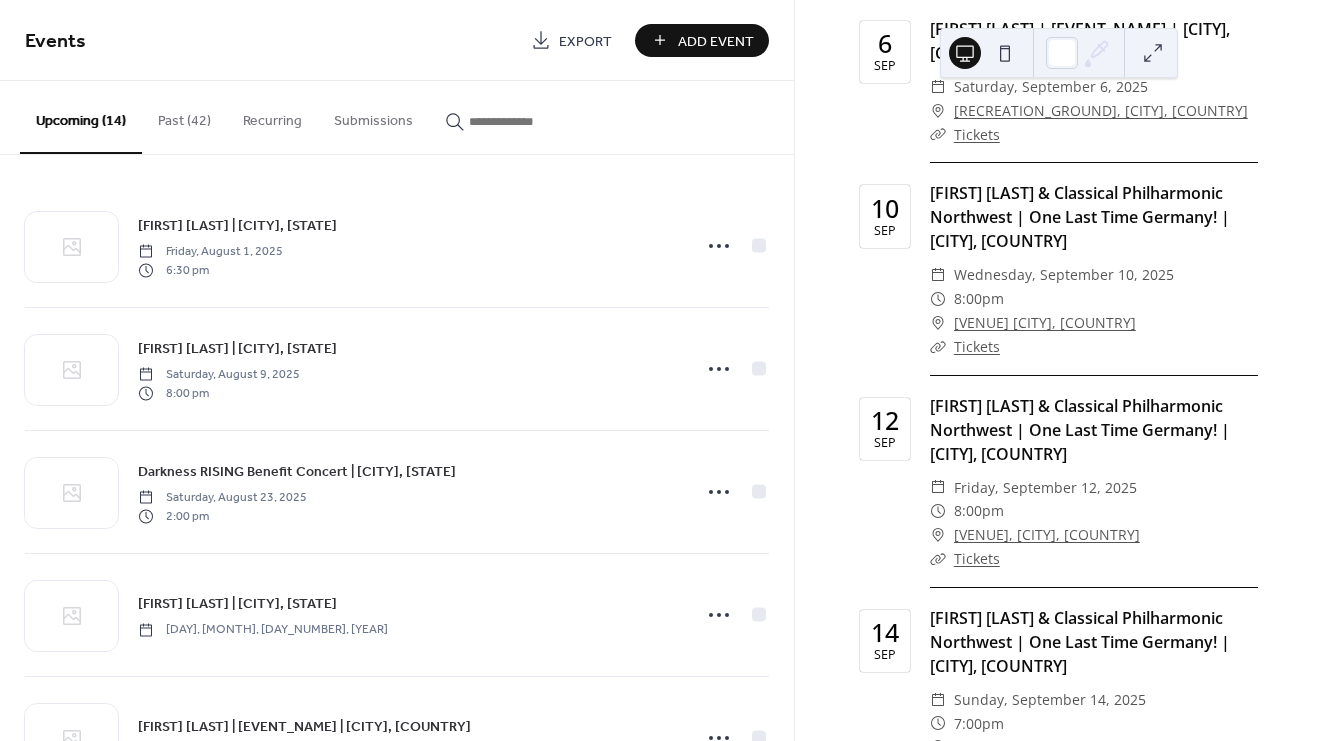 click on "Tickets" at bounding box center (977, 558) 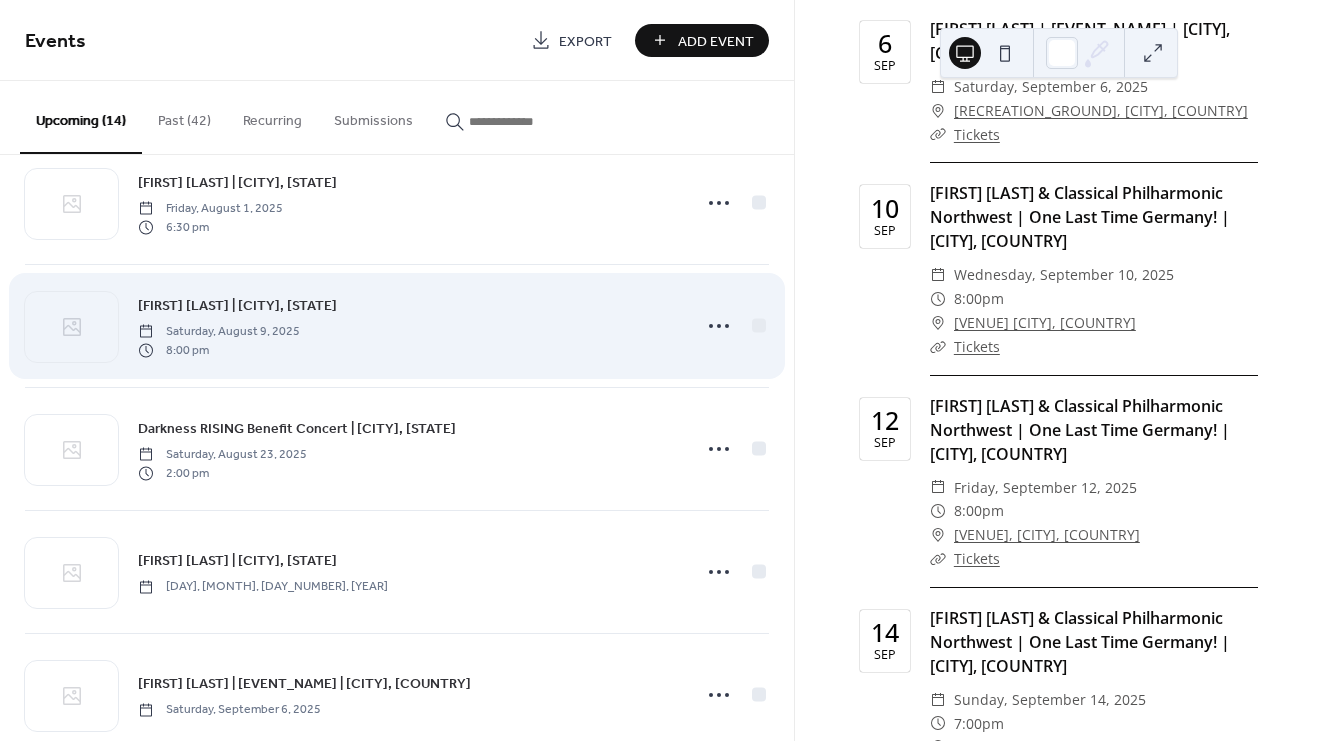 scroll, scrollTop: 44, scrollLeft: 0, axis: vertical 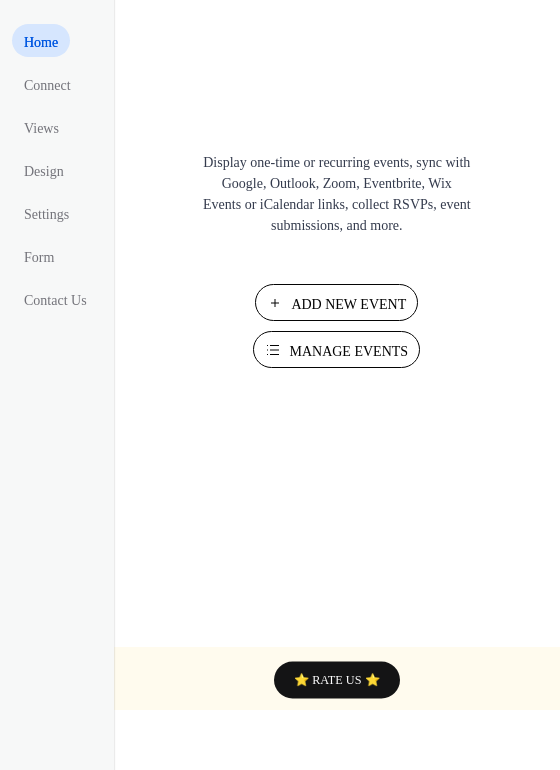 click on "Manage Events" at bounding box center (348, 351) 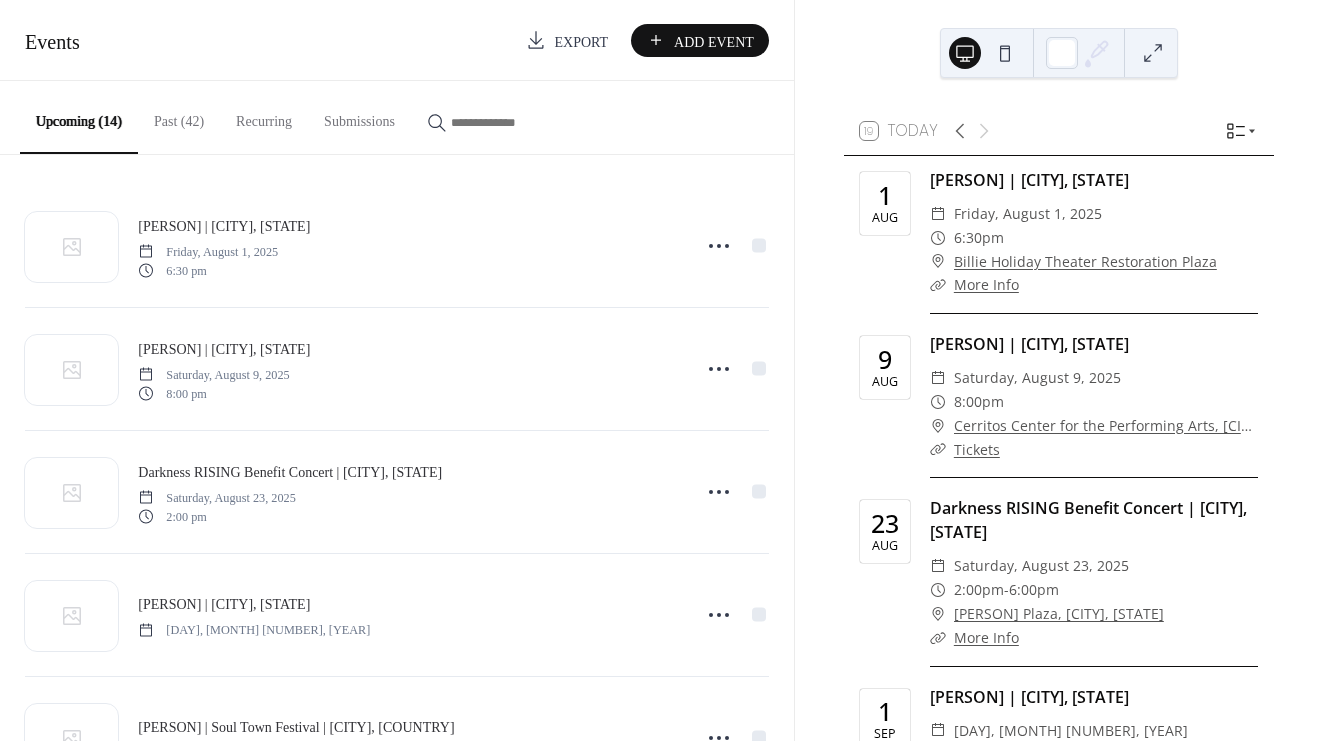 scroll, scrollTop: 0, scrollLeft: 0, axis: both 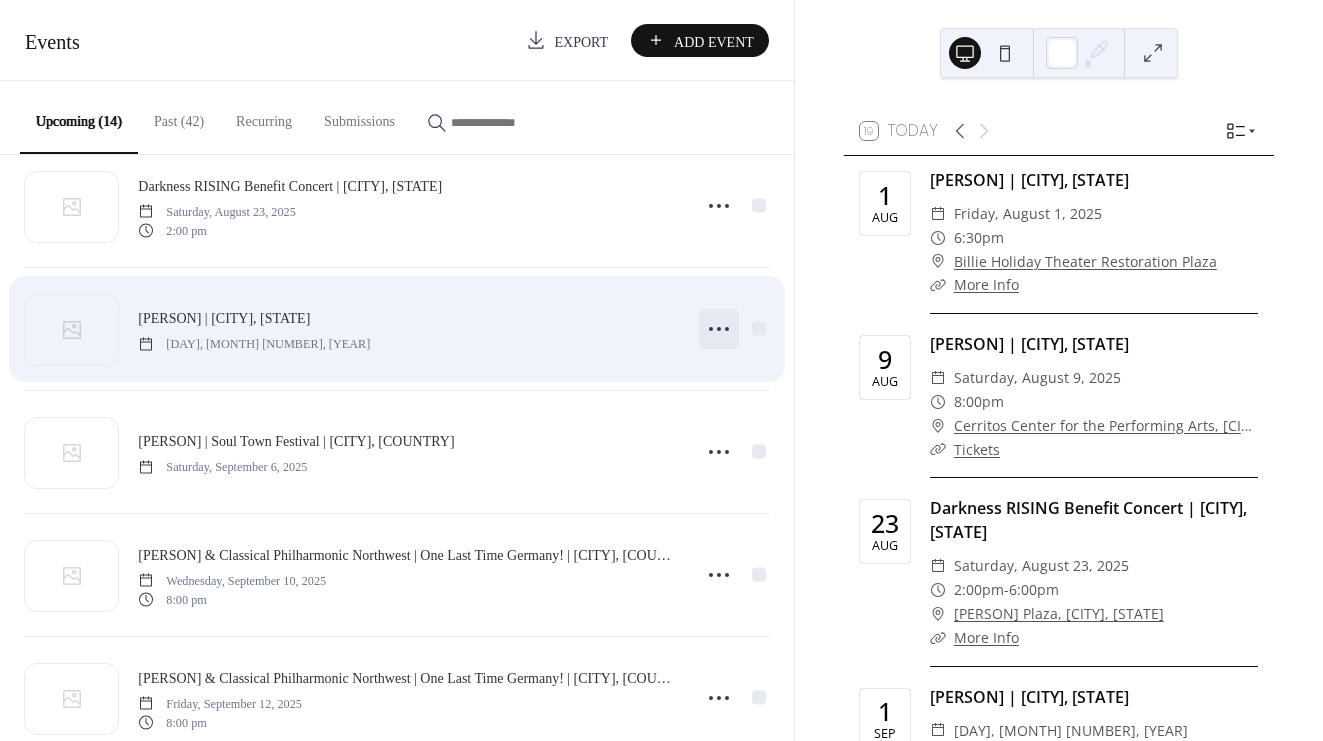 click 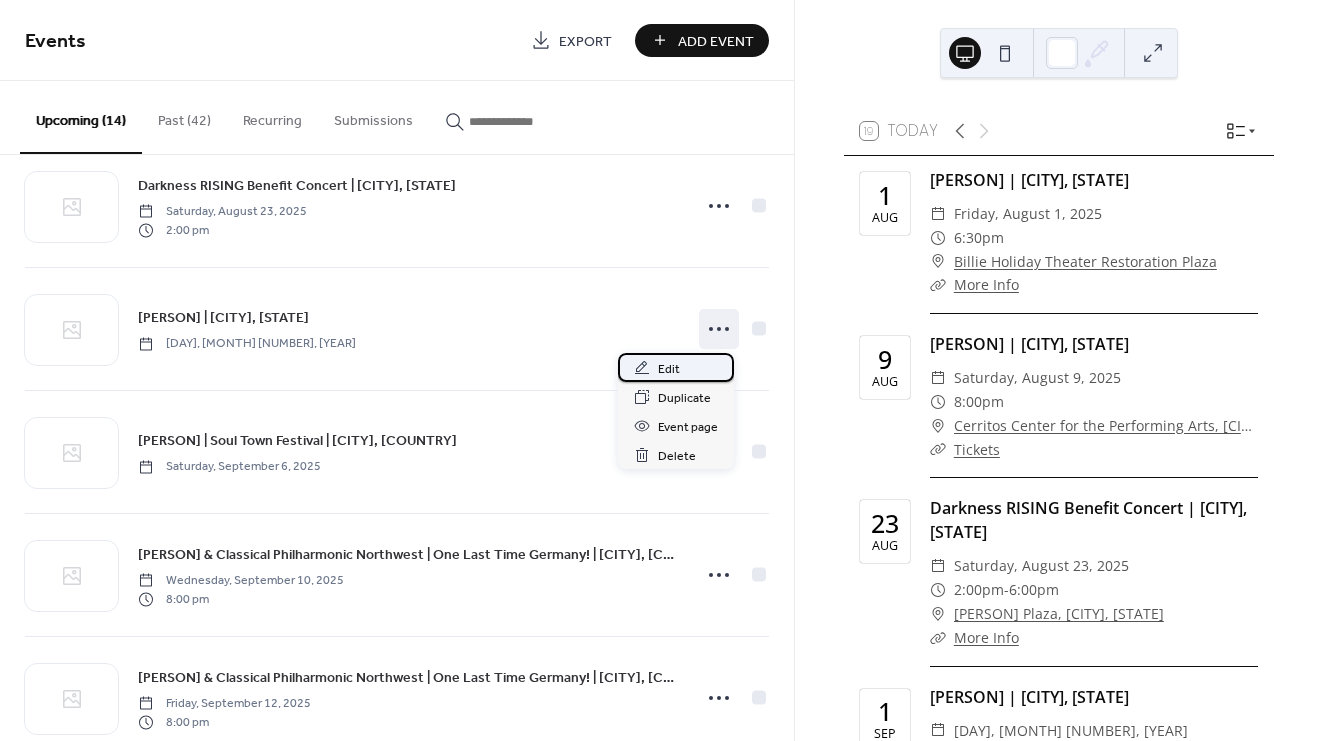 click on "Edit" at bounding box center [669, 369] 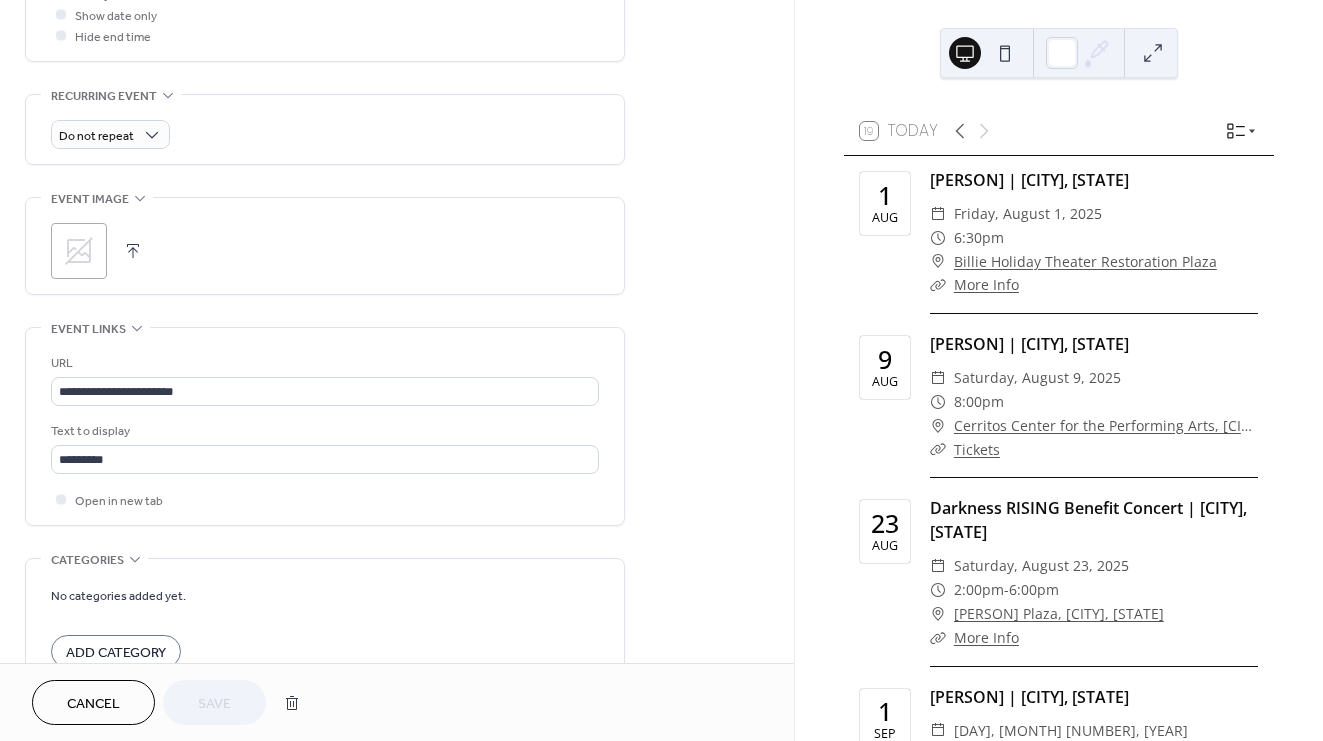 scroll, scrollTop: 803, scrollLeft: 0, axis: vertical 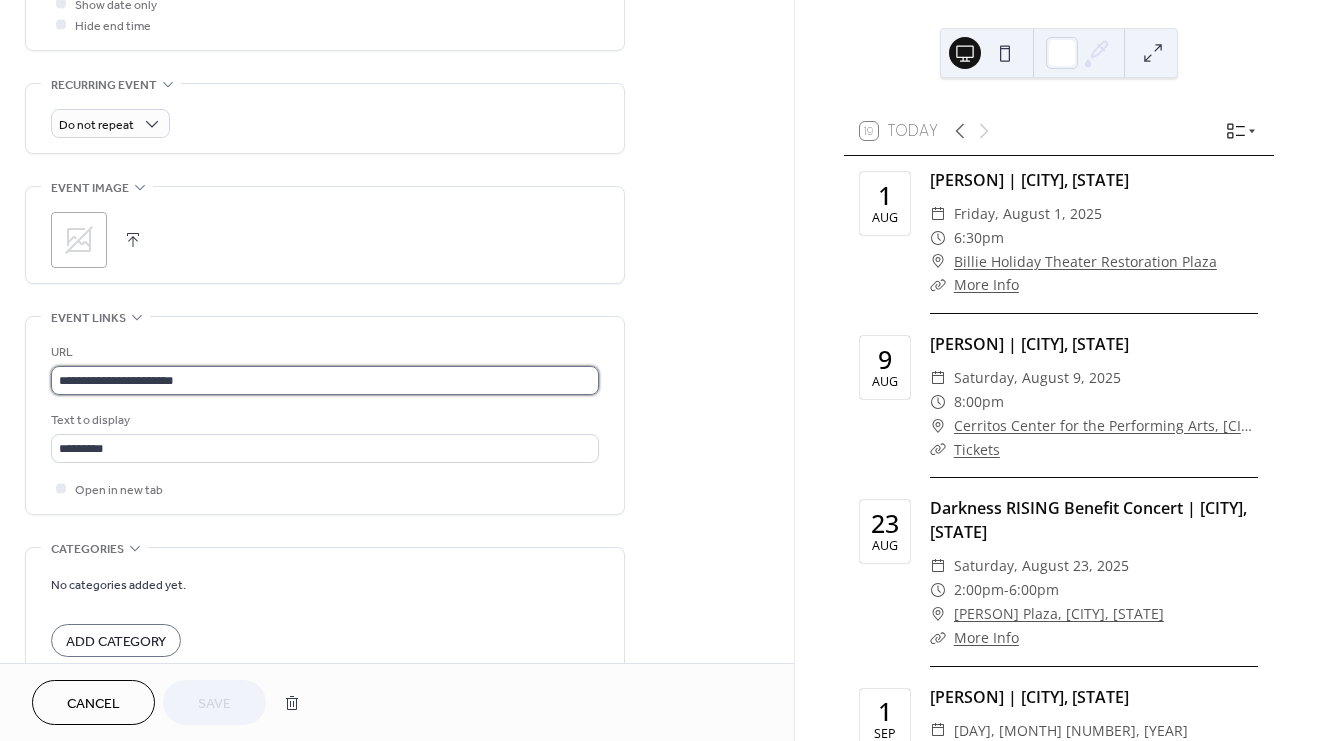 click on "**********" at bounding box center (325, 380) 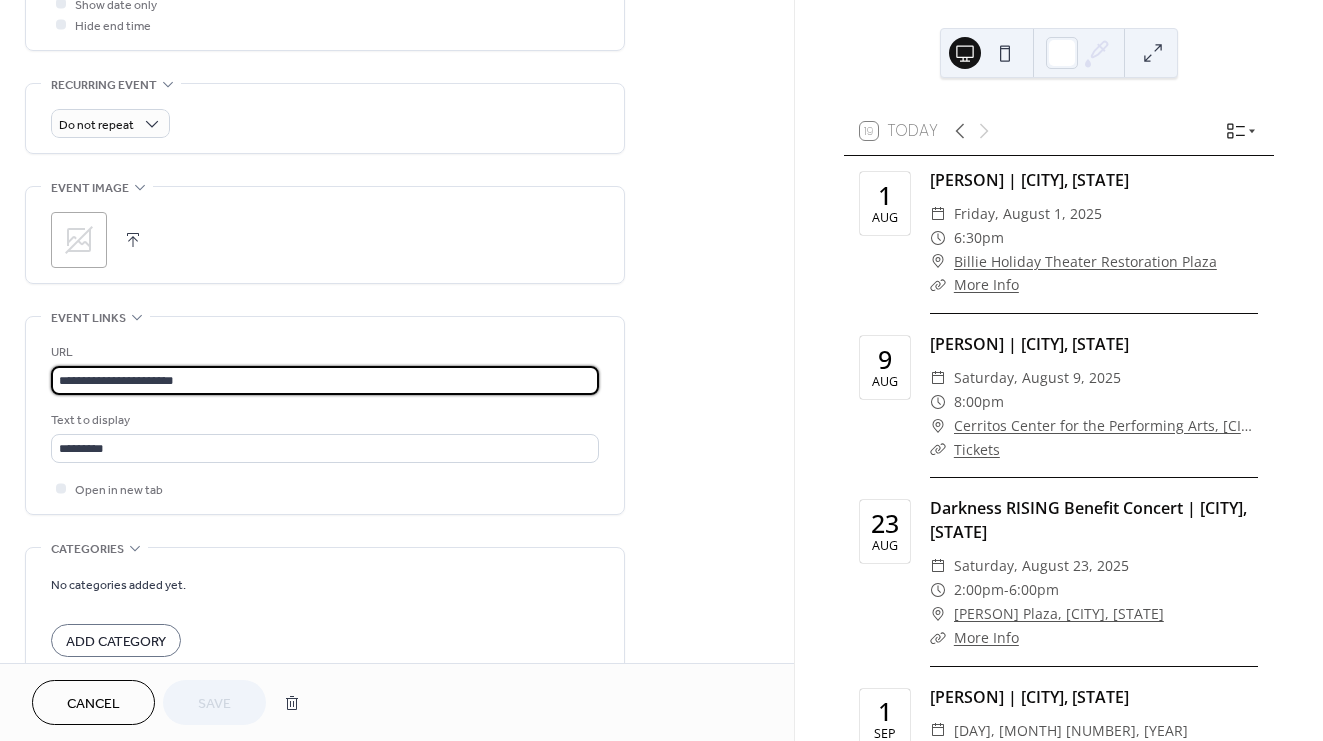 click on "**********" at bounding box center [325, 380] 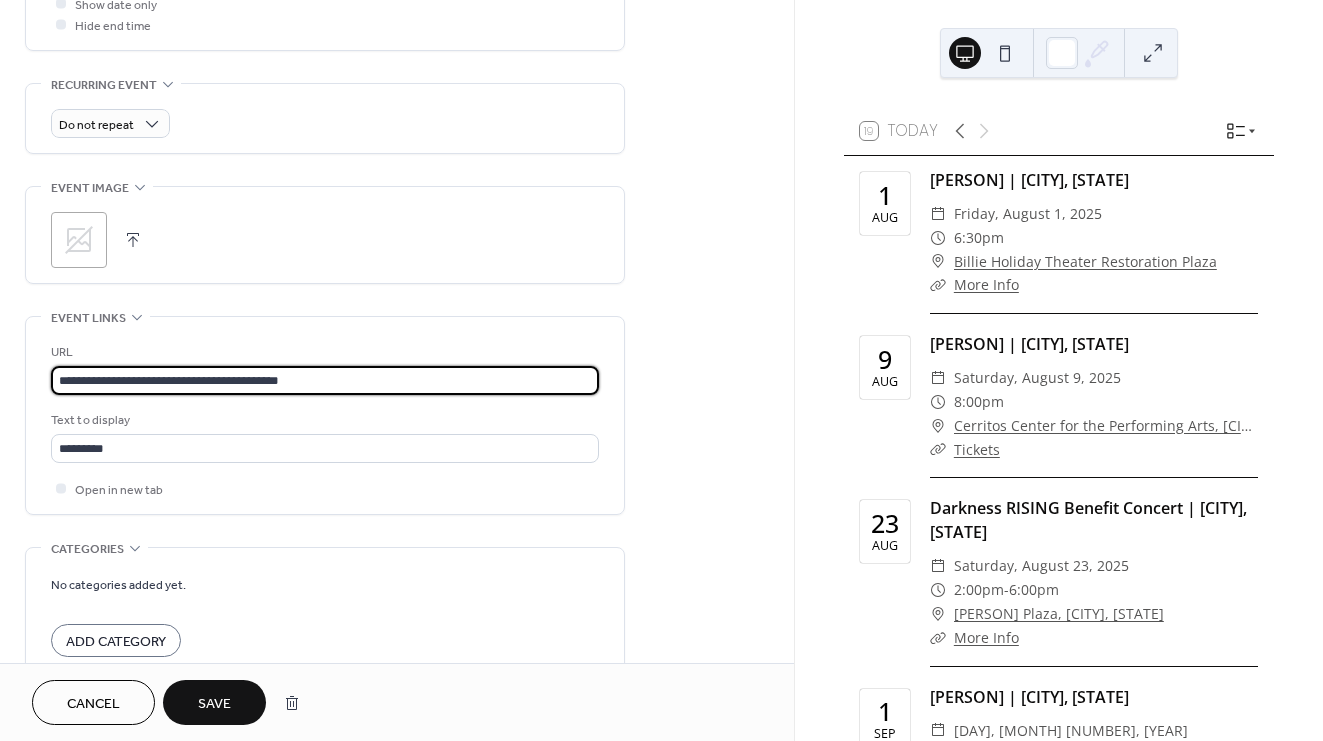 type on "**********" 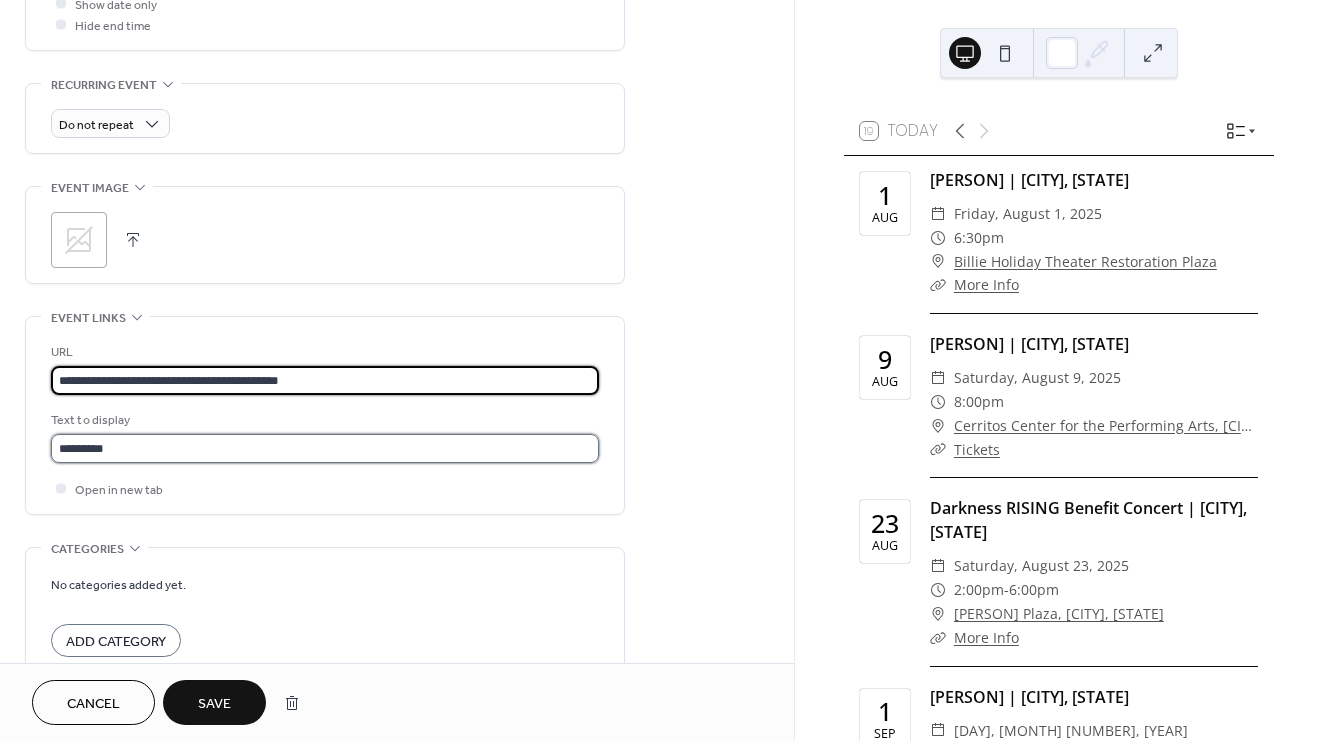 click on "*********" at bounding box center (325, 448) 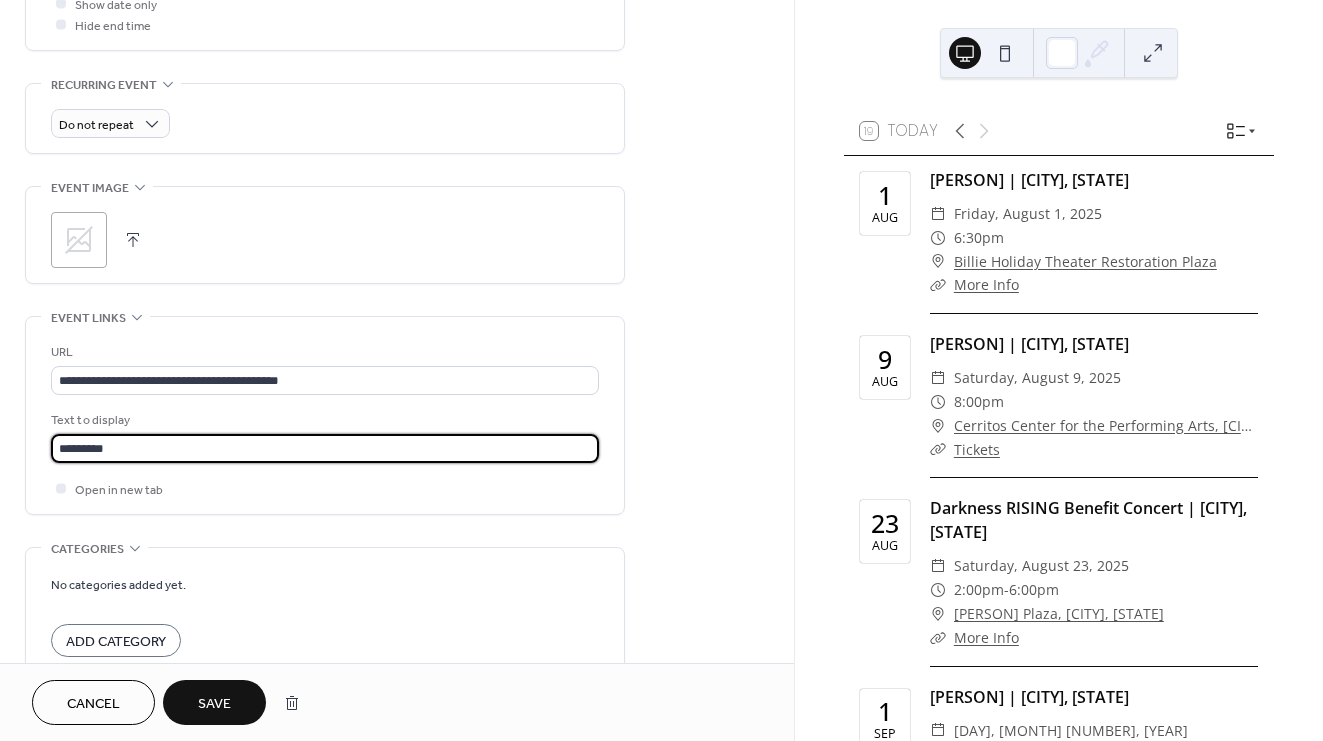 scroll, scrollTop: 1, scrollLeft: 0, axis: vertical 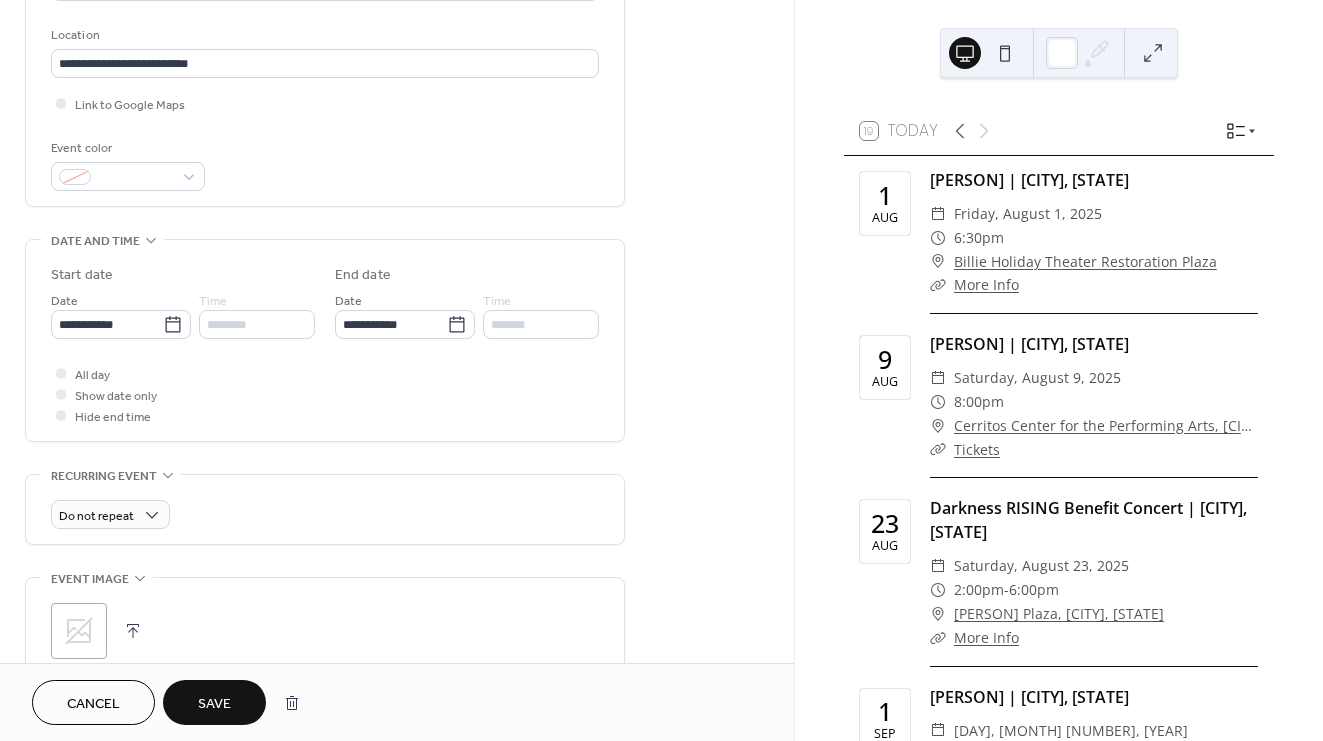 click at bounding box center (61, 415) 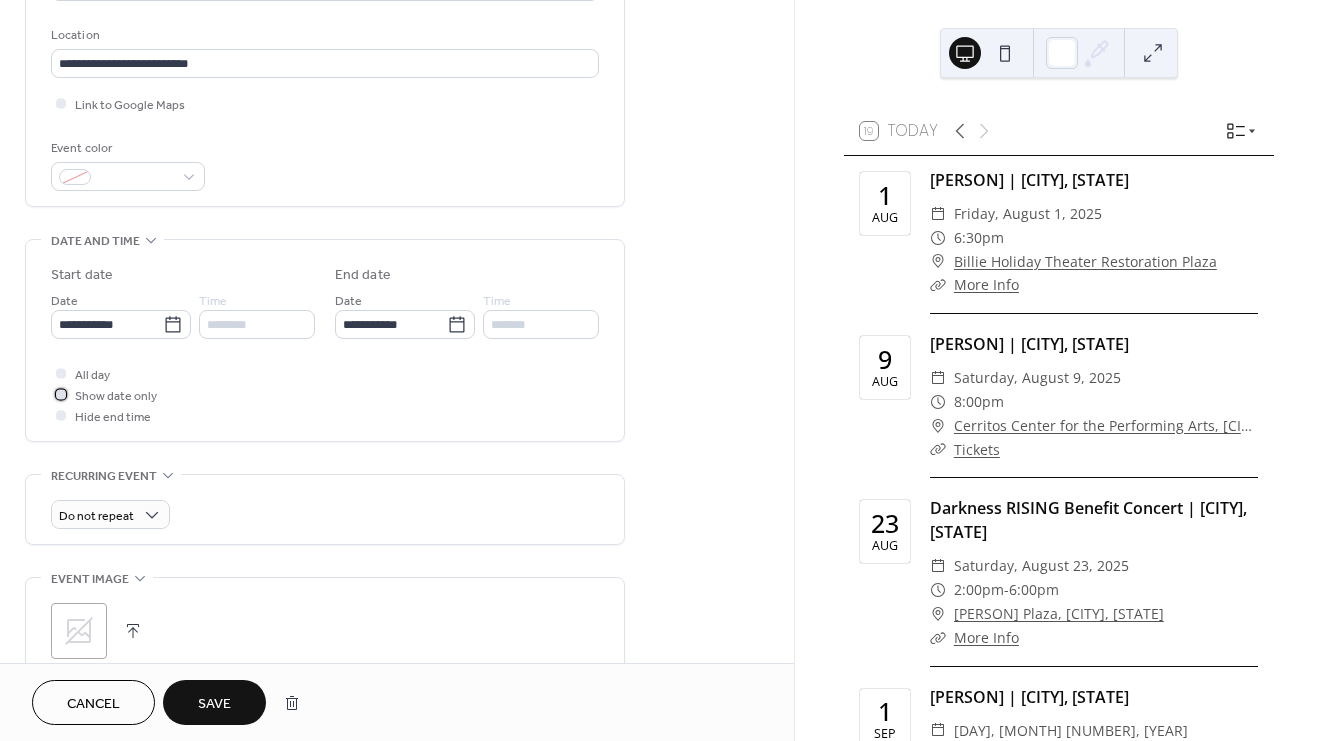 click 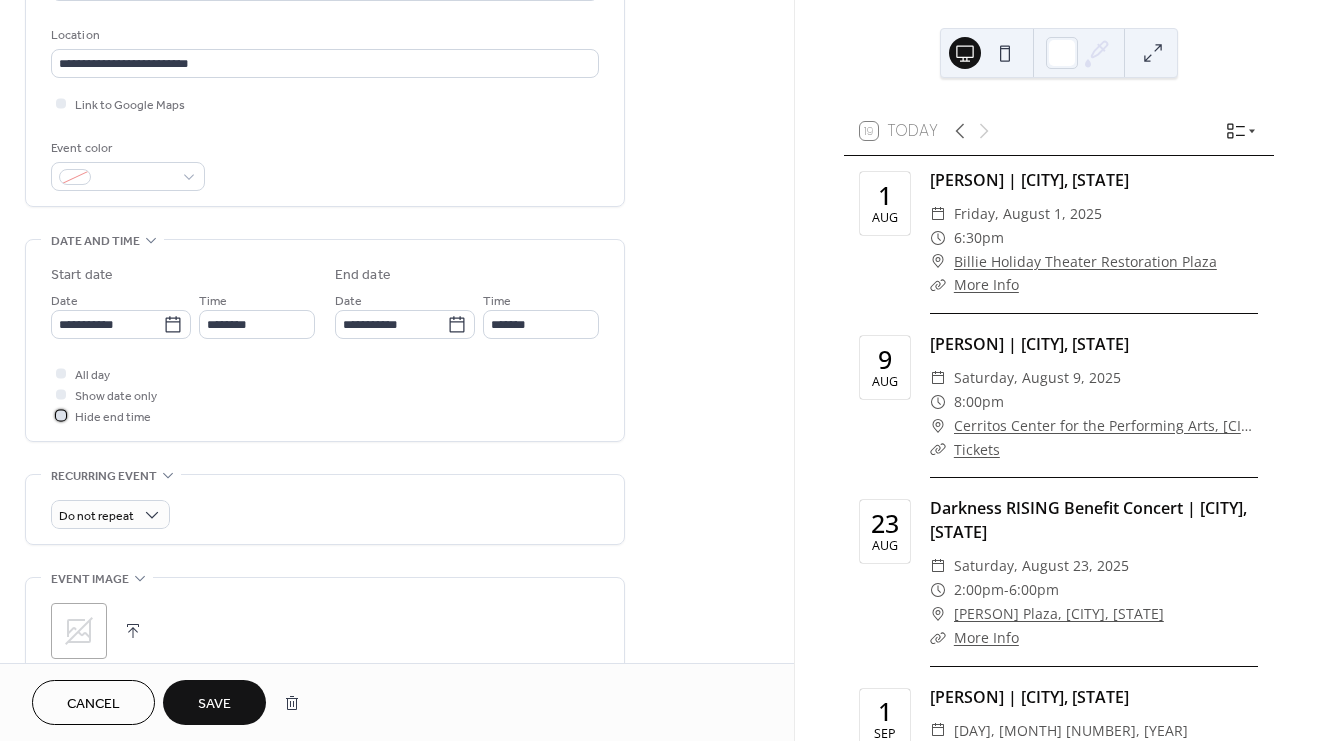 click at bounding box center (61, 415) 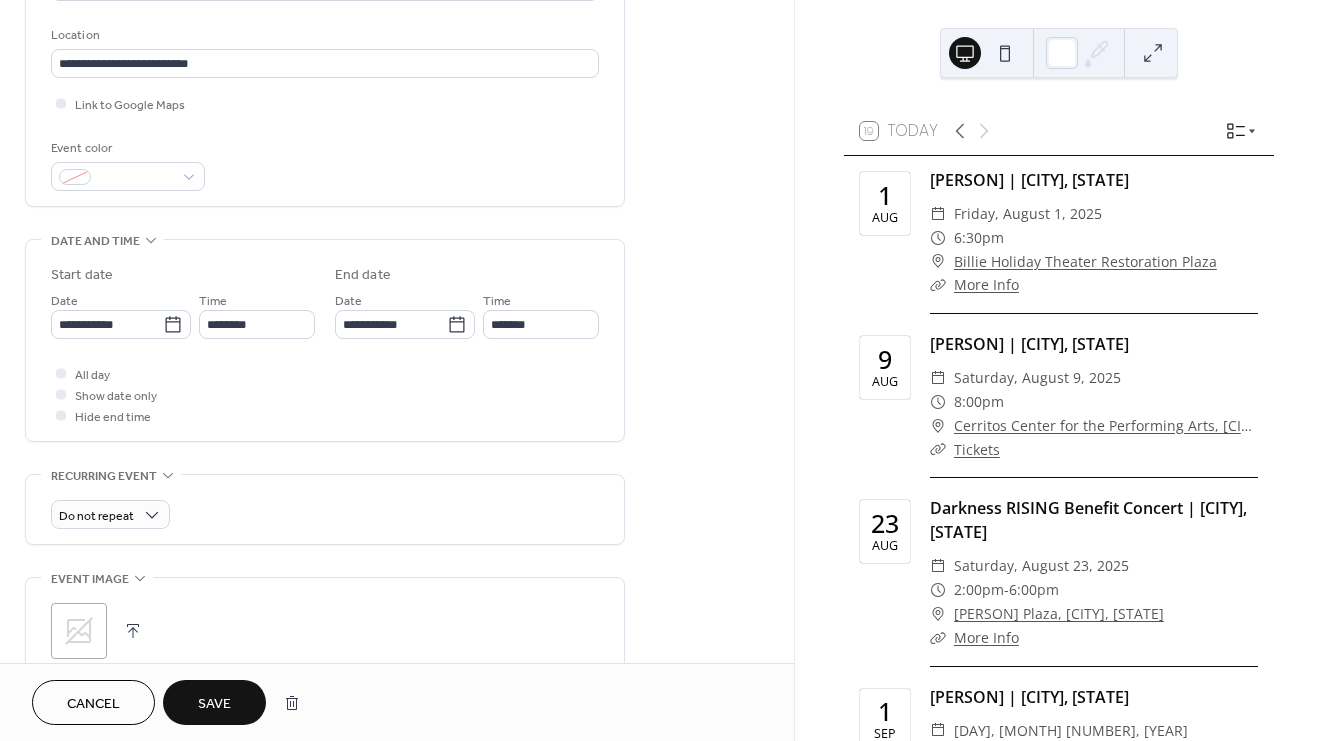 click on "Save" at bounding box center [214, 704] 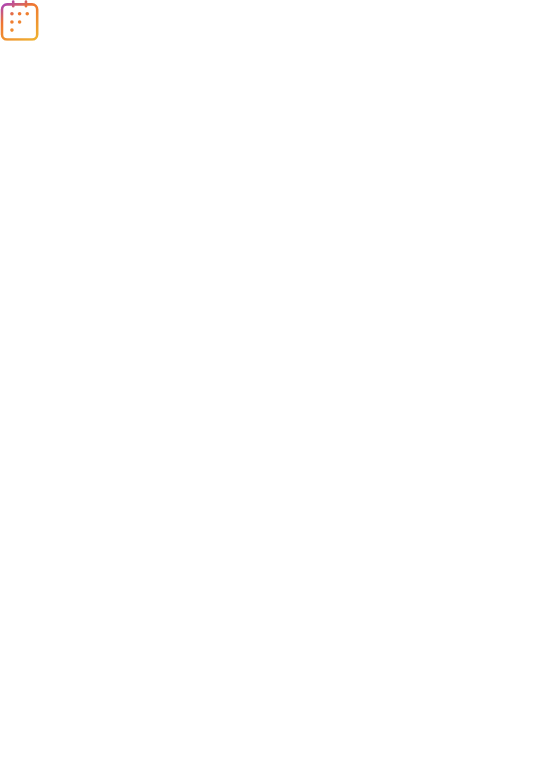 scroll, scrollTop: 0, scrollLeft: 0, axis: both 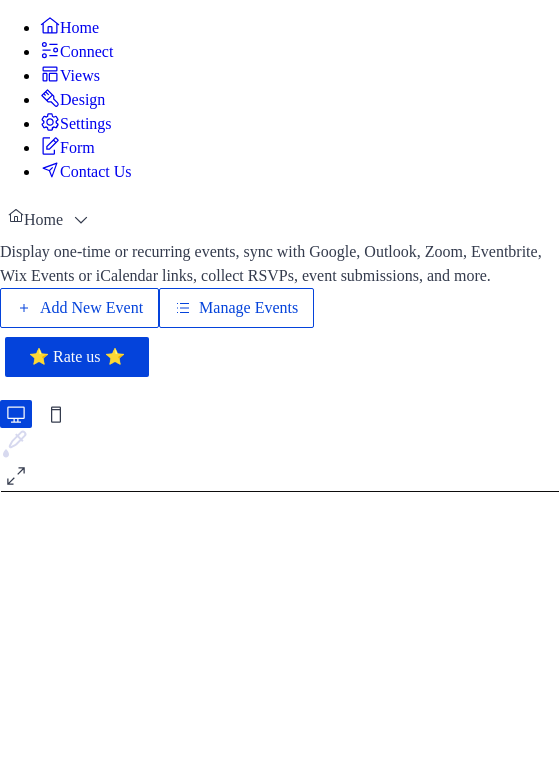 click on "Manage Events" at bounding box center [248, 308] 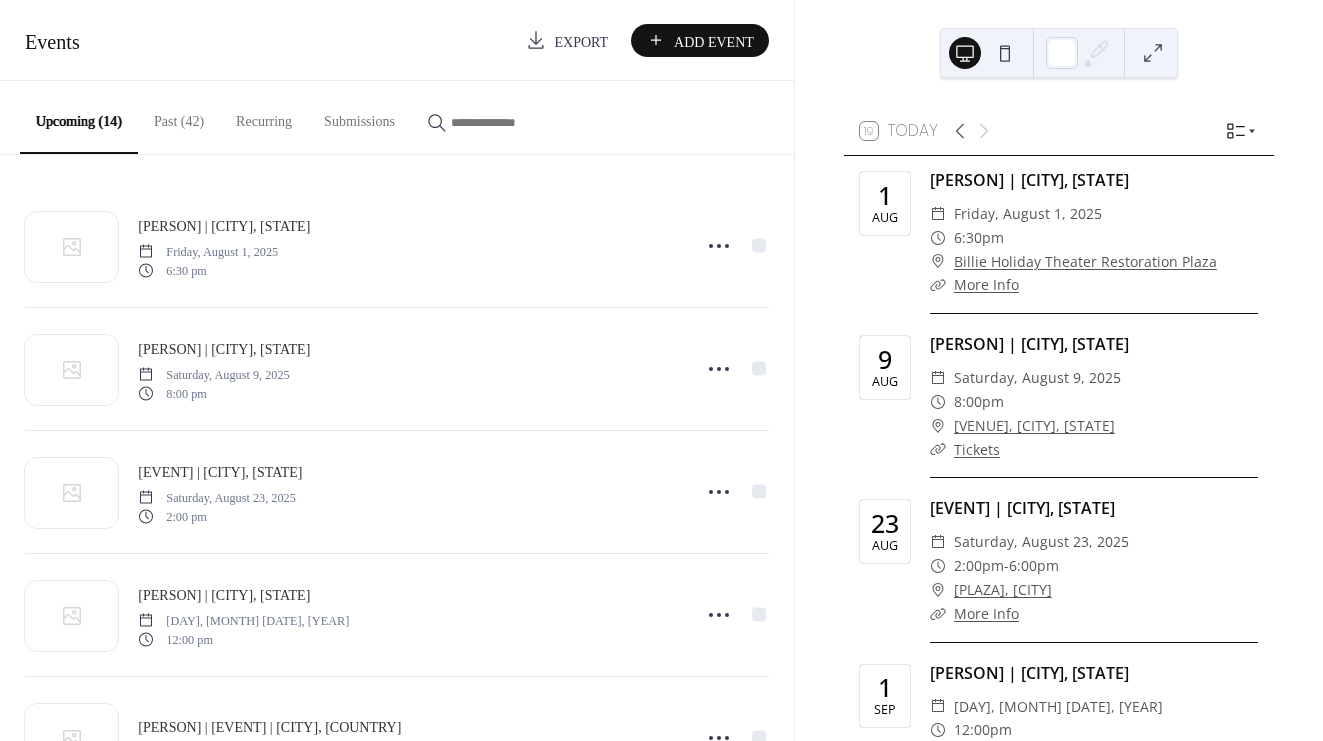 scroll, scrollTop: 0, scrollLeft: 0, axis: both 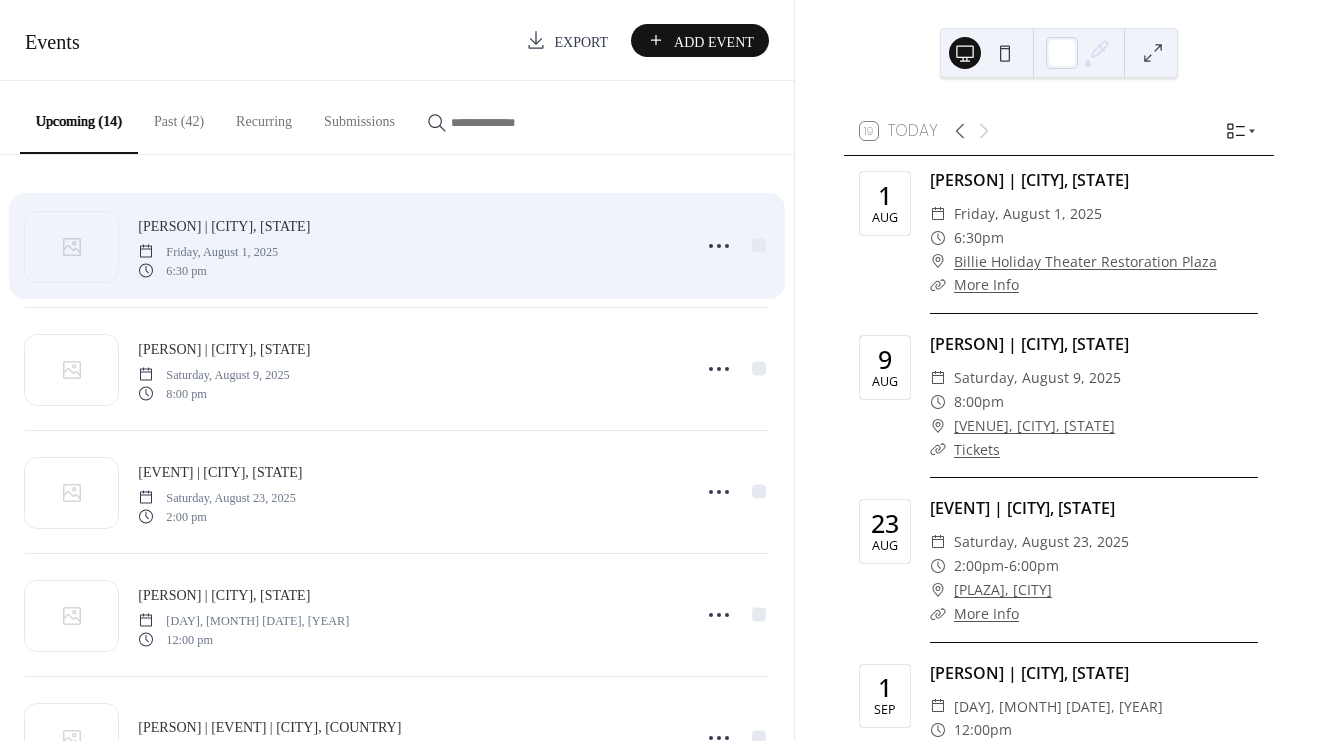 click on "[PERSON] | [CITY], [STATE] [DAY], [MONTH] [DATE], [YEAR] [TIME]" at bounding box center [408, 246] 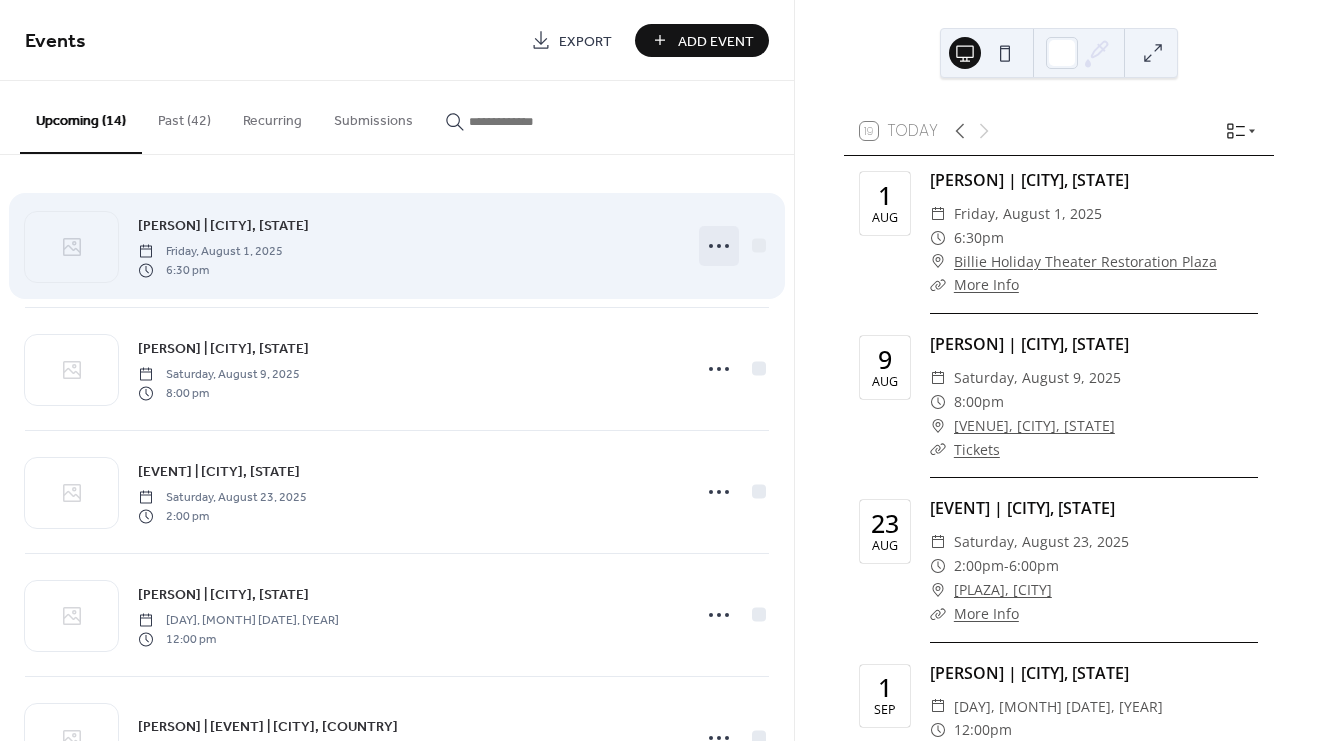 click 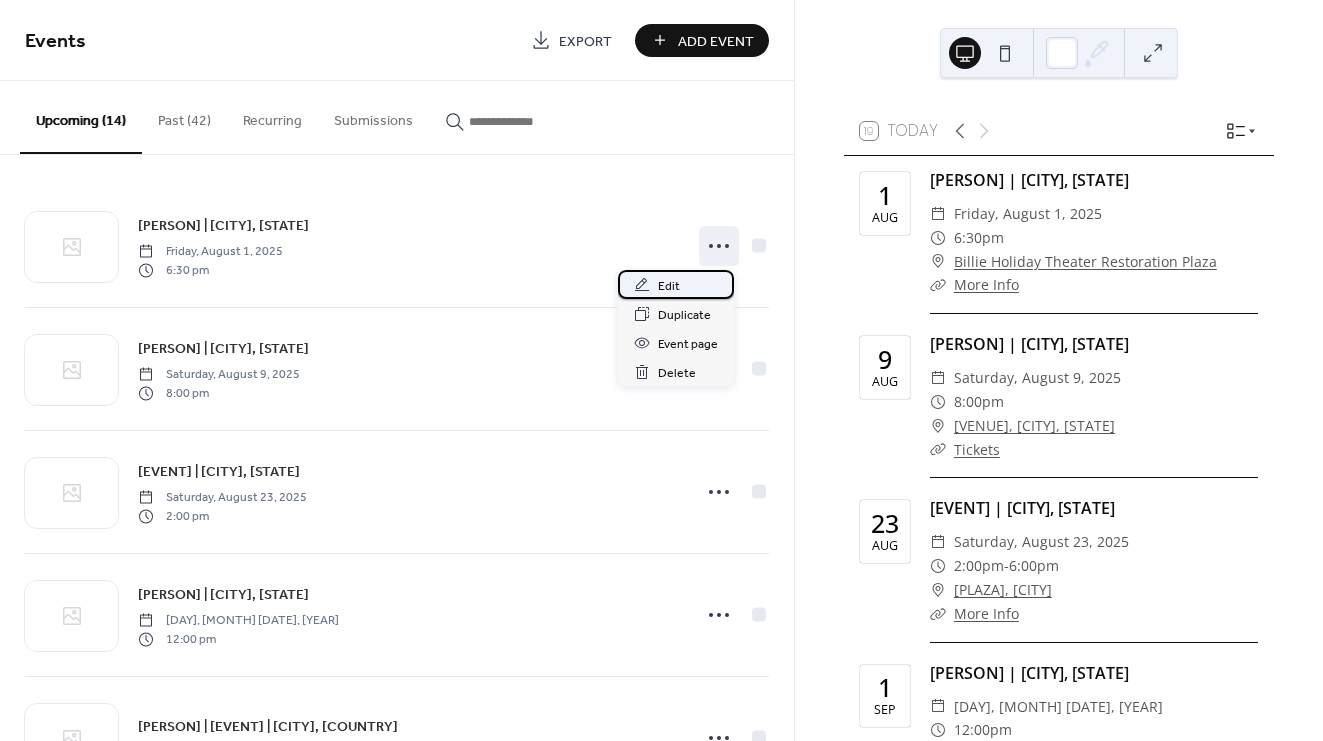 click on "Edit" at bounding box center (669, 286) 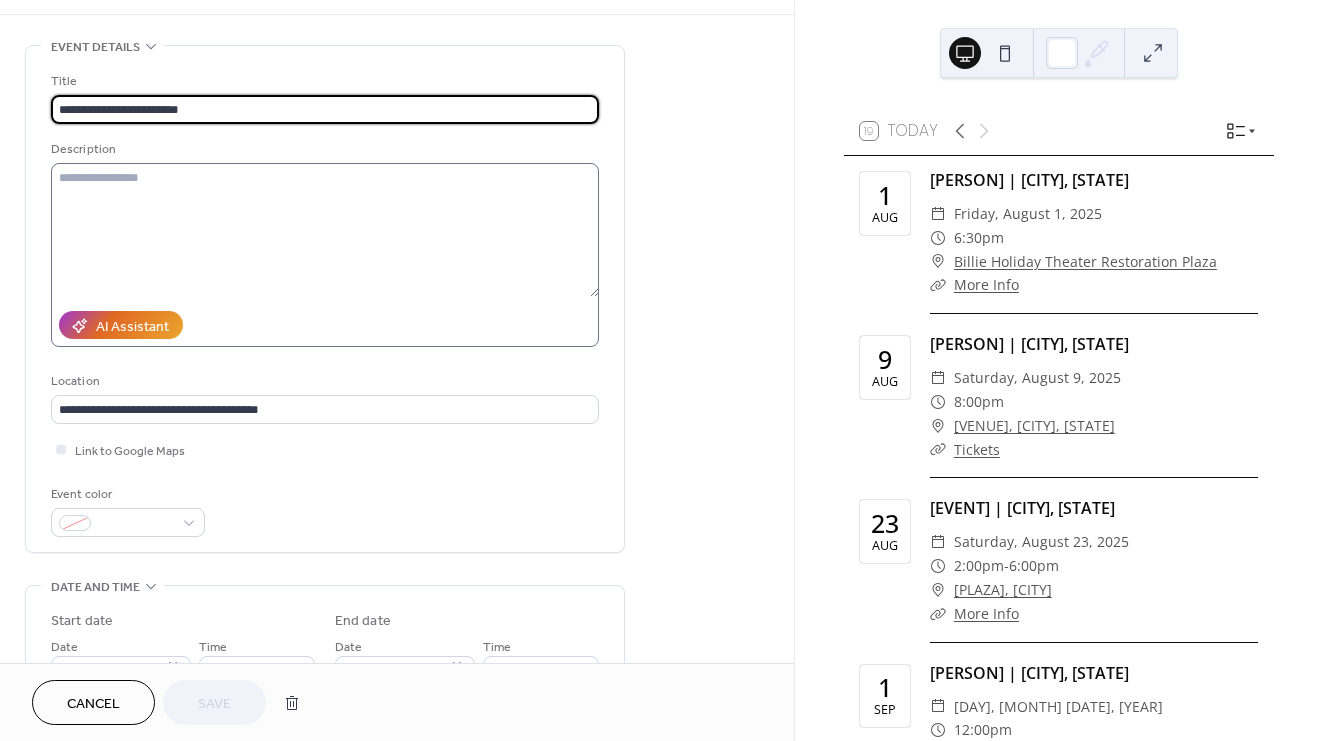 scroll, scrollTop: 89, scrollLeft: 0, axis: vertical 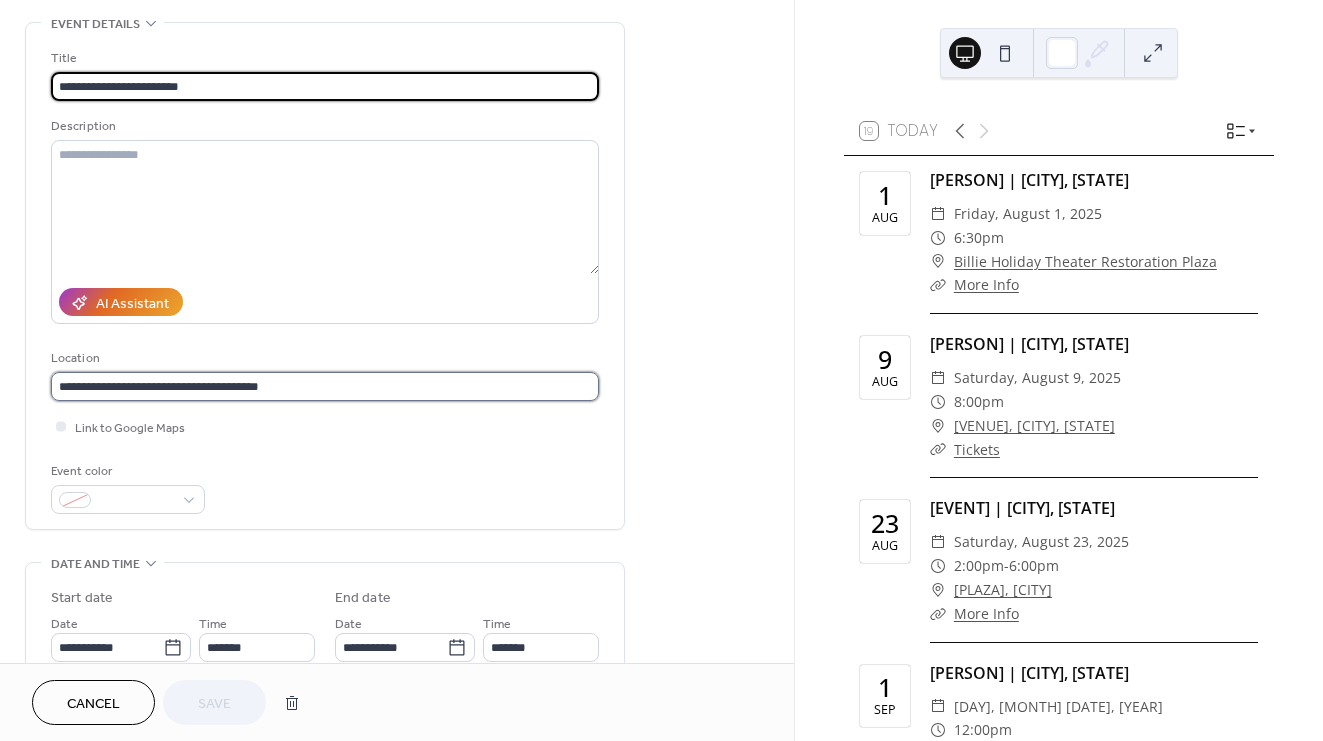 click on "**********" at bounding box center [325, 386] 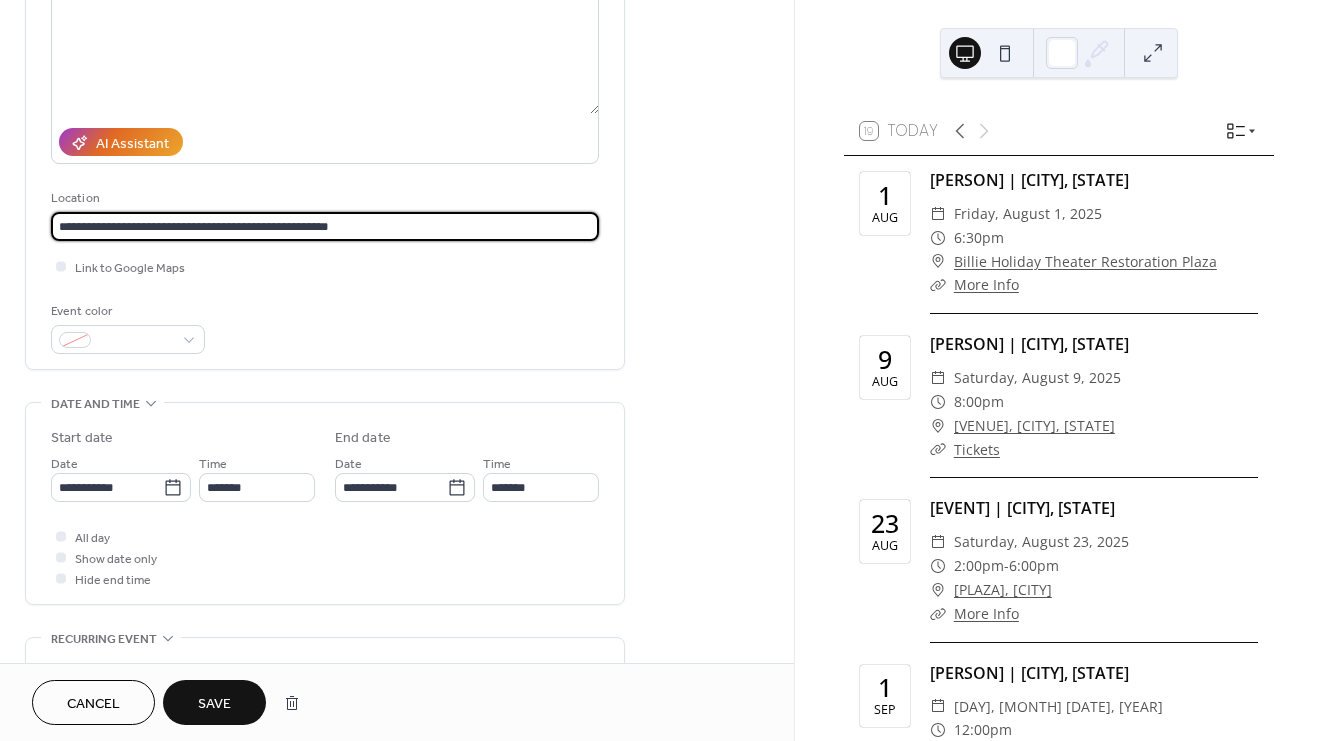 scroll, scrollTop: 254, scrollLeft: 0, axis: vertical 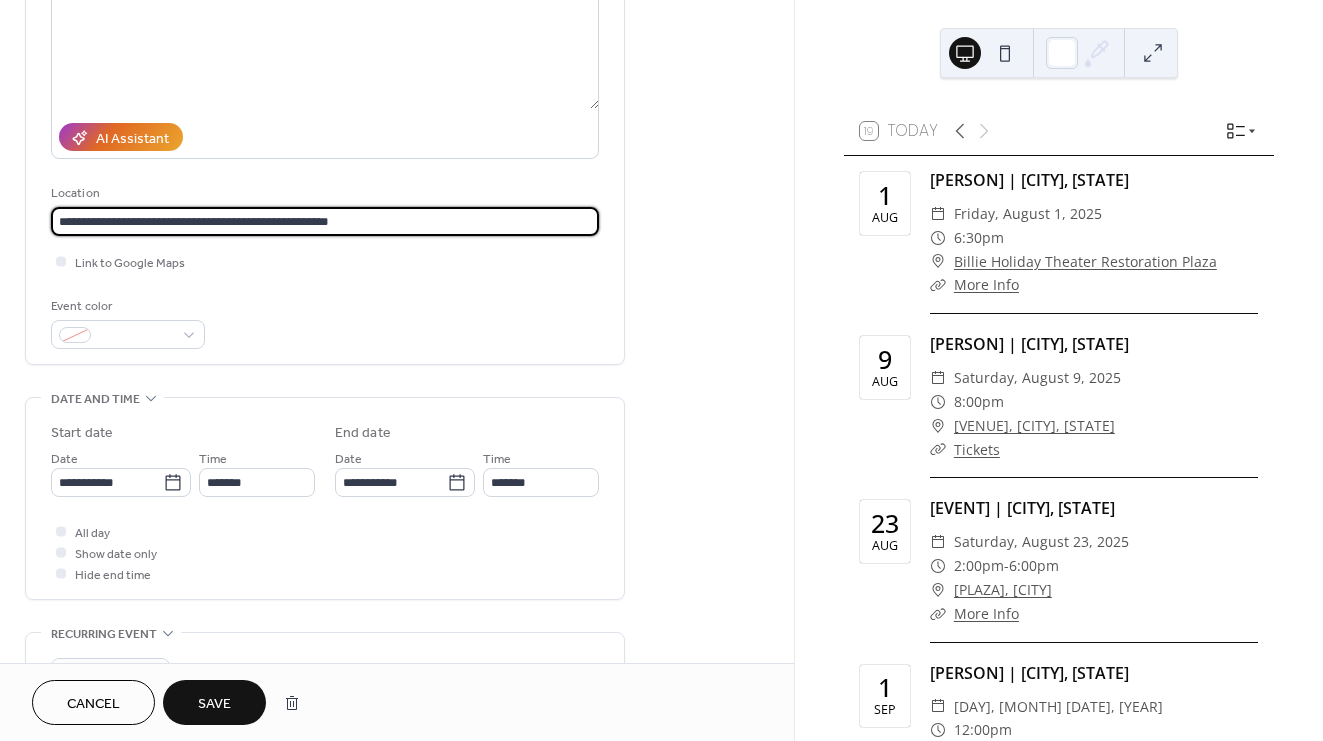 type on "**********" 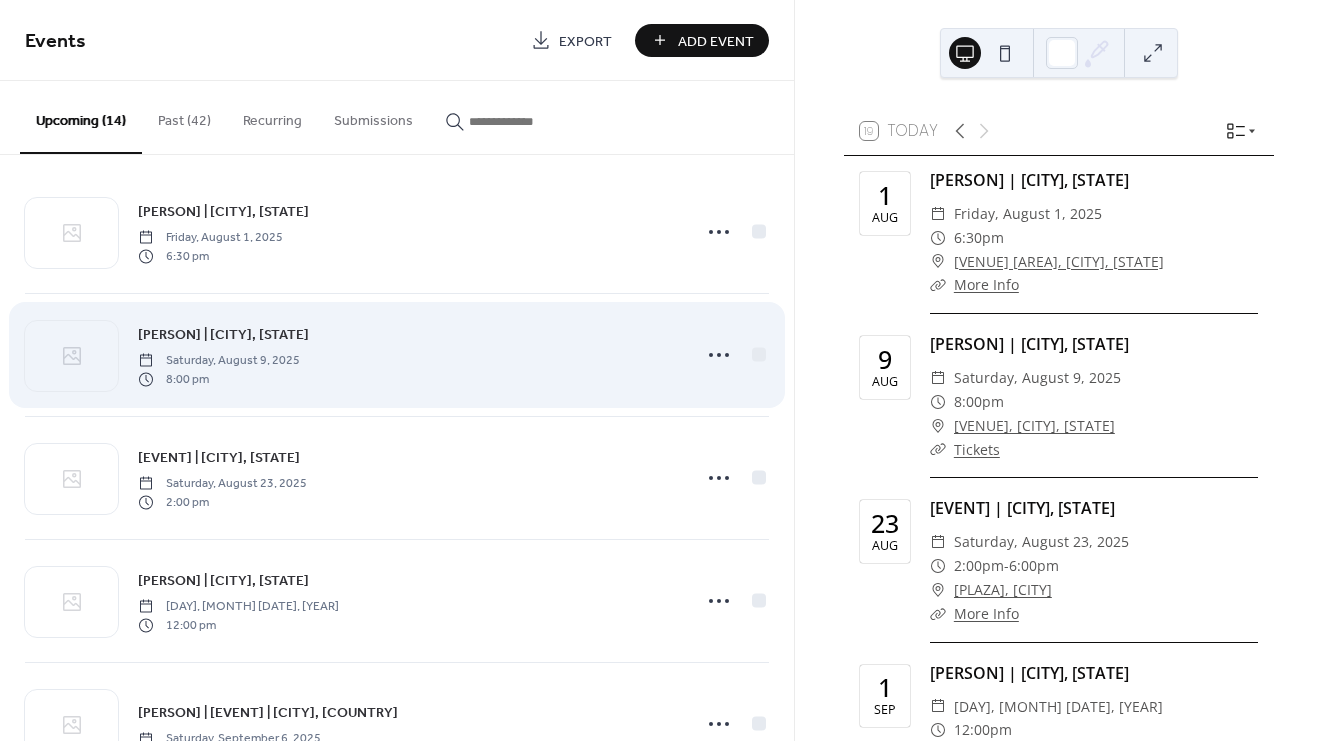 scroll, scrollTop: 36, scrollLeft: 0, axis: vertical 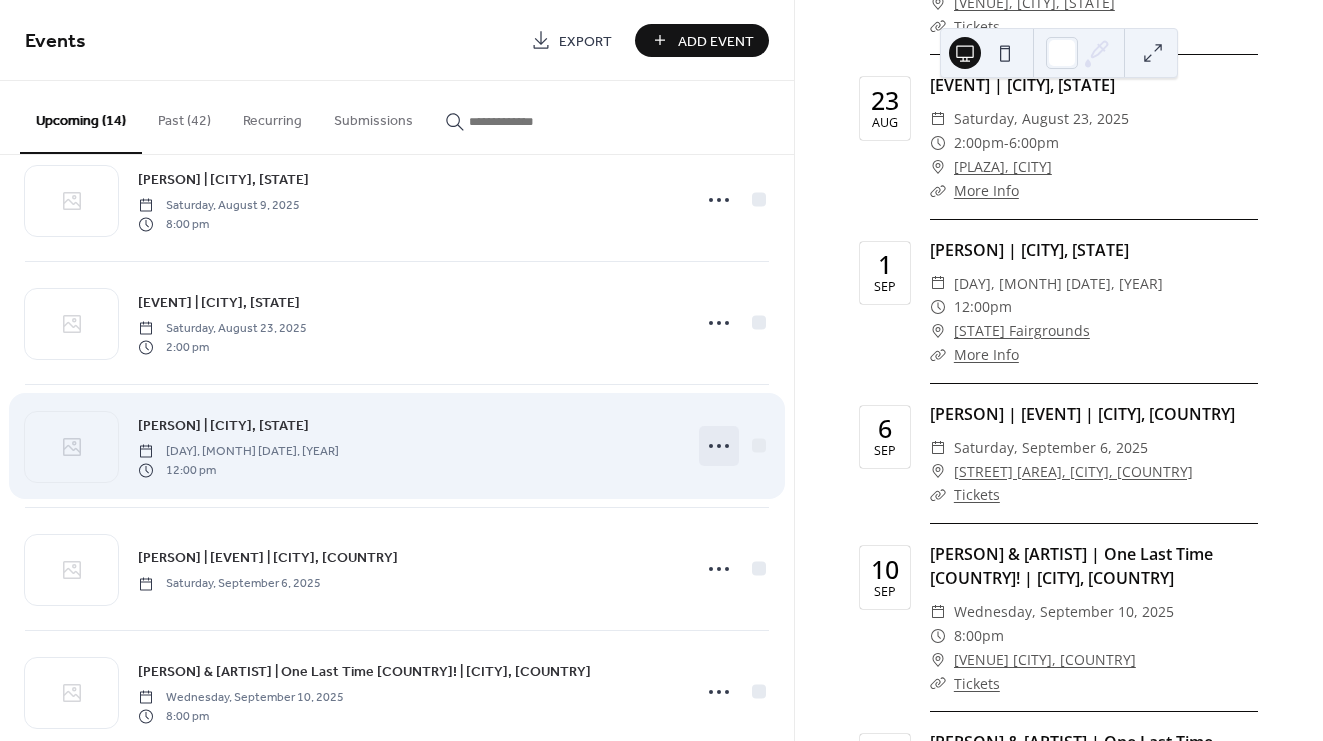 click 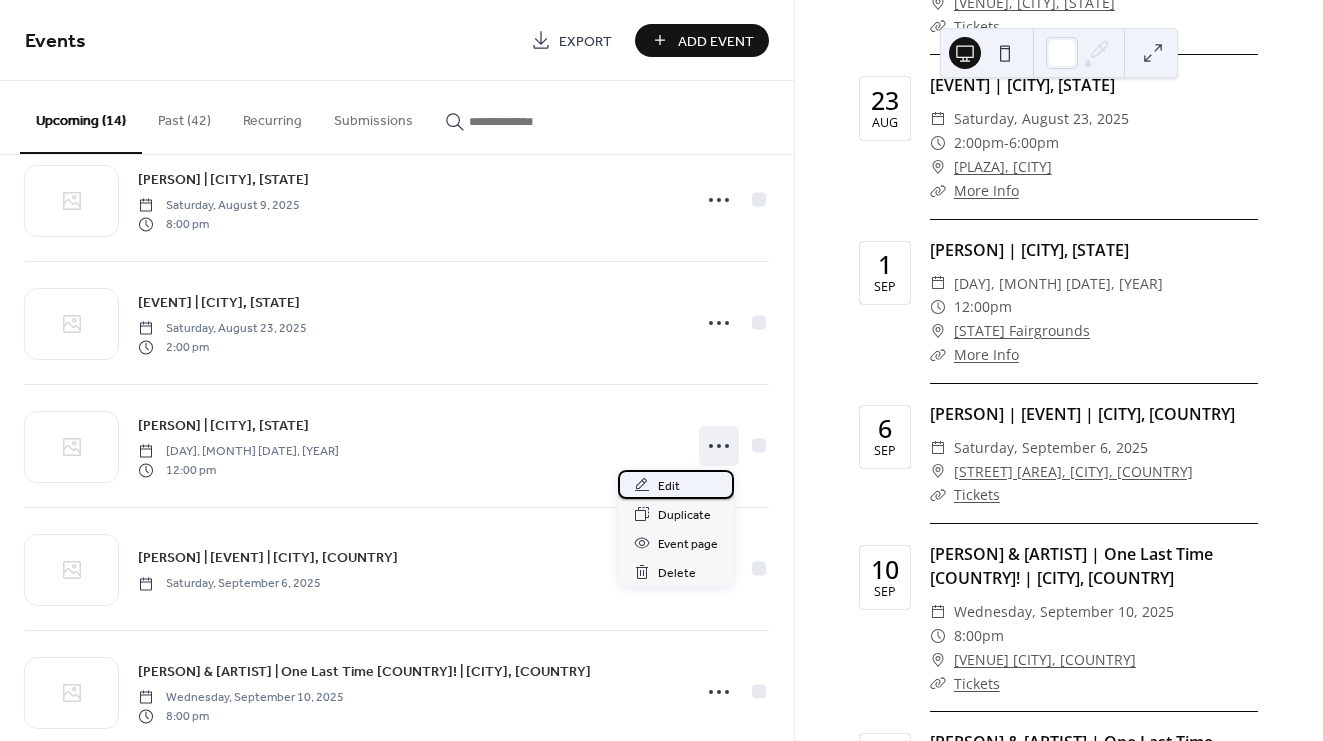 click on "Edit" at bounding box center [669, 486] 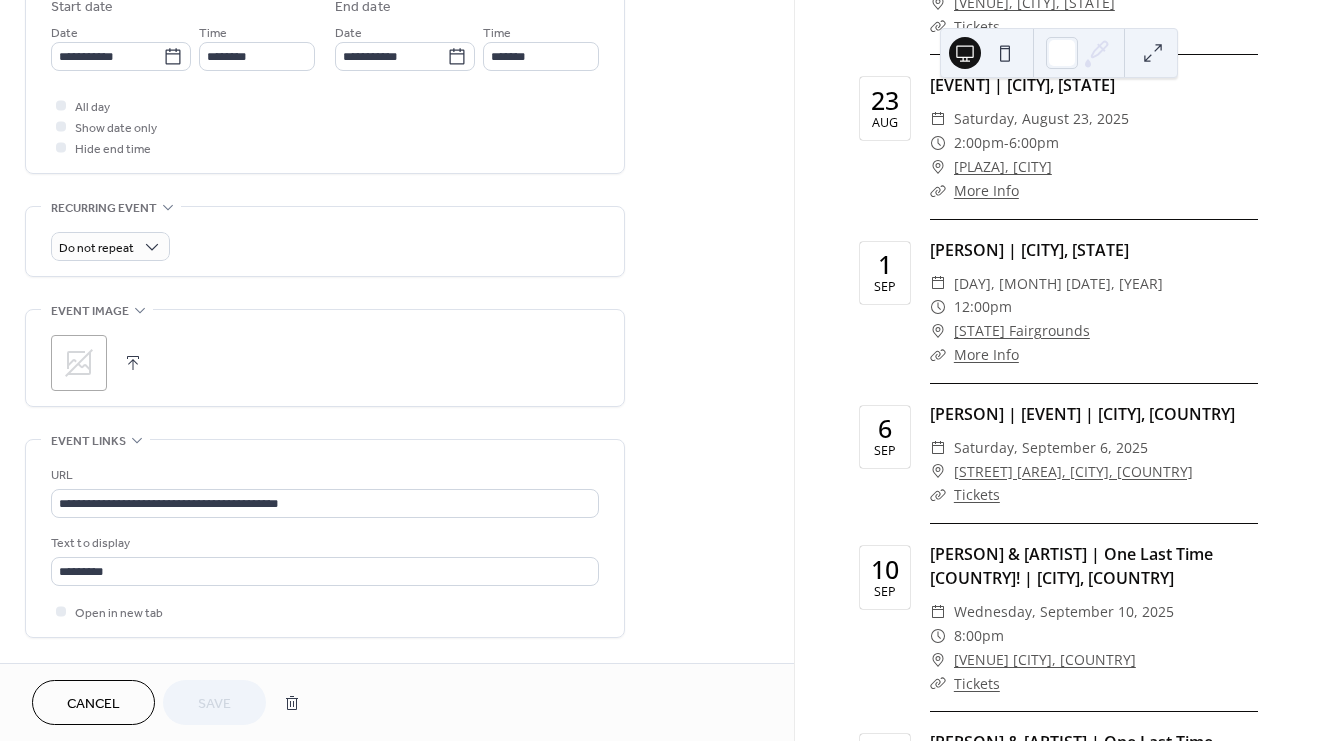 scroll, scrollTop: 687, scrollLeft: 0, axis: vertical 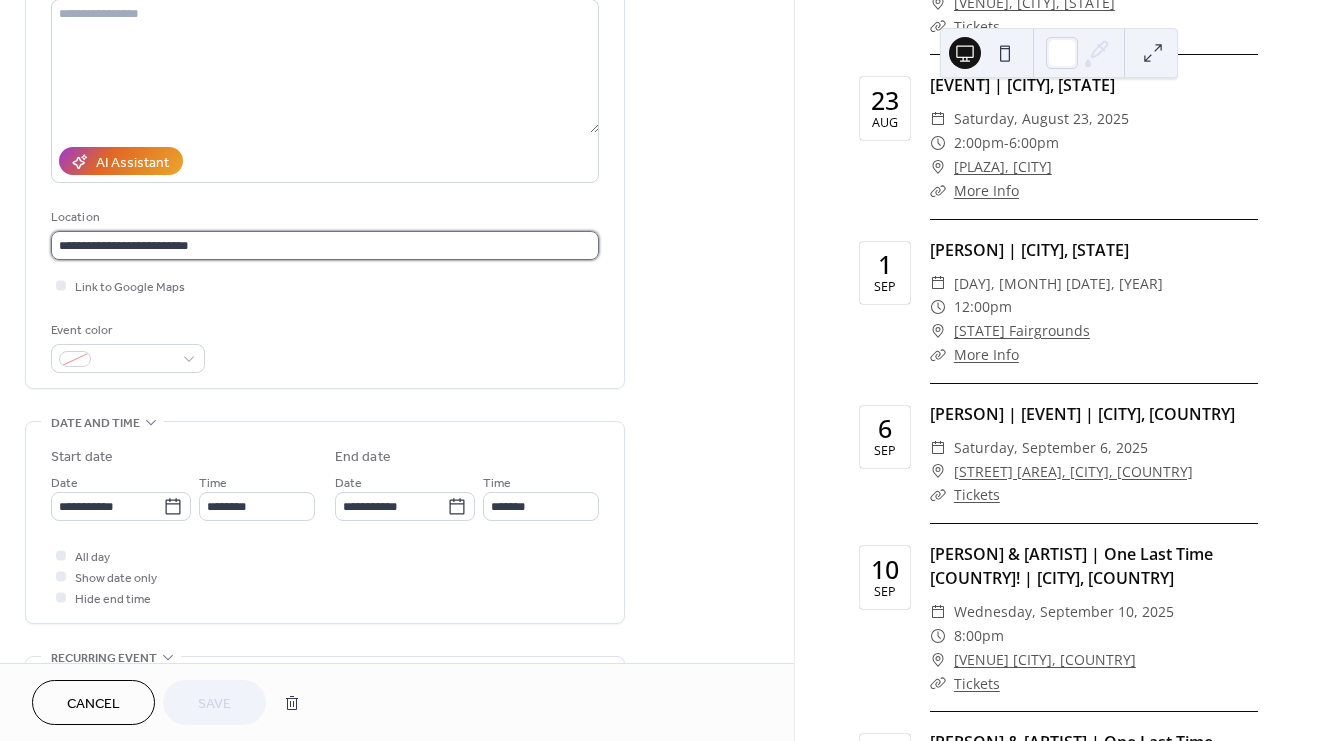 click on "**********" at bounding box center (325, 245) 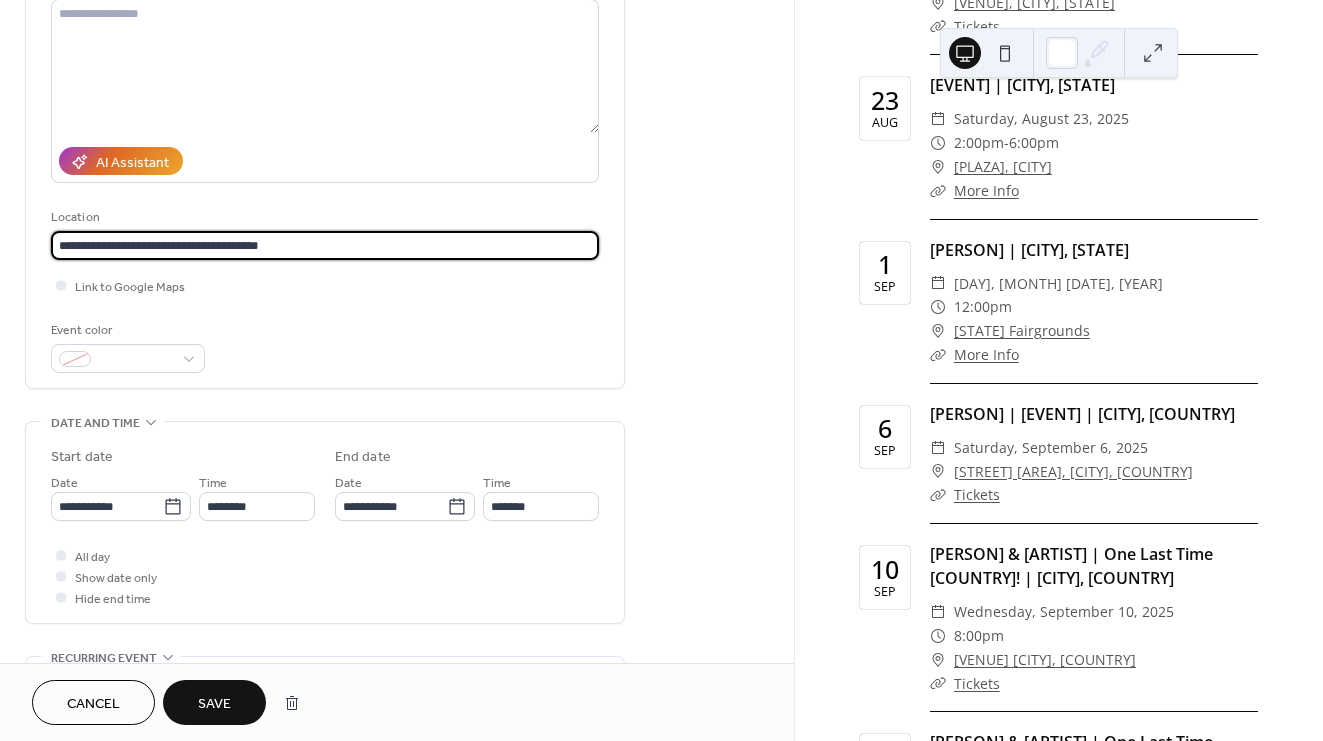 type on "**********" 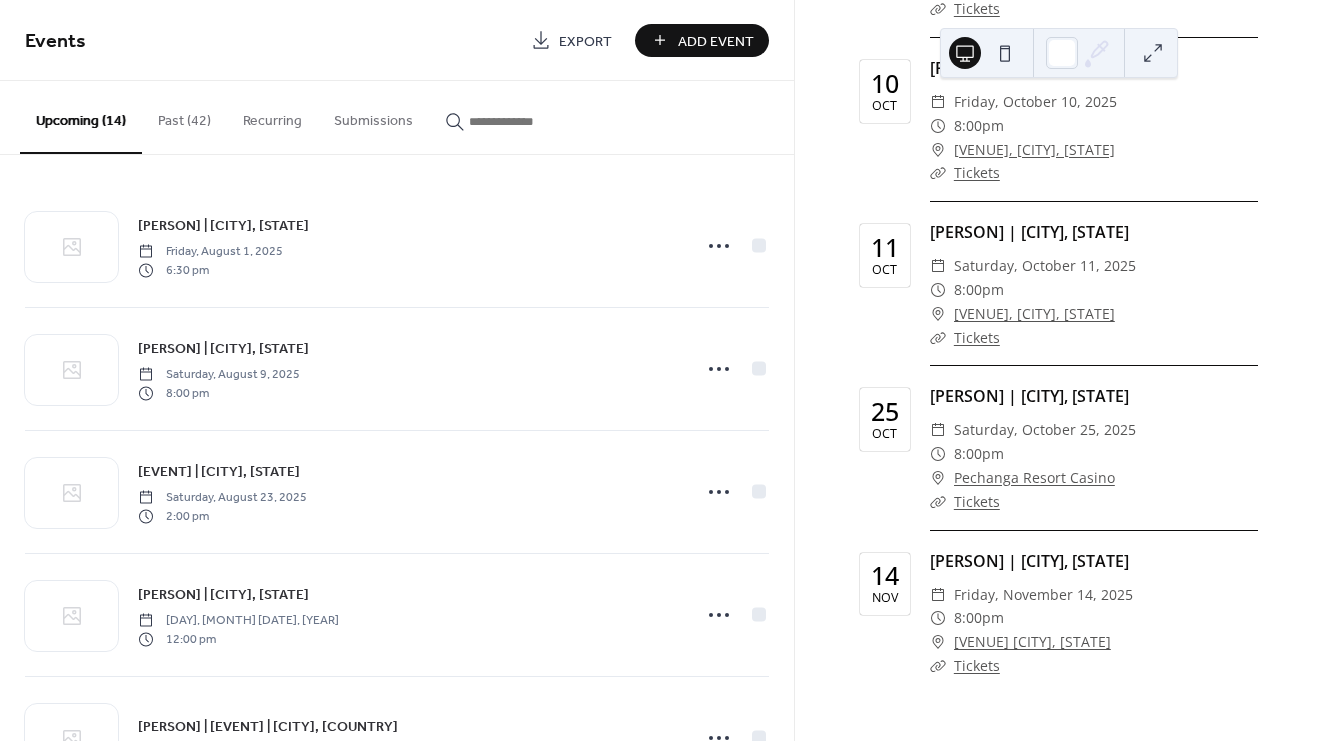 scroll, scrollTop: 2030, scrollLeft: 0, axis: vertical 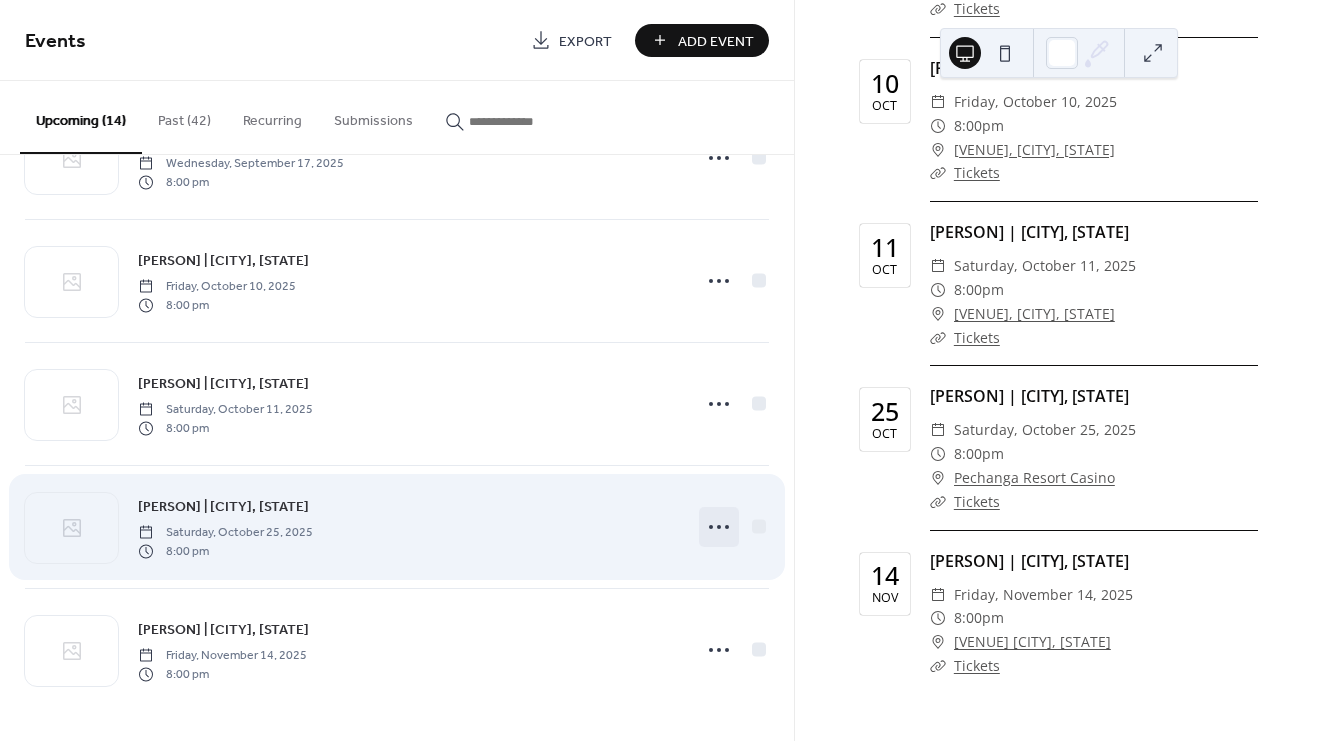 click 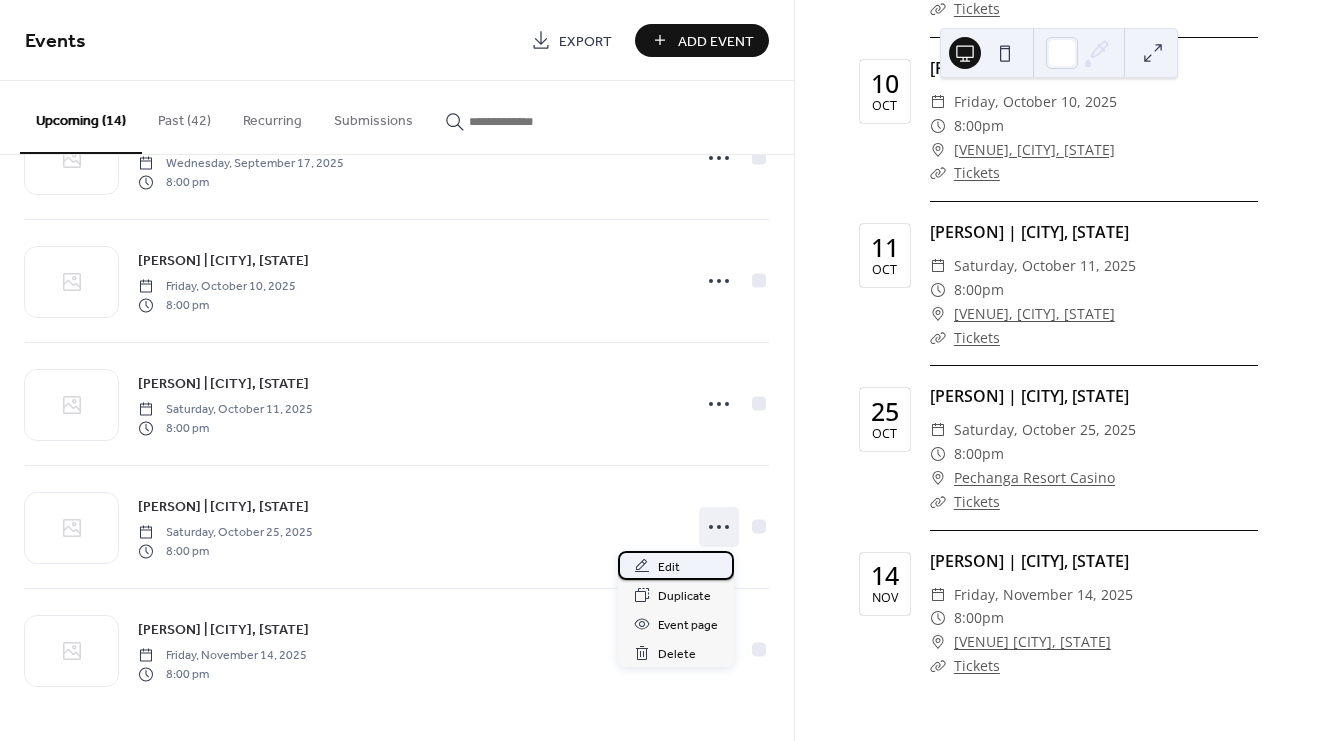 click on "Edit" at bounding box center (669, 567) 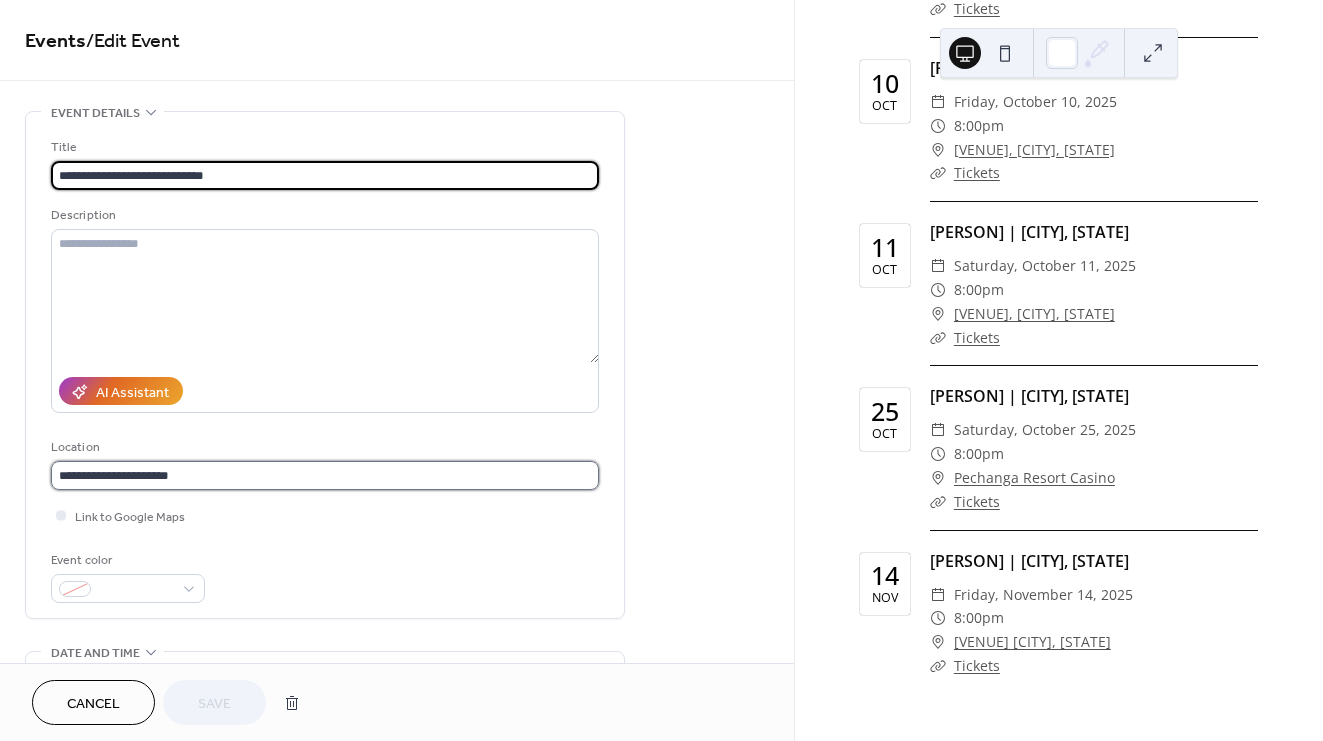 click on "**********" at bounding box center (325, 475) 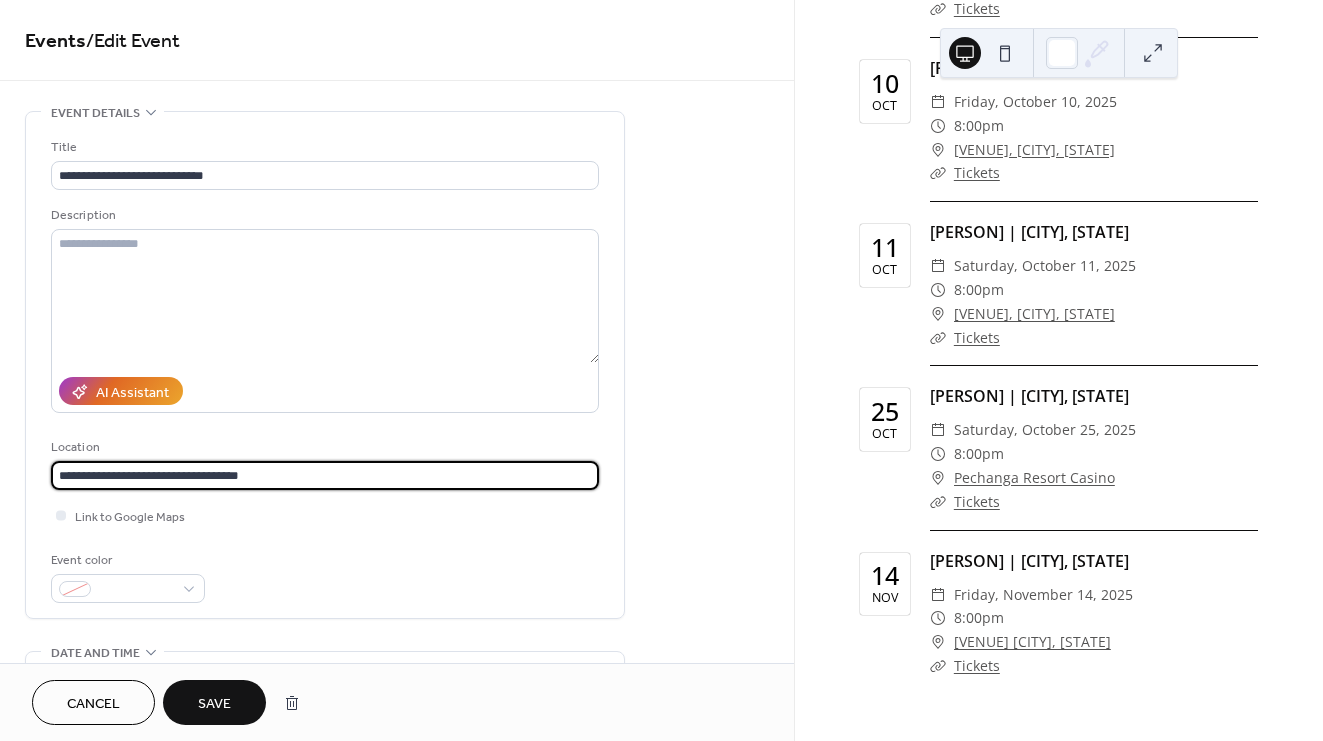 click on "**********" at bounding box center [325, 475] 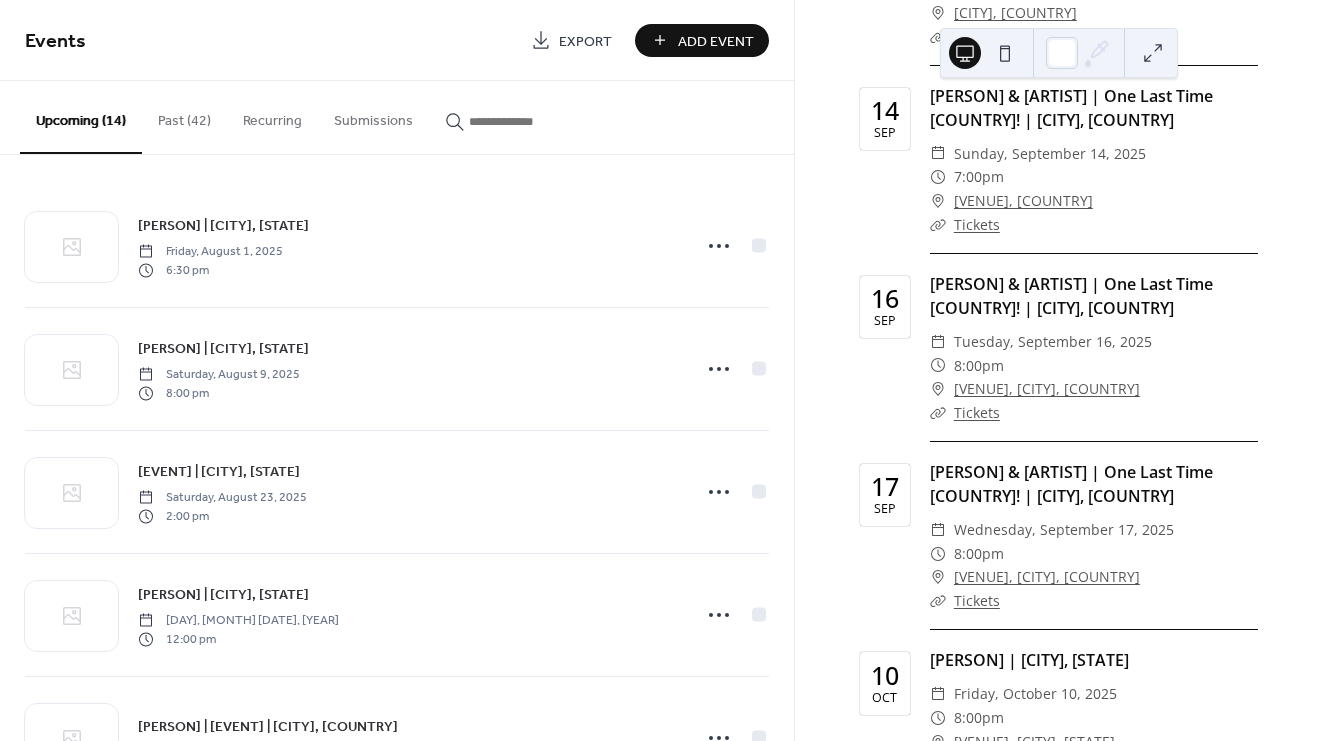 scroll, scrollTop: 1250, scrollLeft: 0, axis: vertical 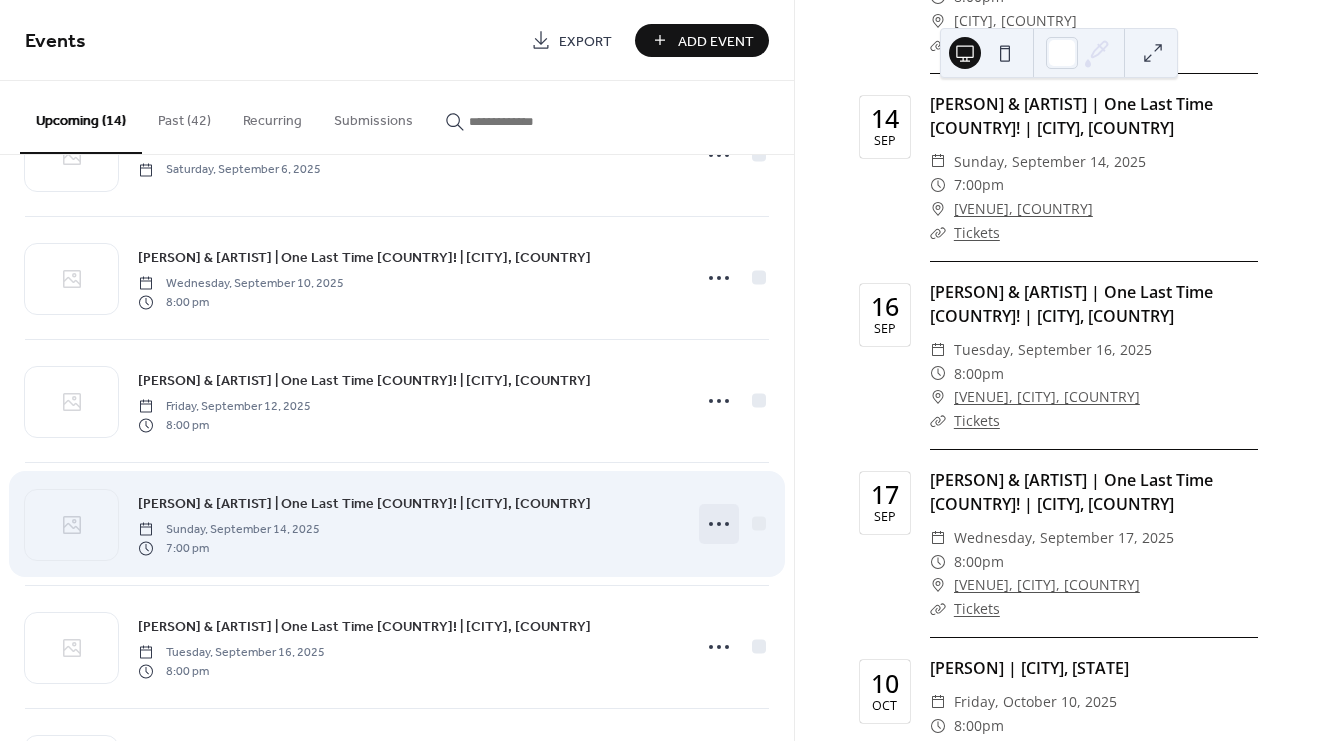 click 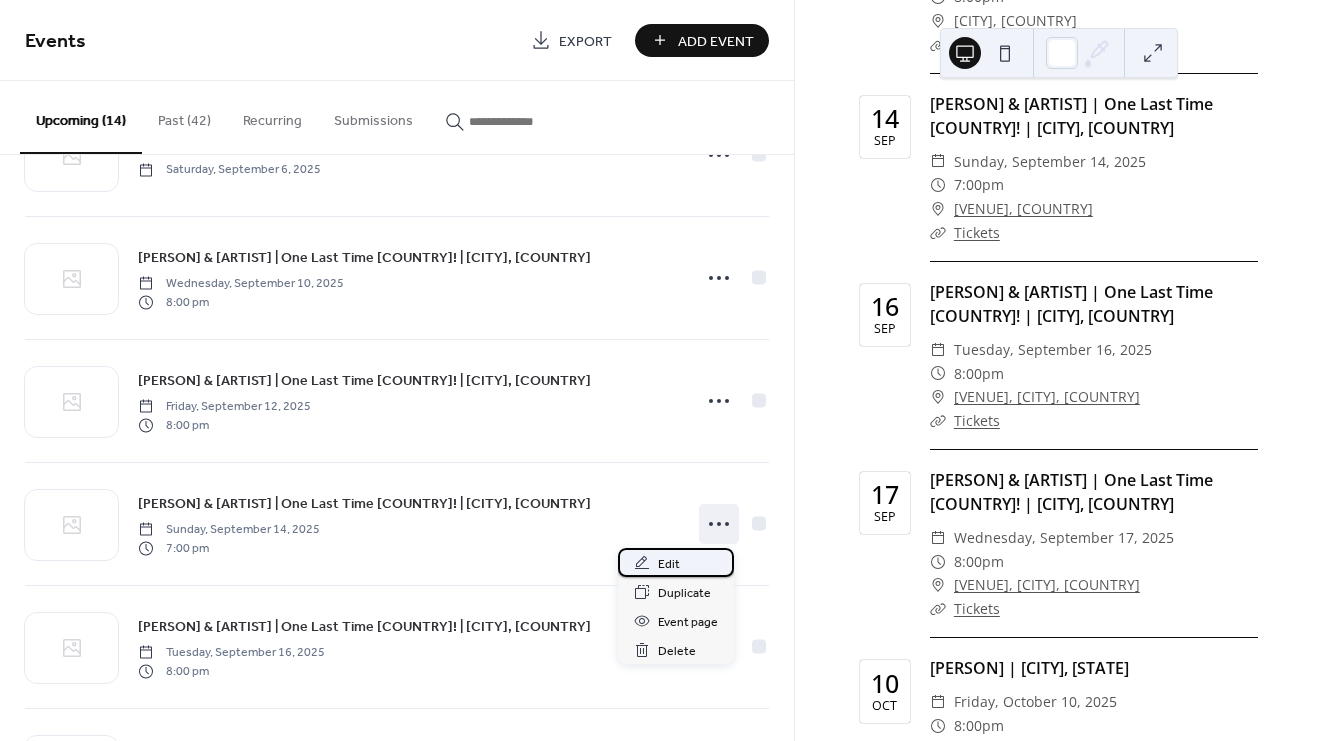 click on "Edit" at bounding box center (676, 562) 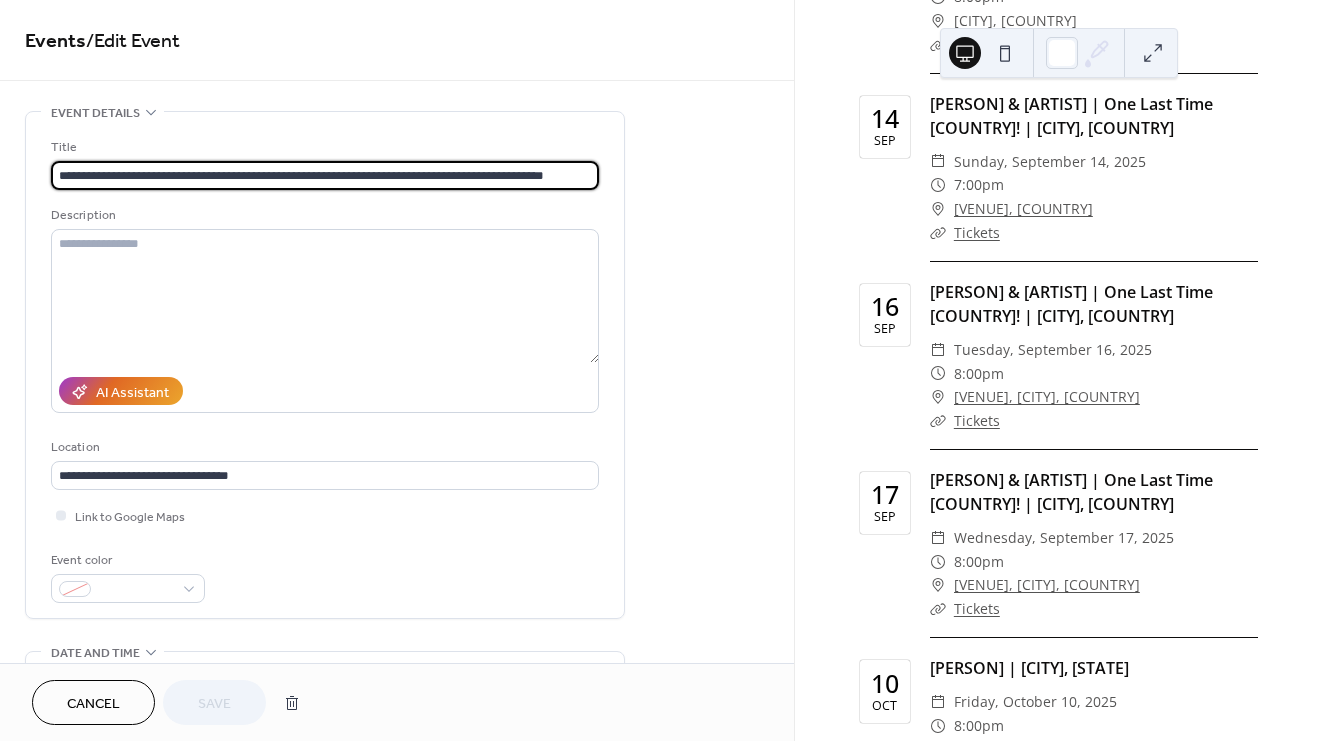 scroll, scrollTop: 0, scrollLeft: 14, axis: horizontal 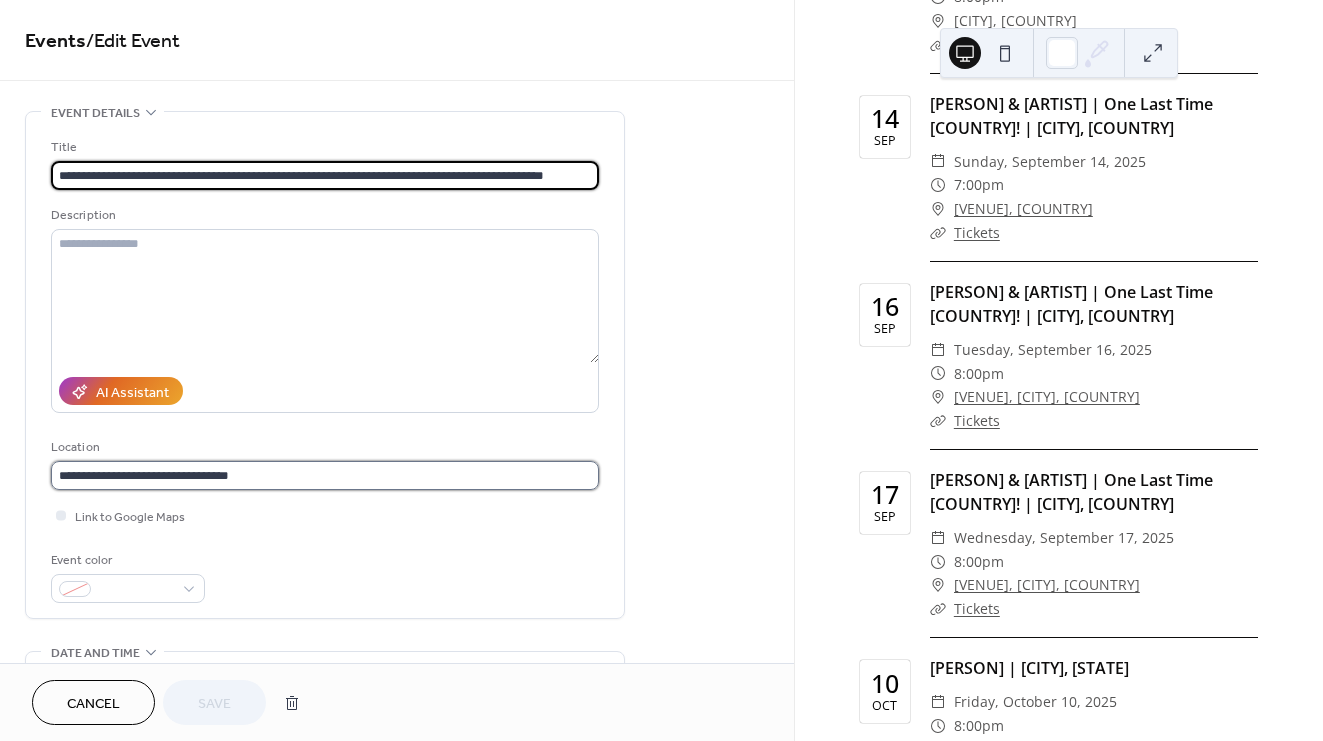 click on "**********" at bounding box center [325, 475] 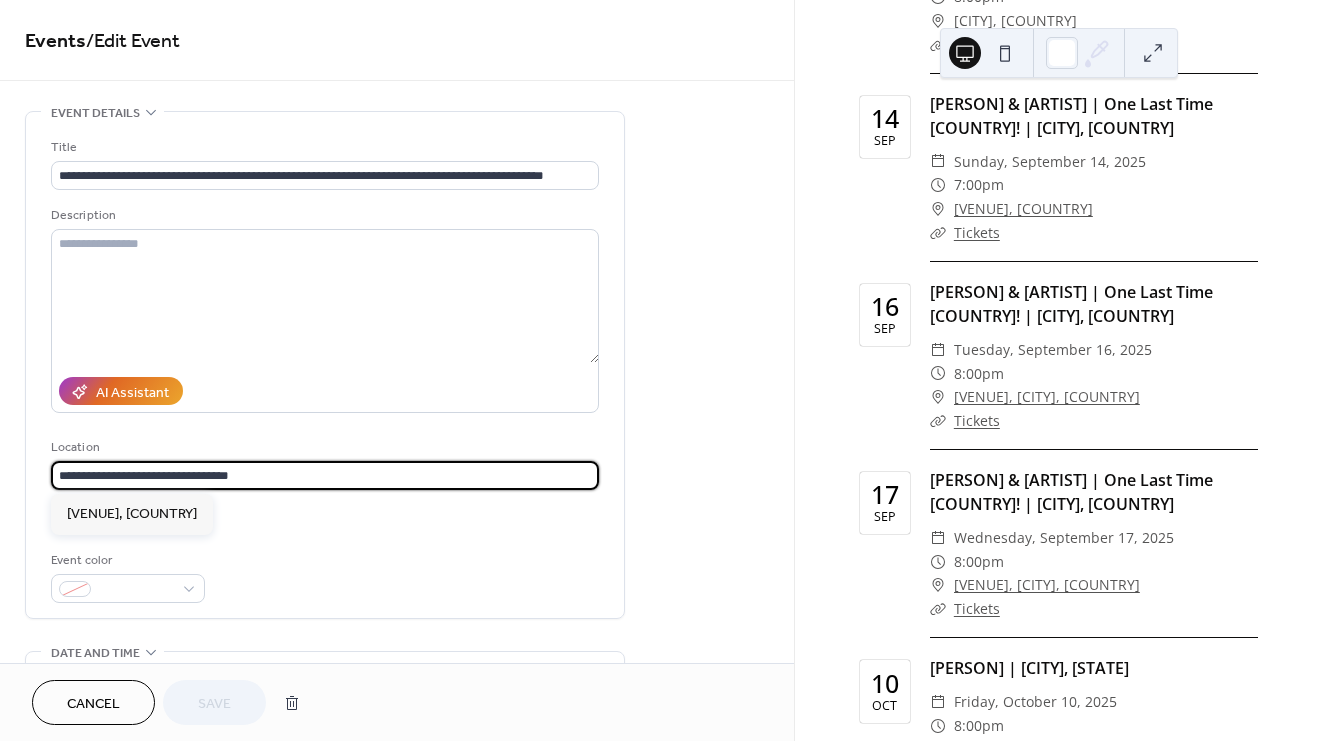 scroll, scrollTop: 0, scrollLeft: 0, axis: both 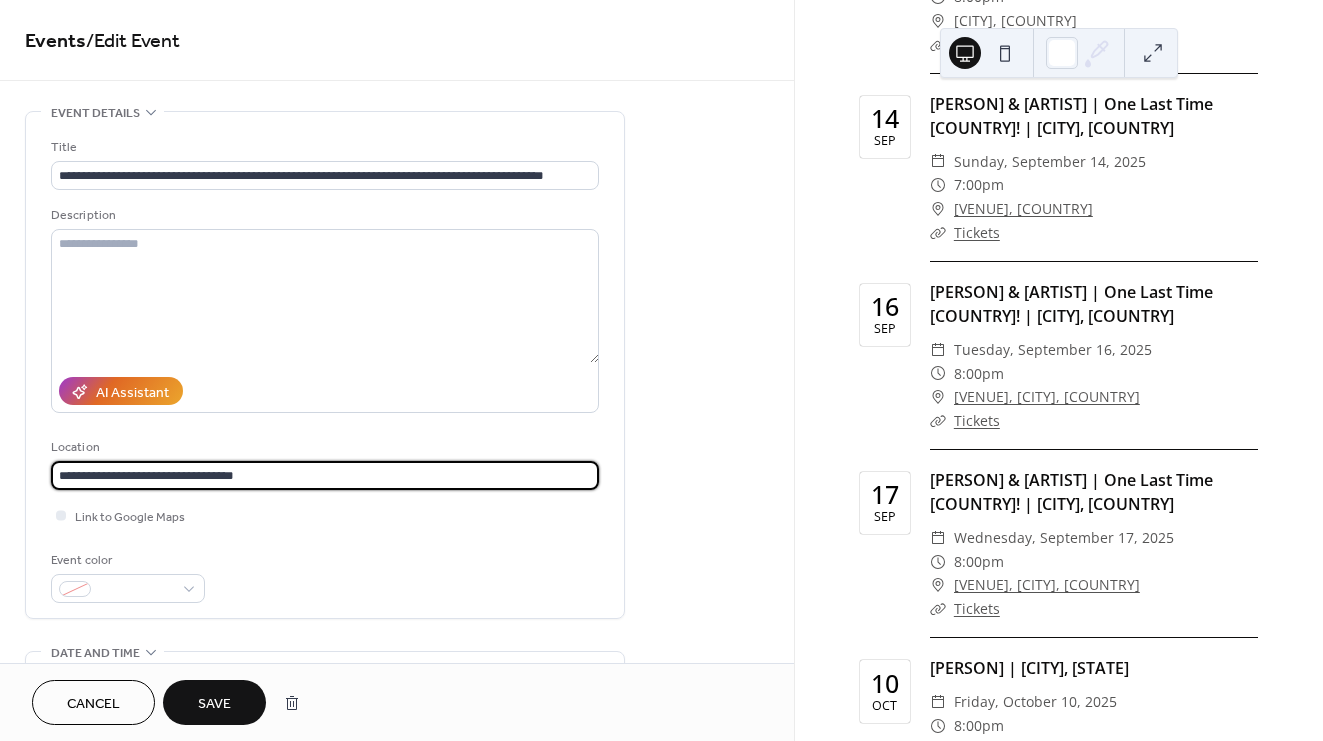 click on "**********" at bounding box center (325, 475) 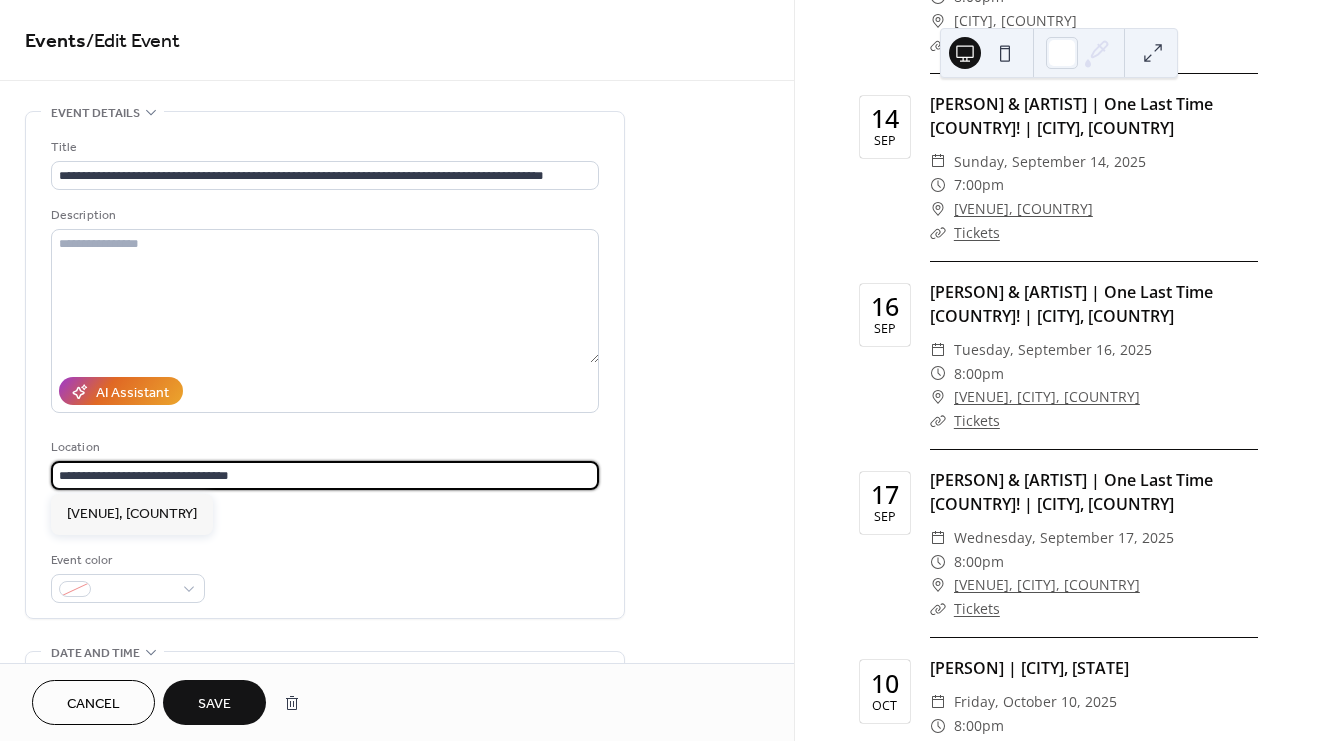 type on "**********" 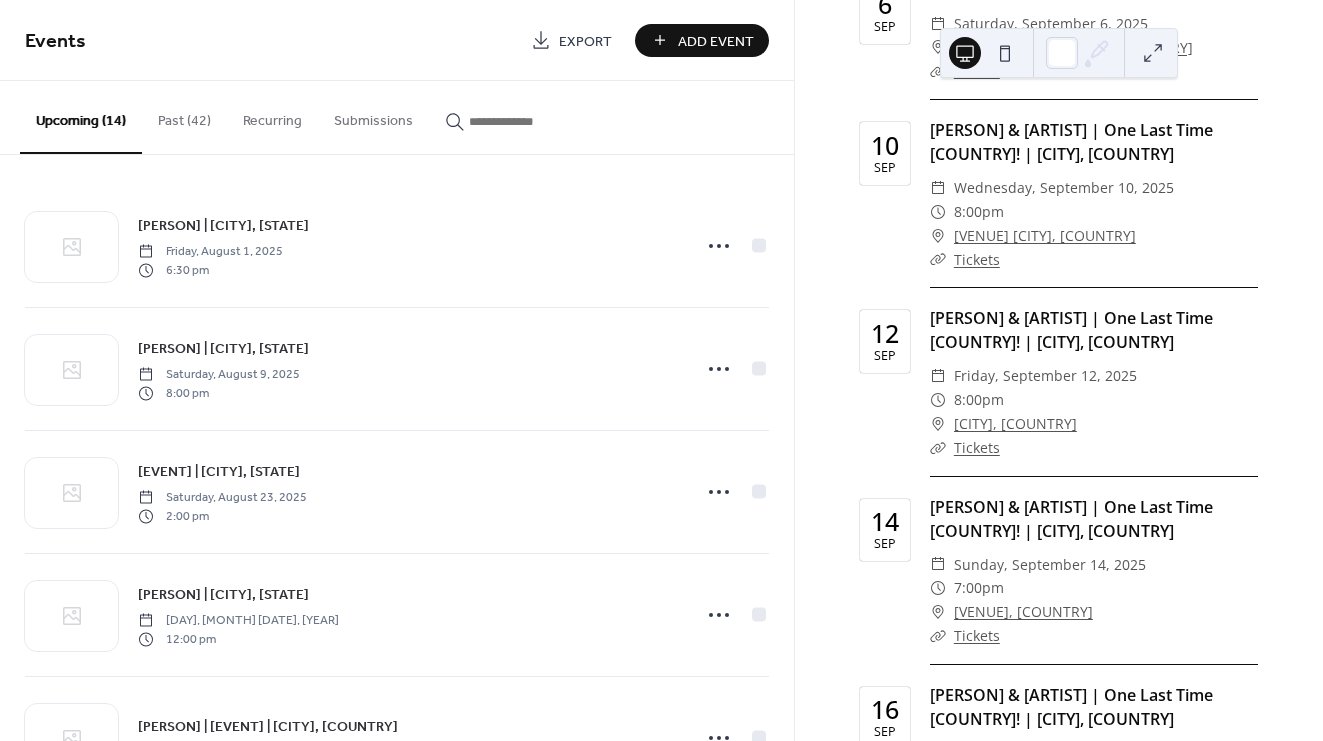 scroll, scrollTop: 847, scrollLeft: 0, axis: vertical 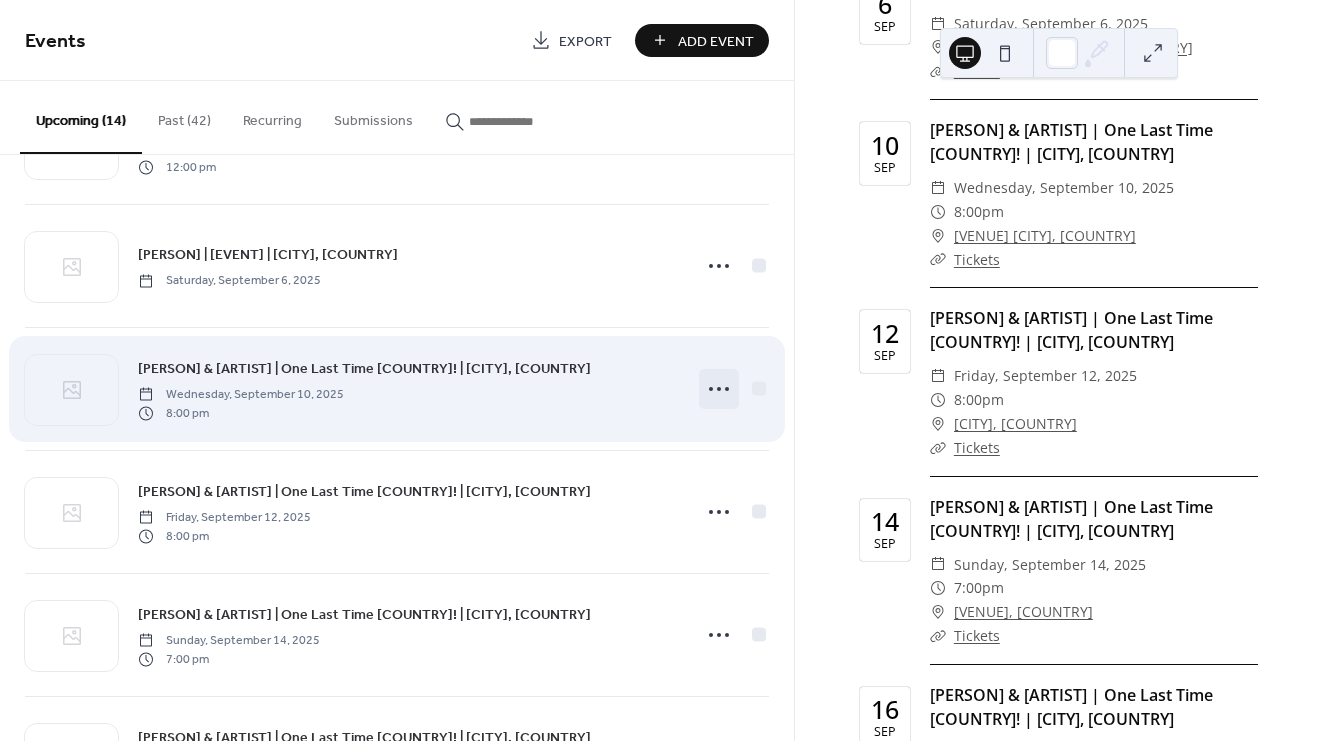 click 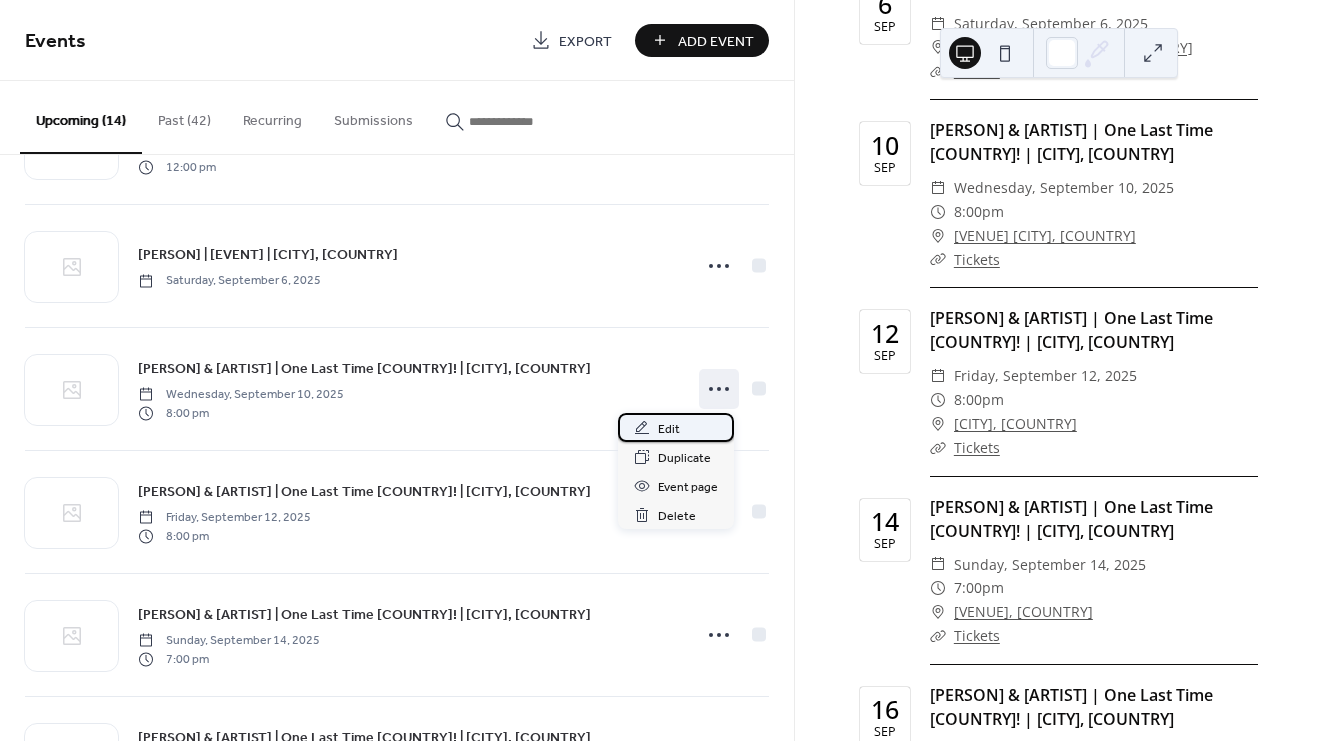 click on "Edit" at bounding box center [669, 429] 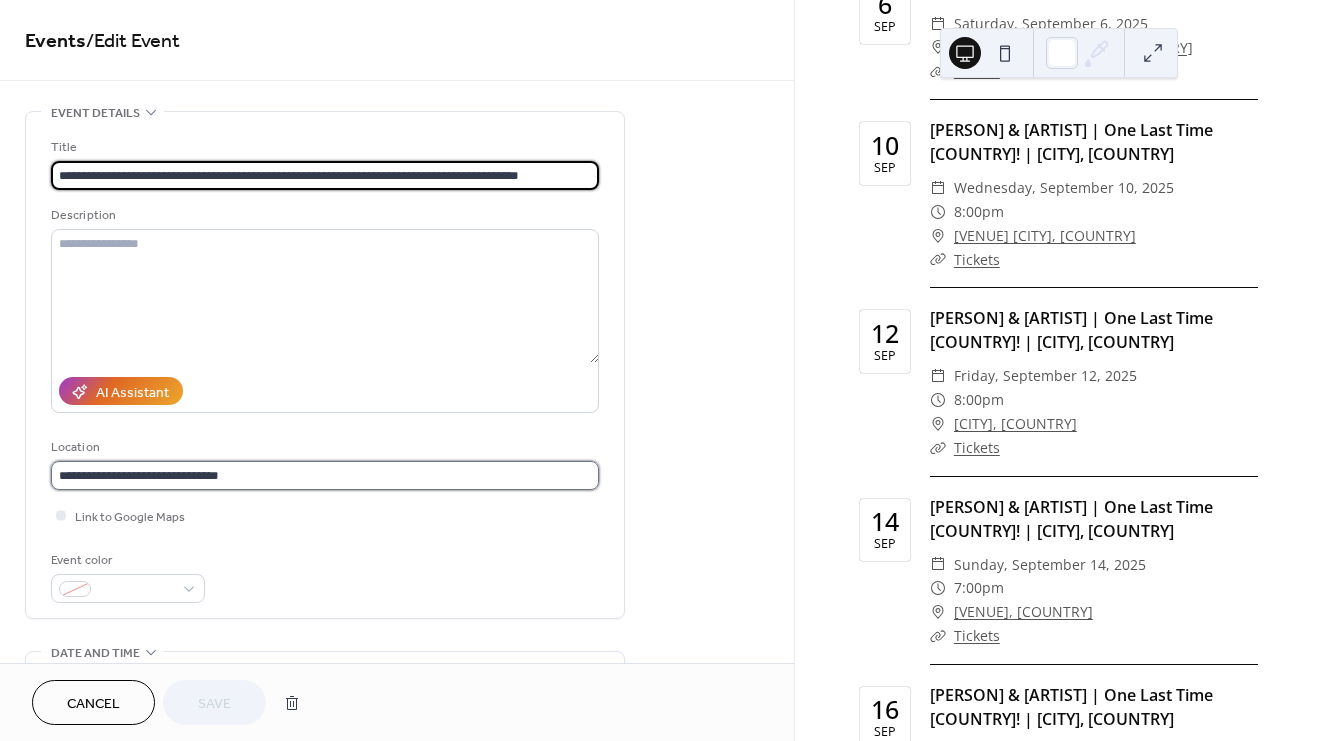 click on "**********" at bounding box center (325, 475) 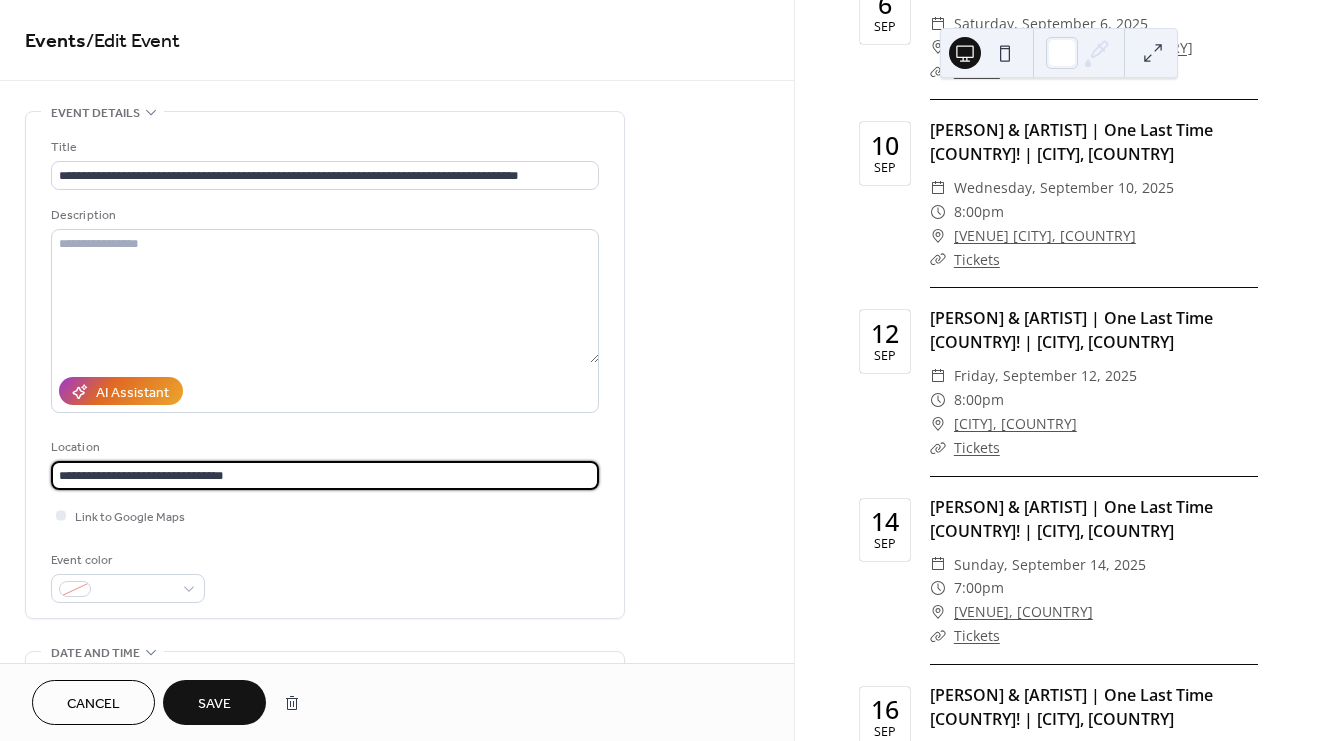 type on "**********" 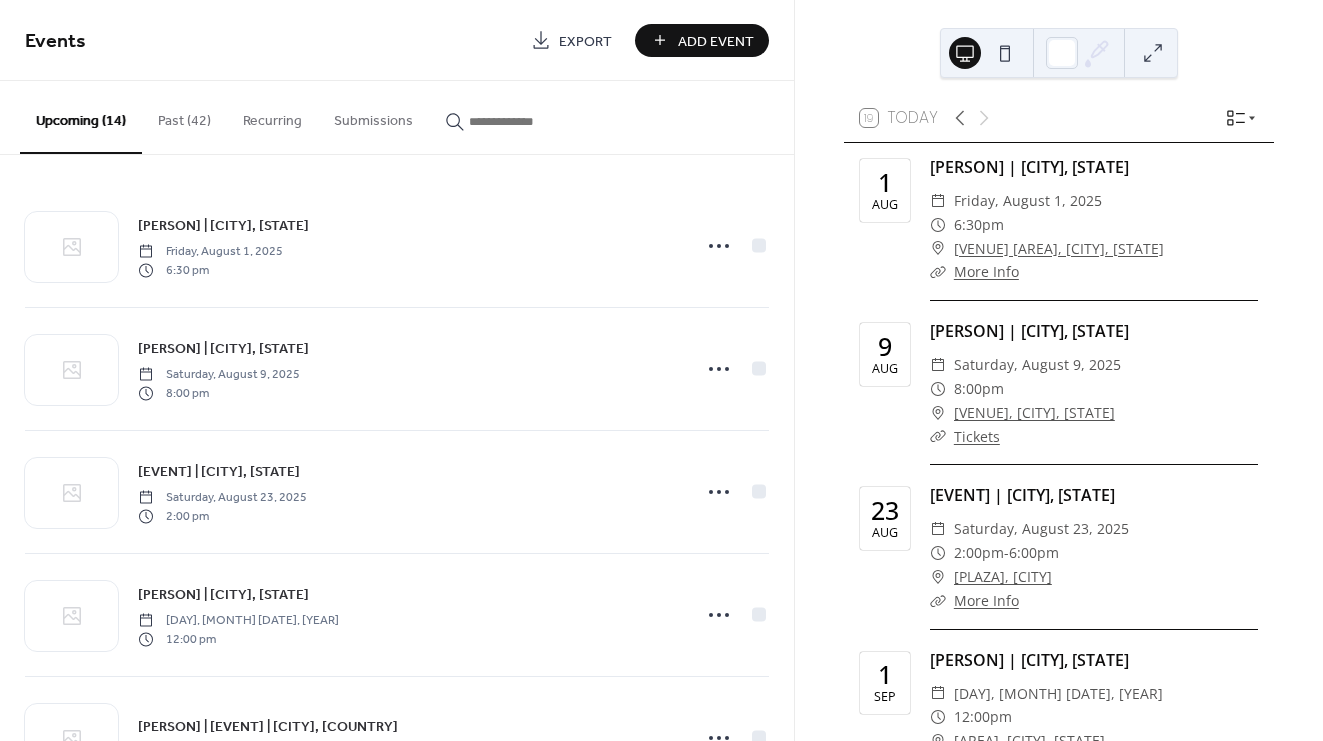 scroll, scrollTop: 0, scrollLeft: 0, axis: both 